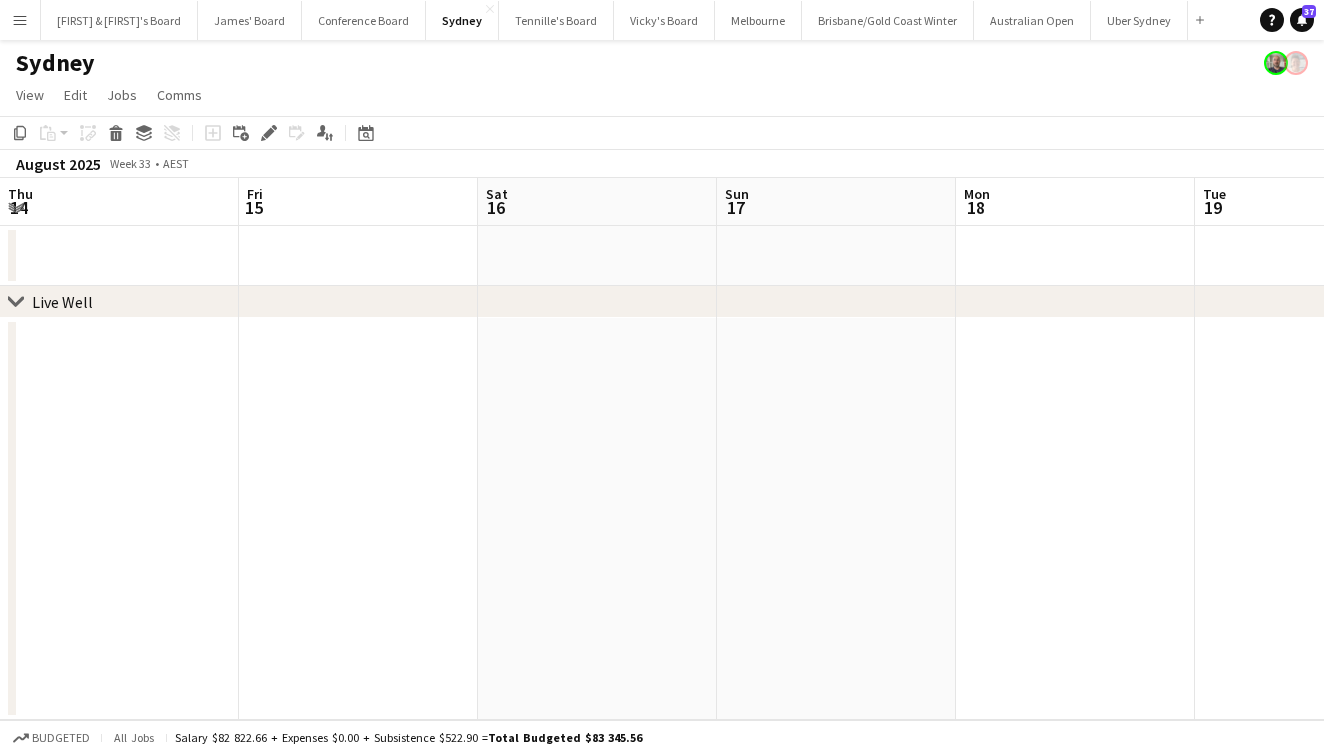 scroll, scrollTop: 0, scrollLeft: 0, axis: both 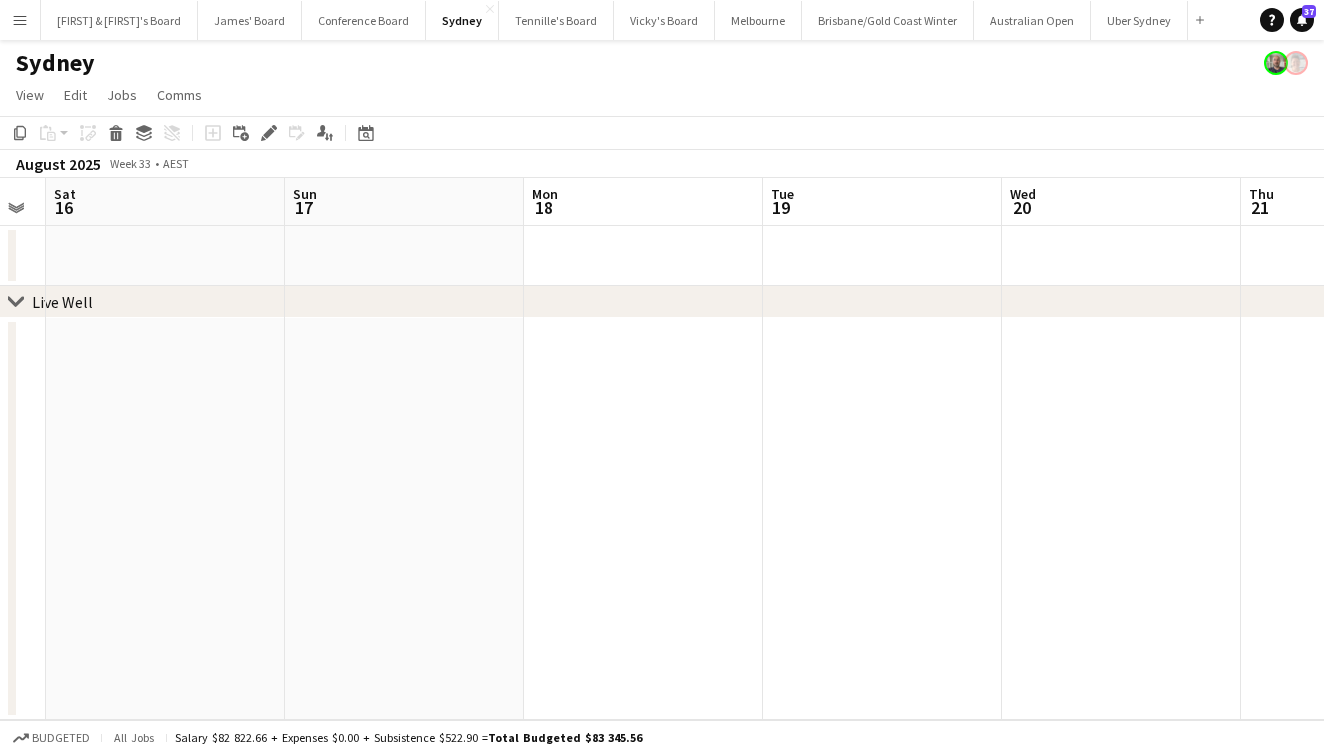 click on "Menu" at bounding box center (20, 20) 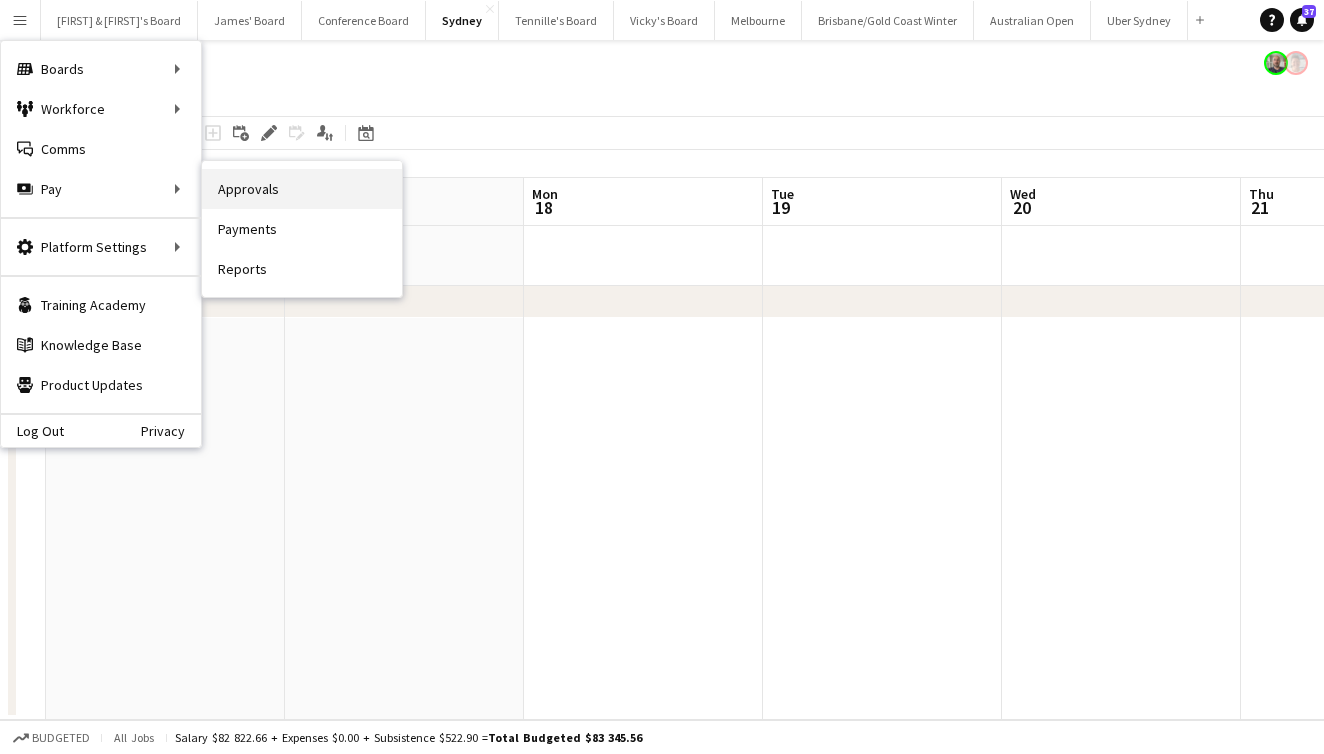 click on "Approvals" at bounding box center (302, 189) 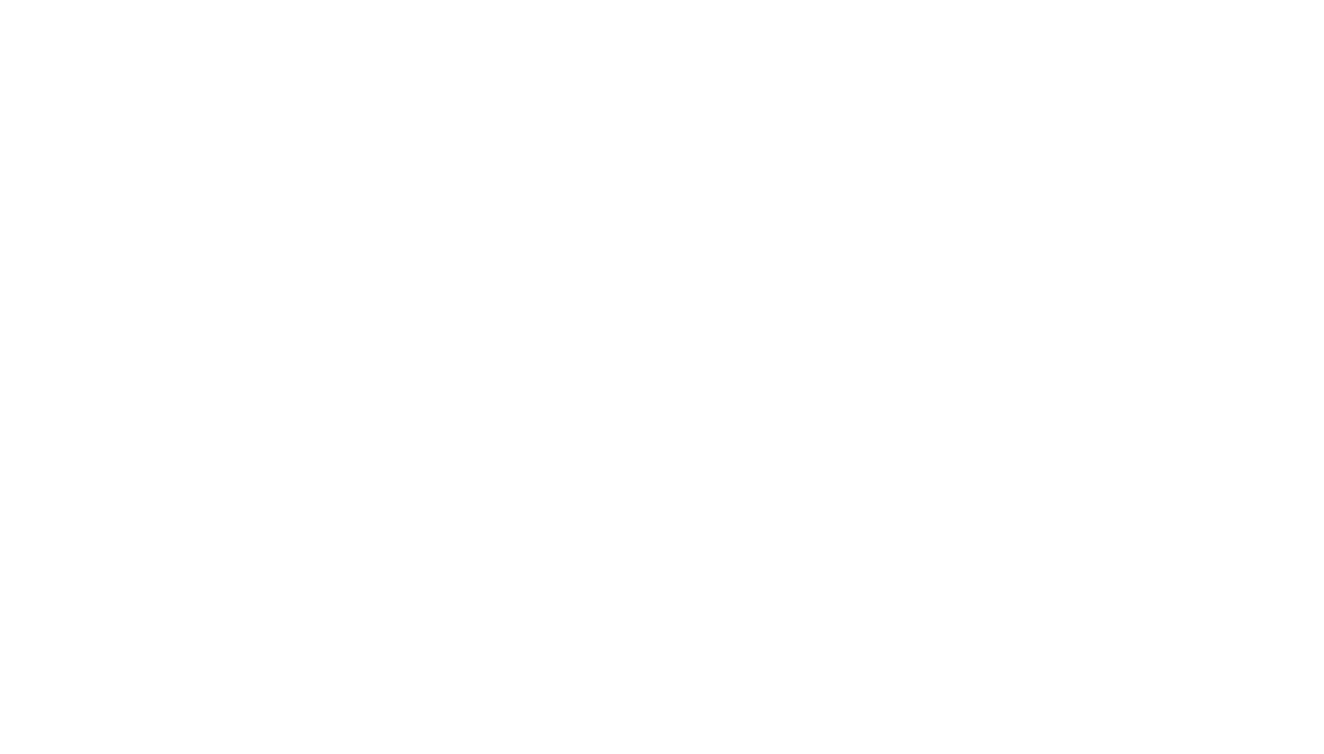 scroll, scrollTop: 0, scrollLeft: 0, axis: both 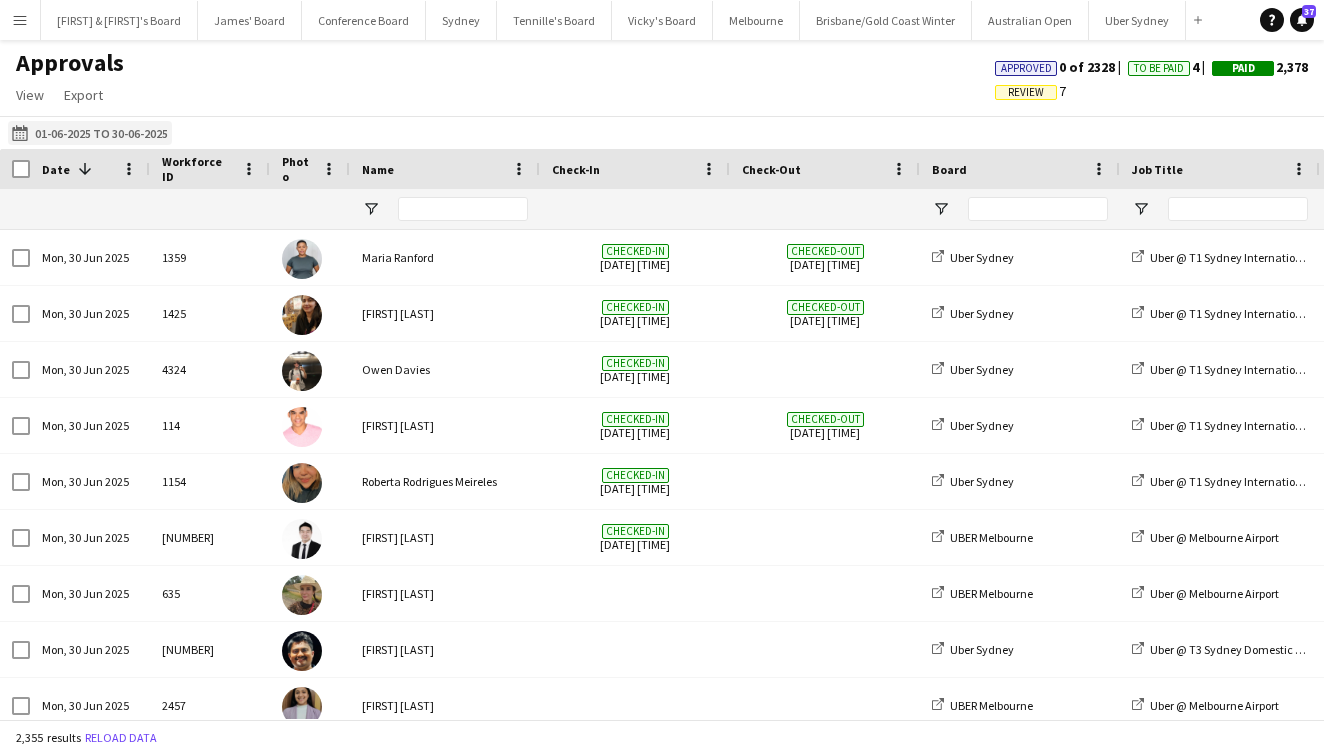 click on "01-06-2025 to 30-06-2025
01-06-2025 to 30-06-2025" 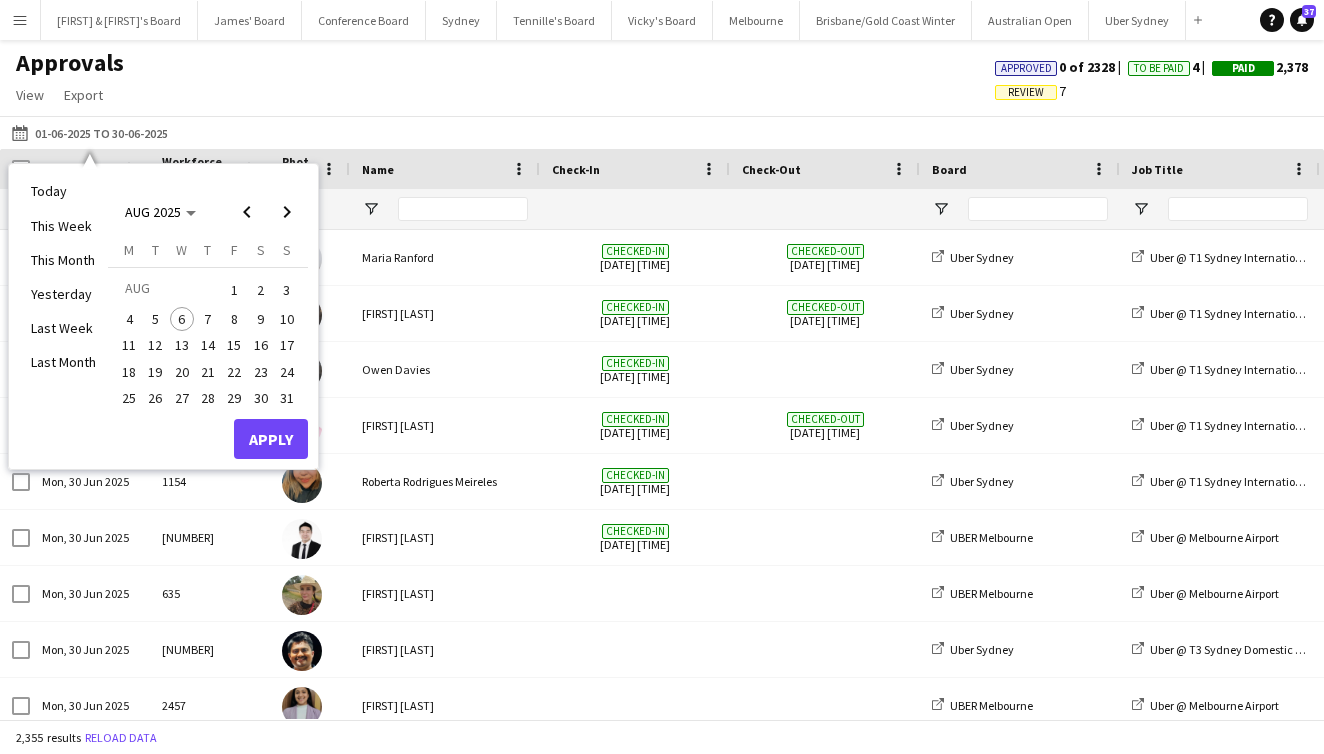 click on "2" at bounding box center (261, 290) 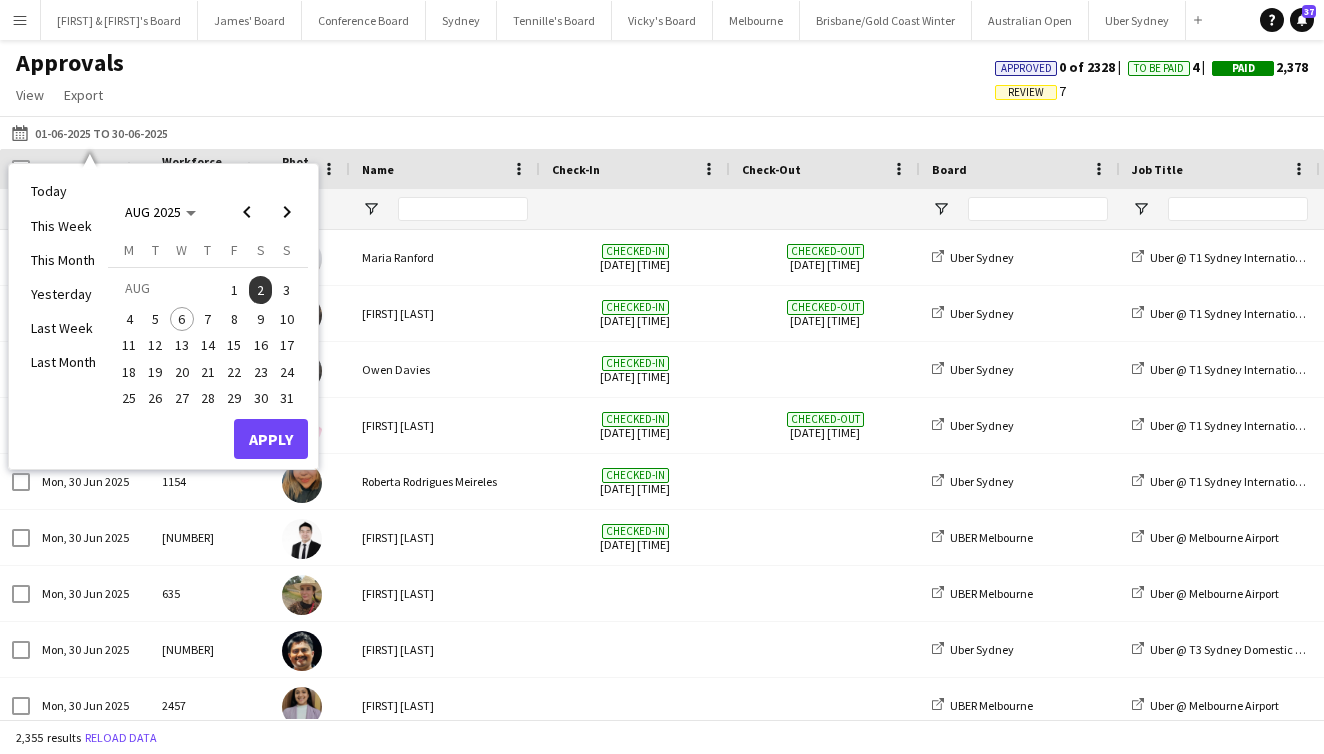 click on "Apply" at bounding box center (271, 439) 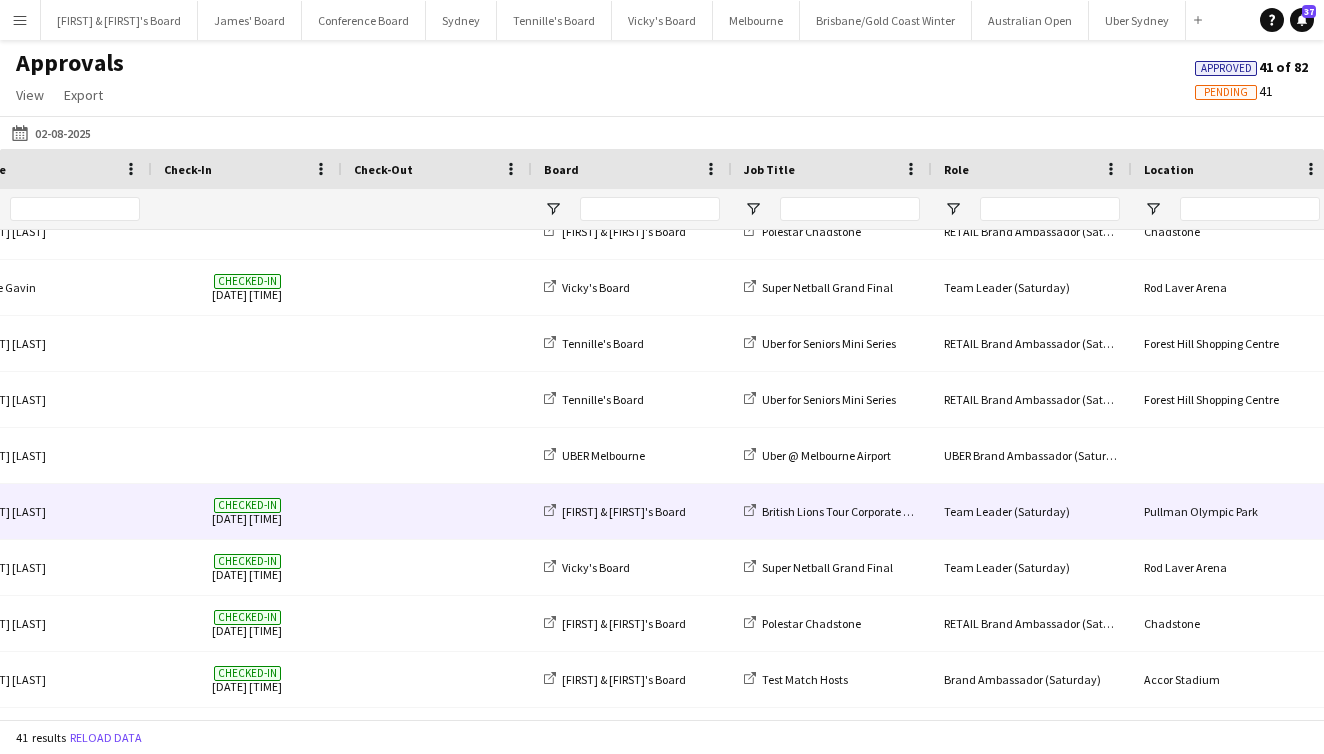 click at bounding box center (437, 511) 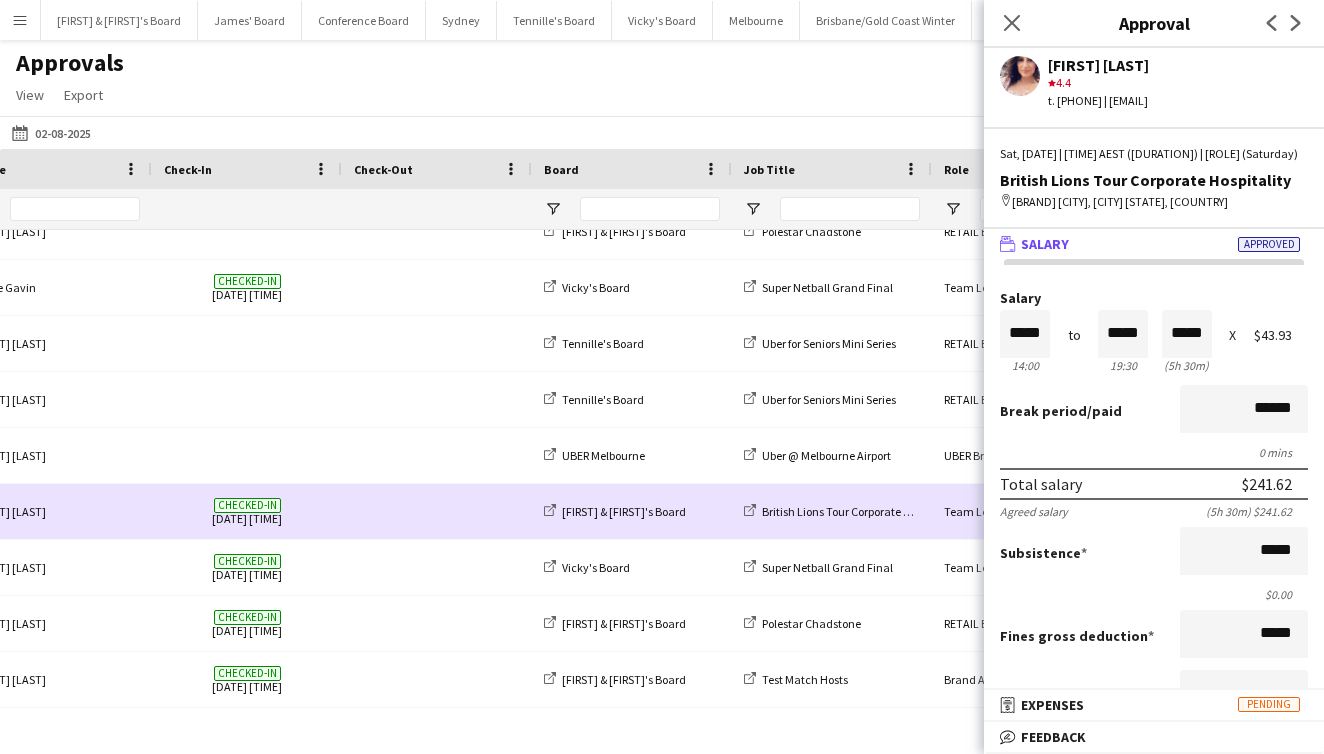 click at bounding box center (437, 511) 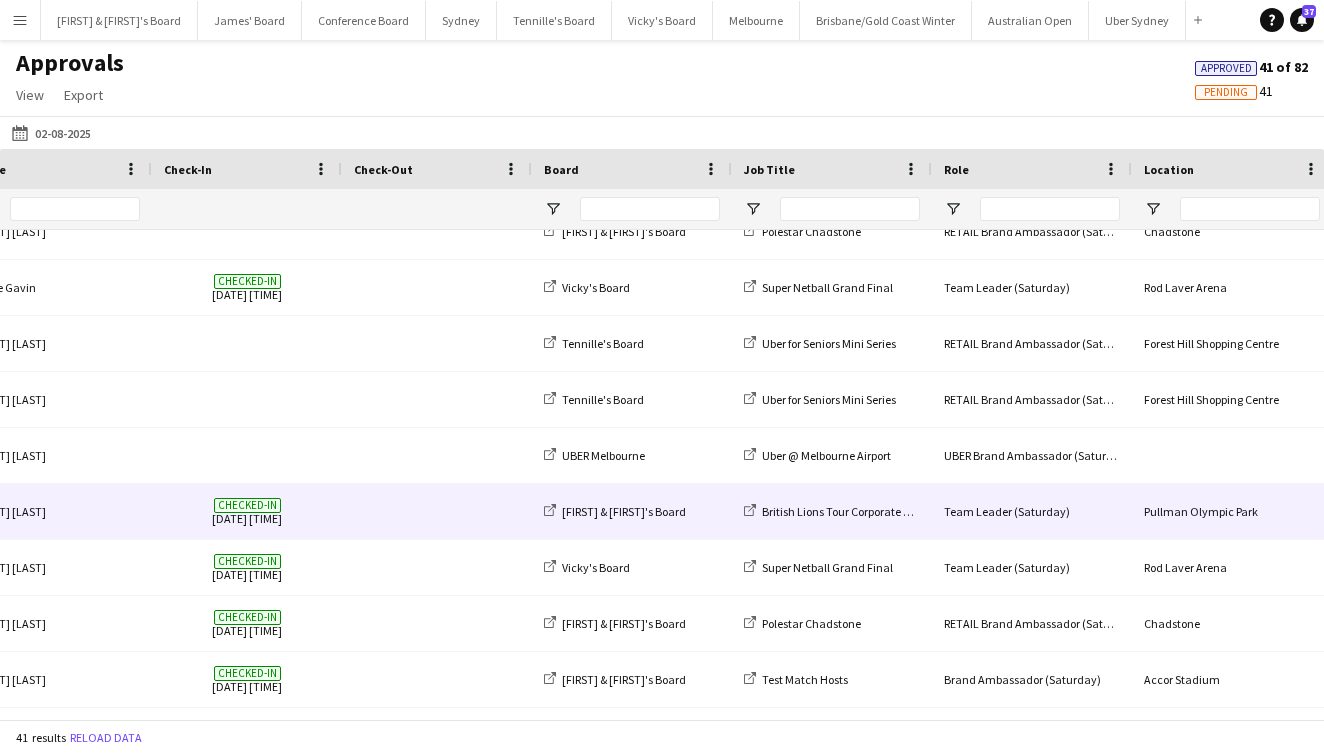 click at bounding box center [437, 511] 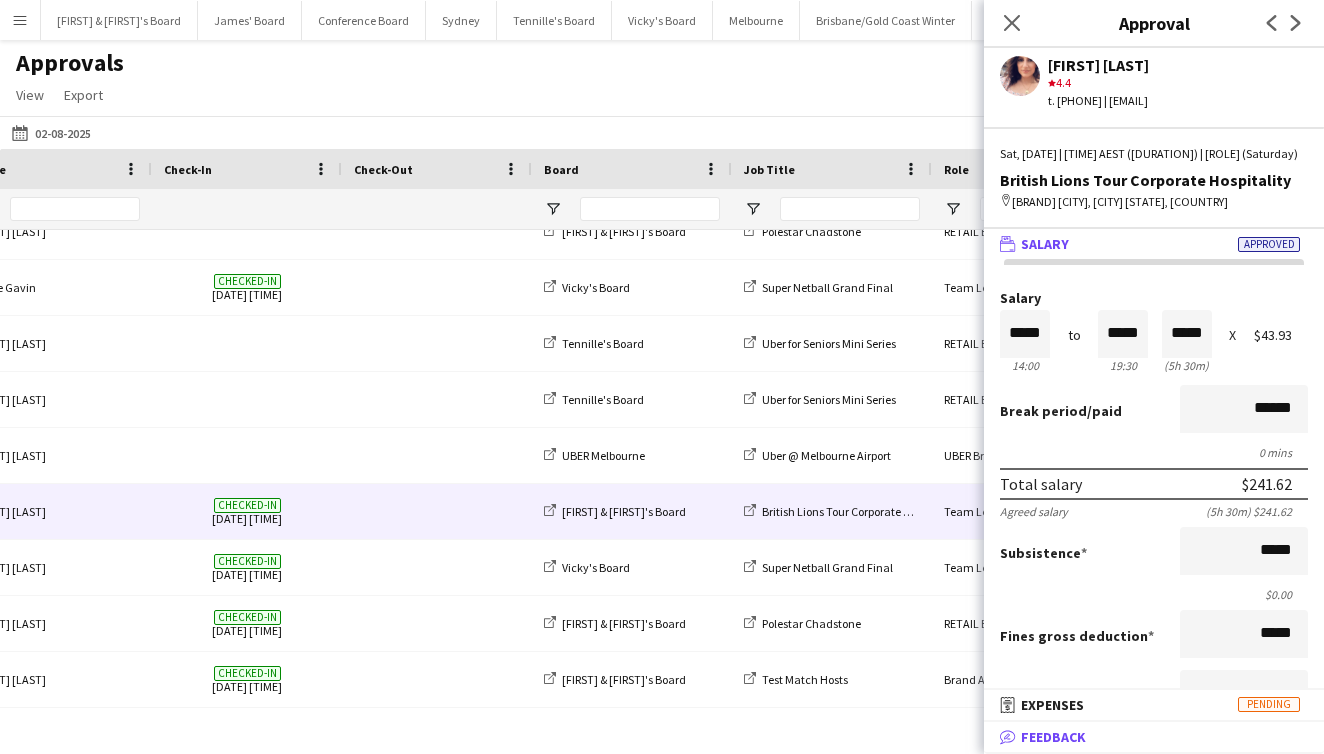 click on "Feedback" at bounding box center [1053, 737] 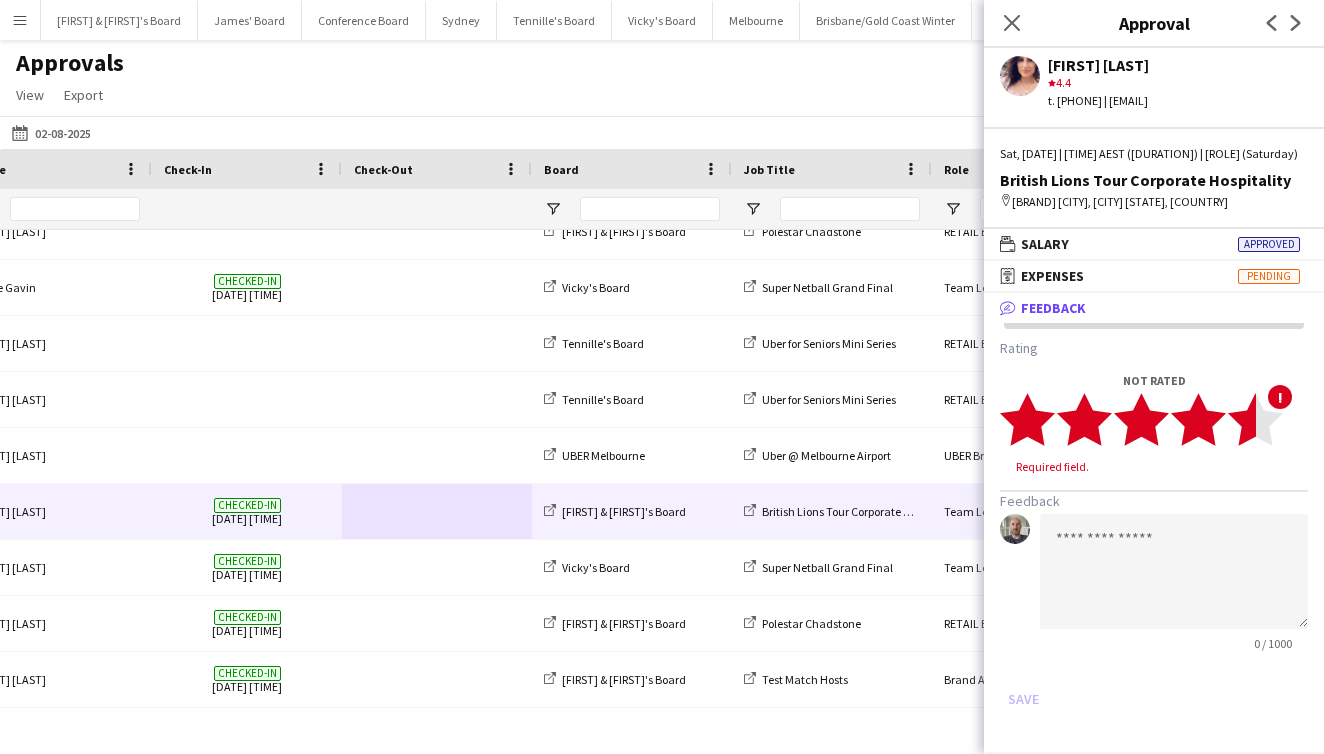 click 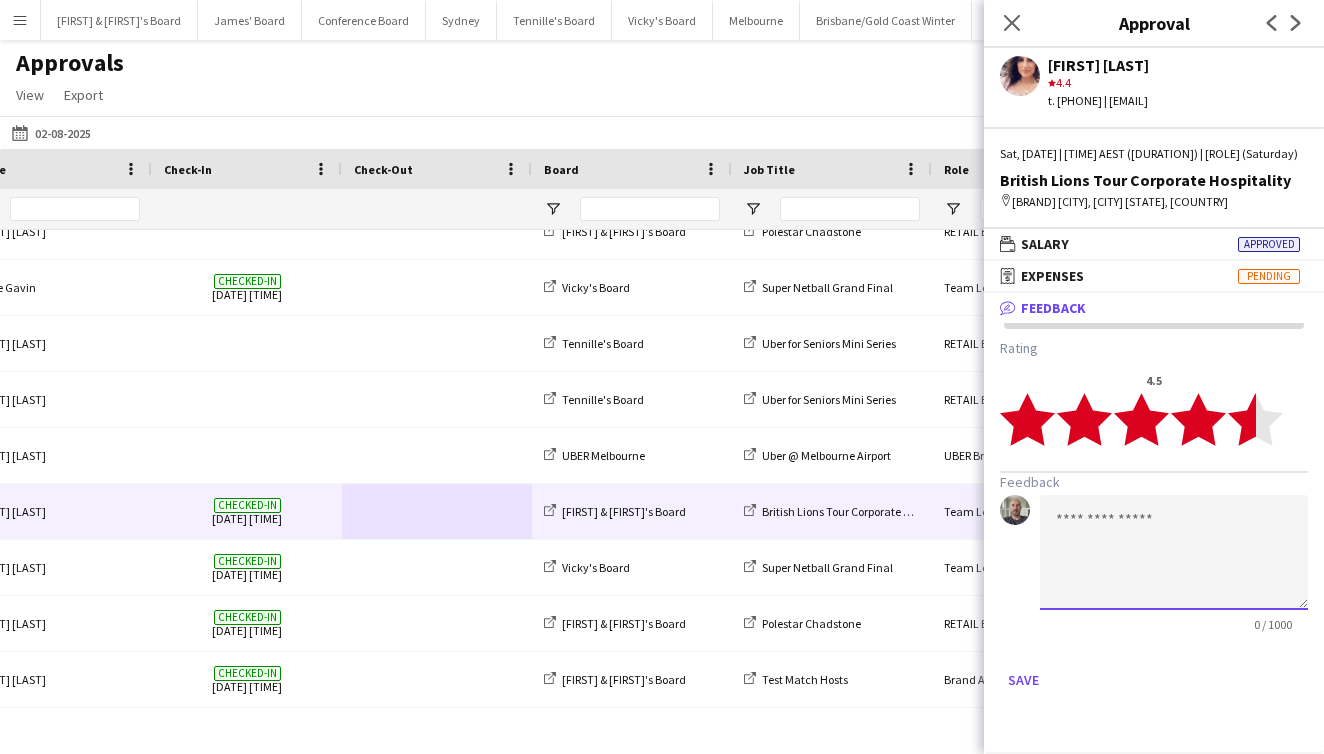 click 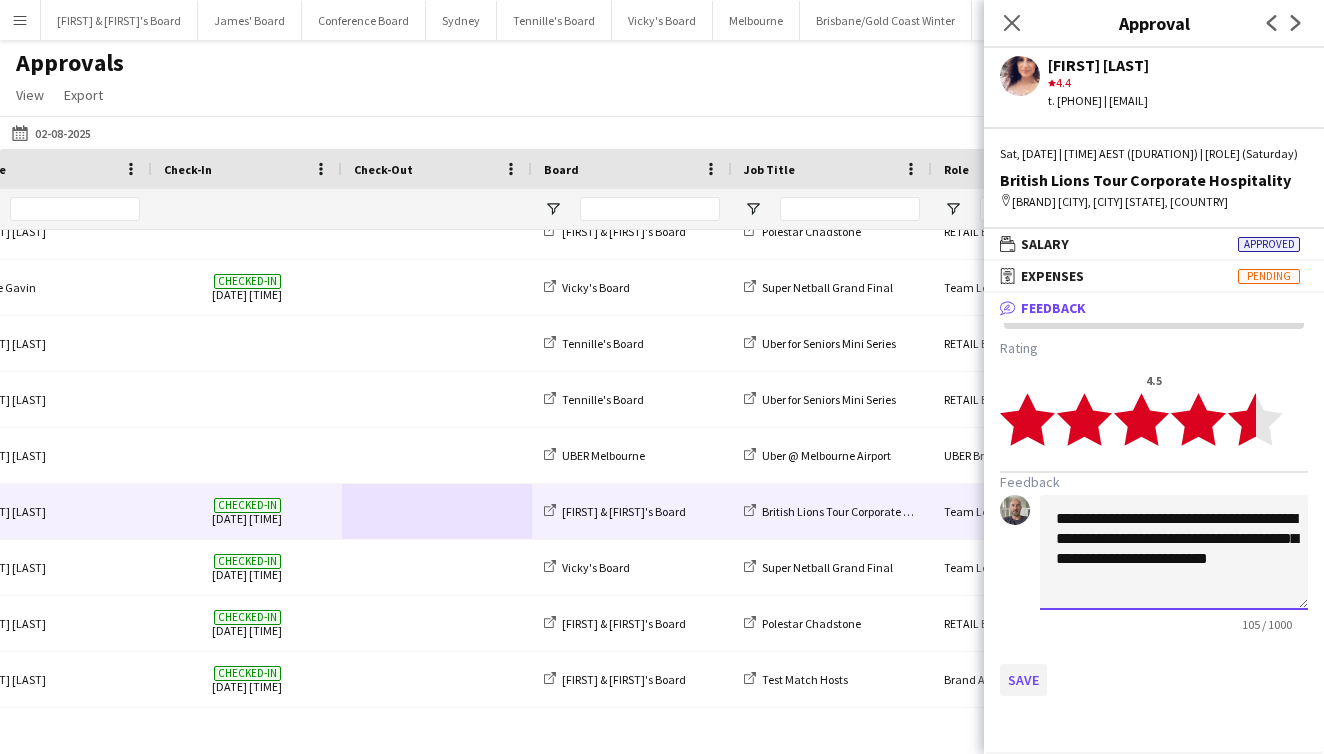type on "**********" 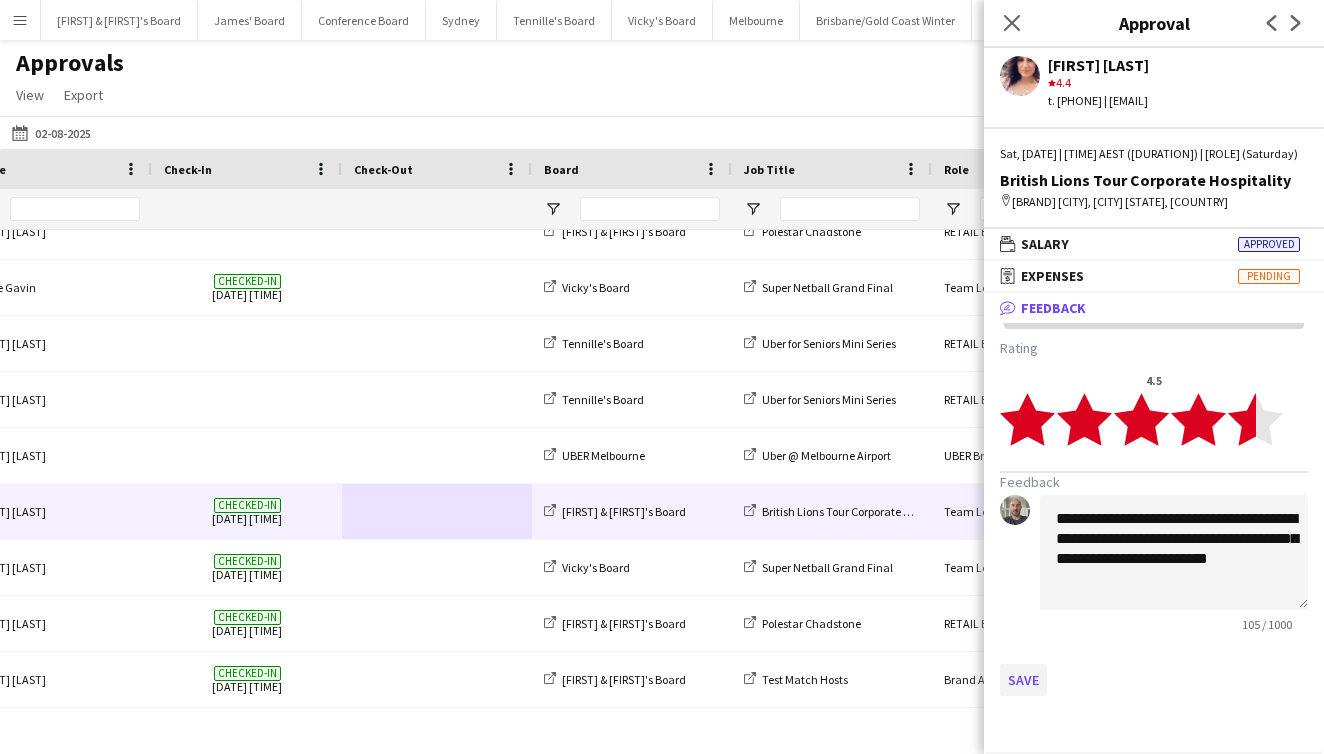 click on "Save" at bounding box center [1023, 680] 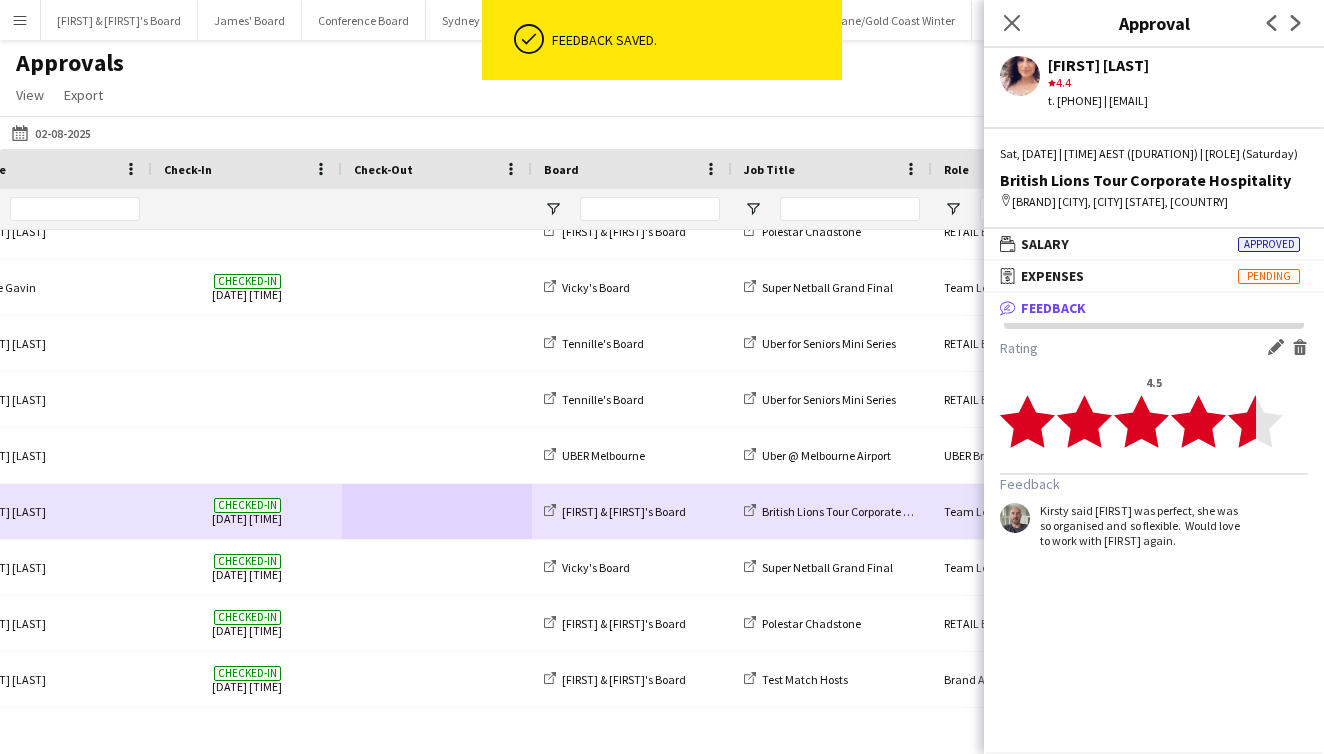 scroll, scrollTop: 0, scrollLeft: 301, axis: horizontal 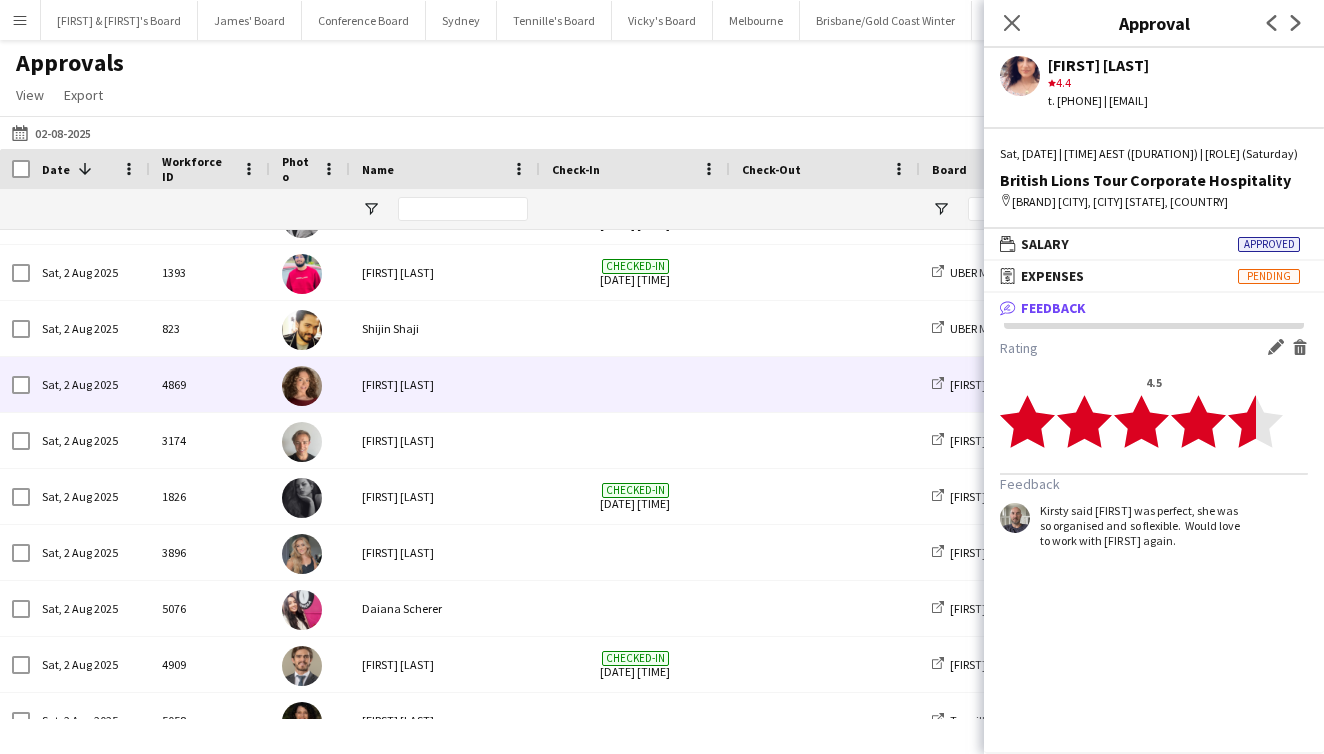click on "[FIRST] [LAST]" at bounding box center (445, 384) 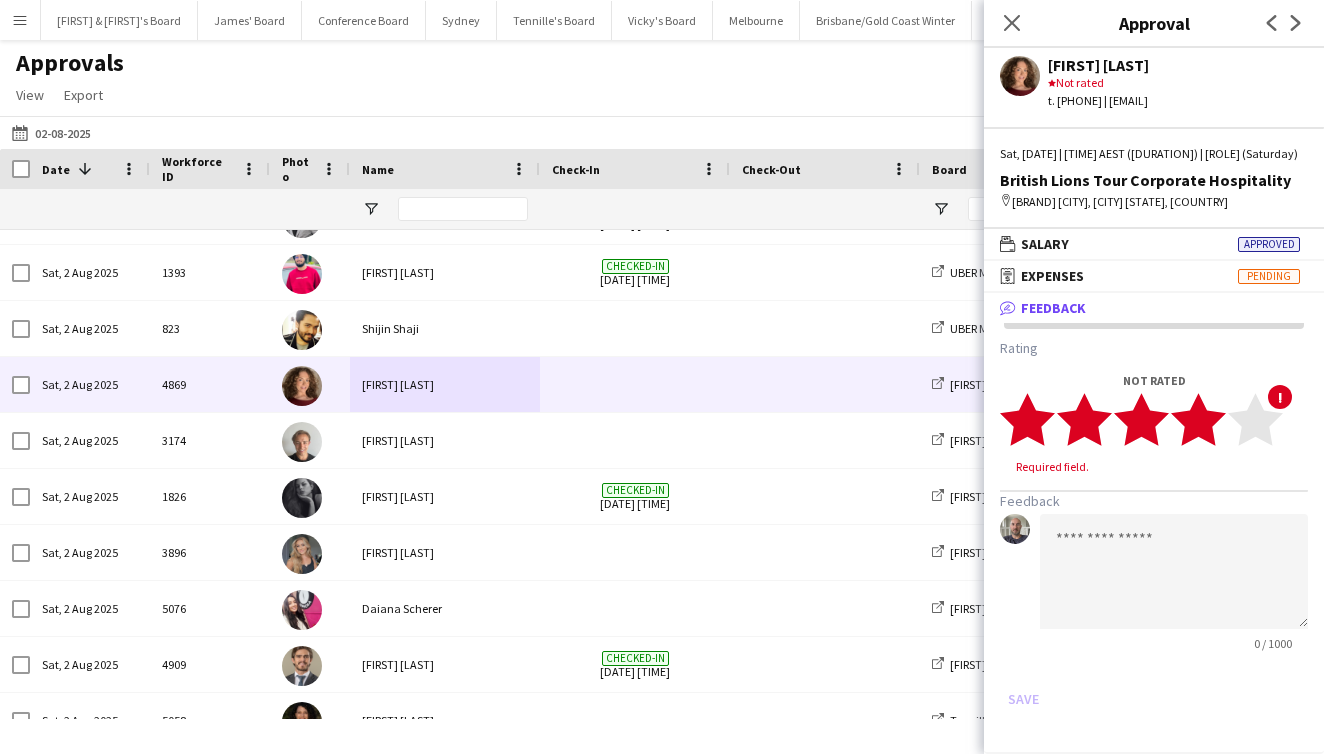 click 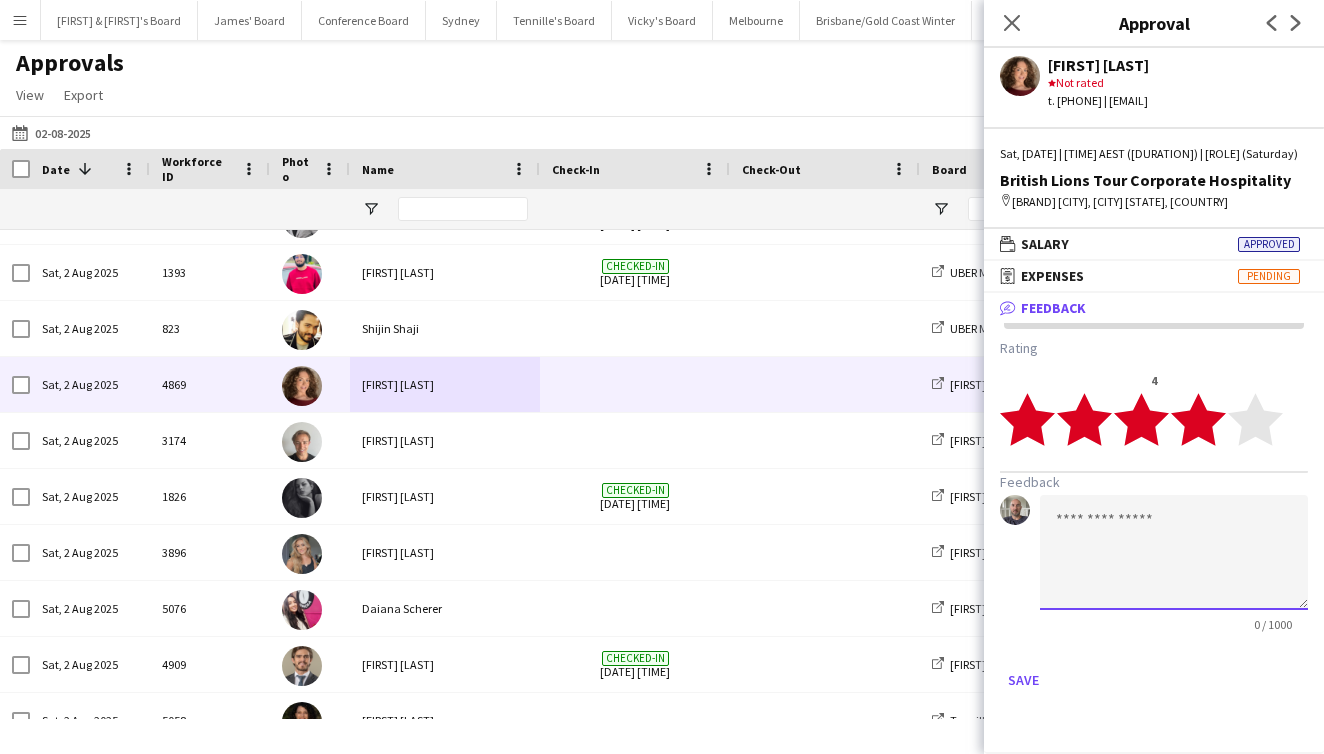 click 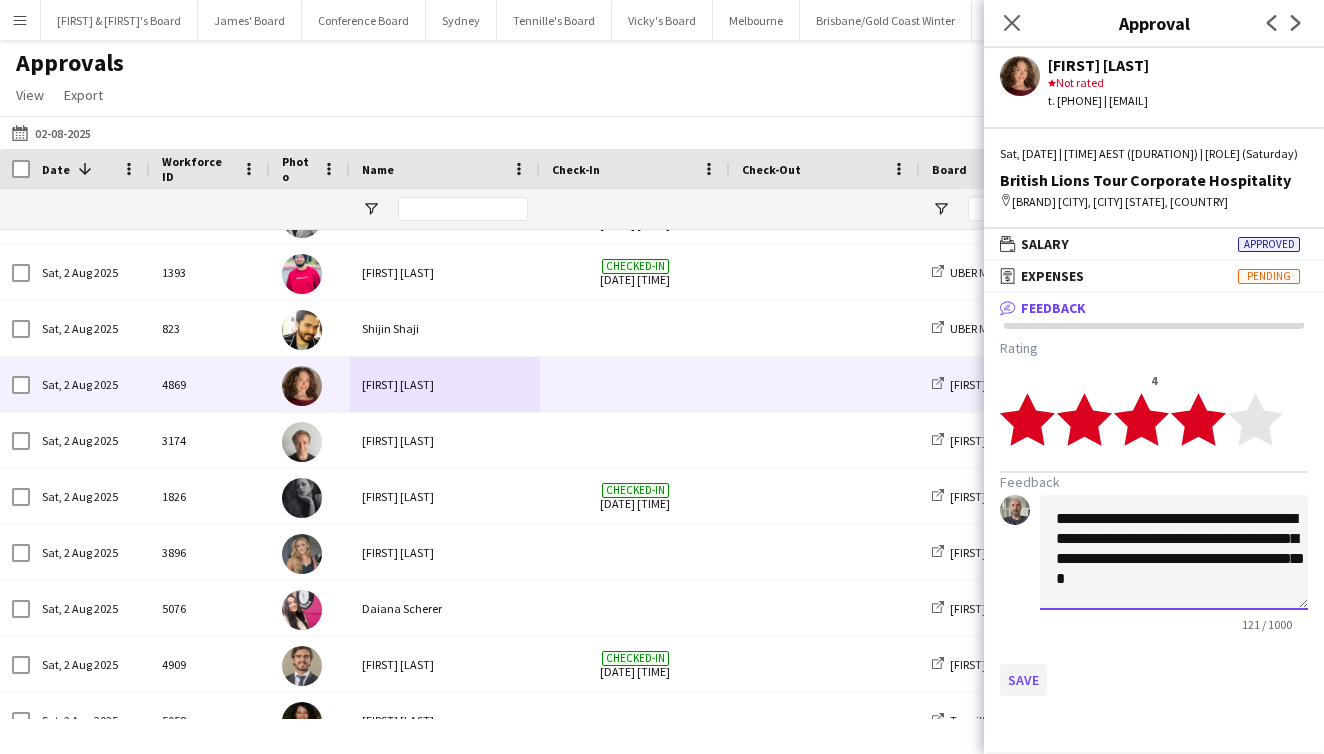 type on "**********" 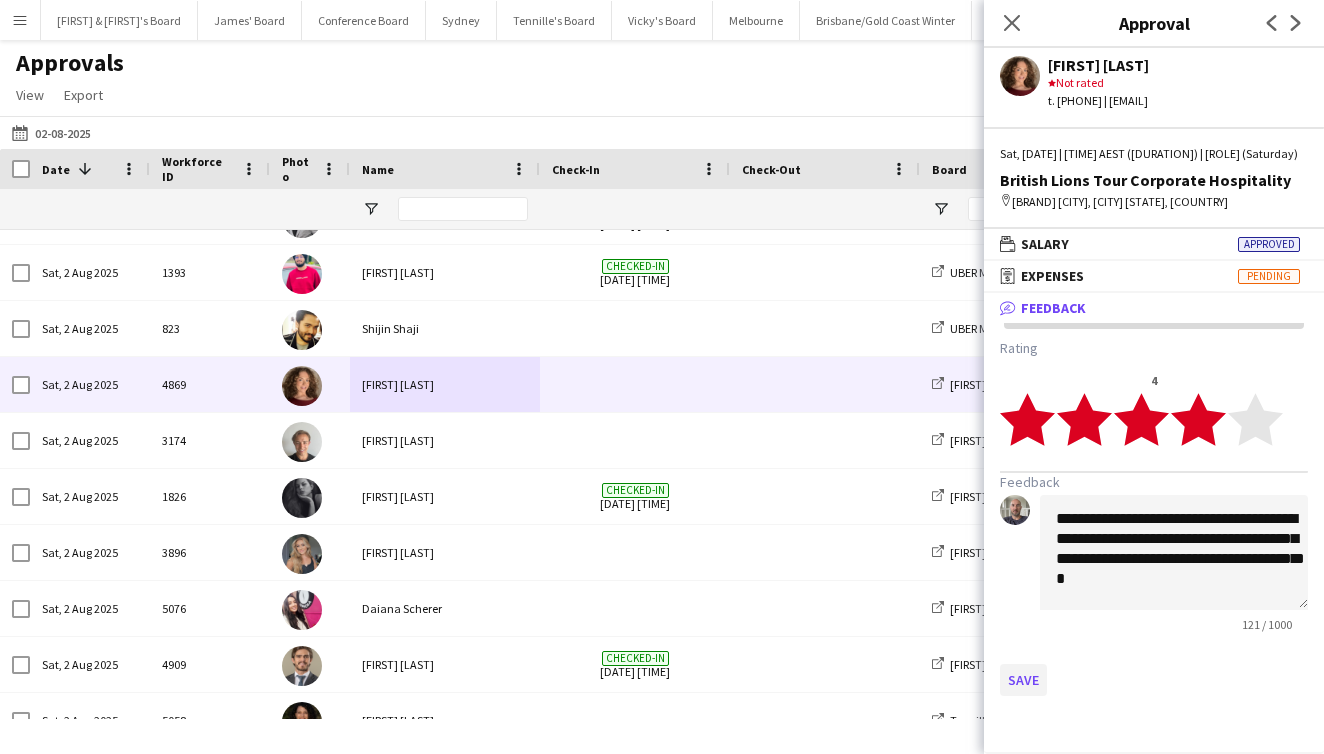 click on "Save" at bounding box center [1023, 680] 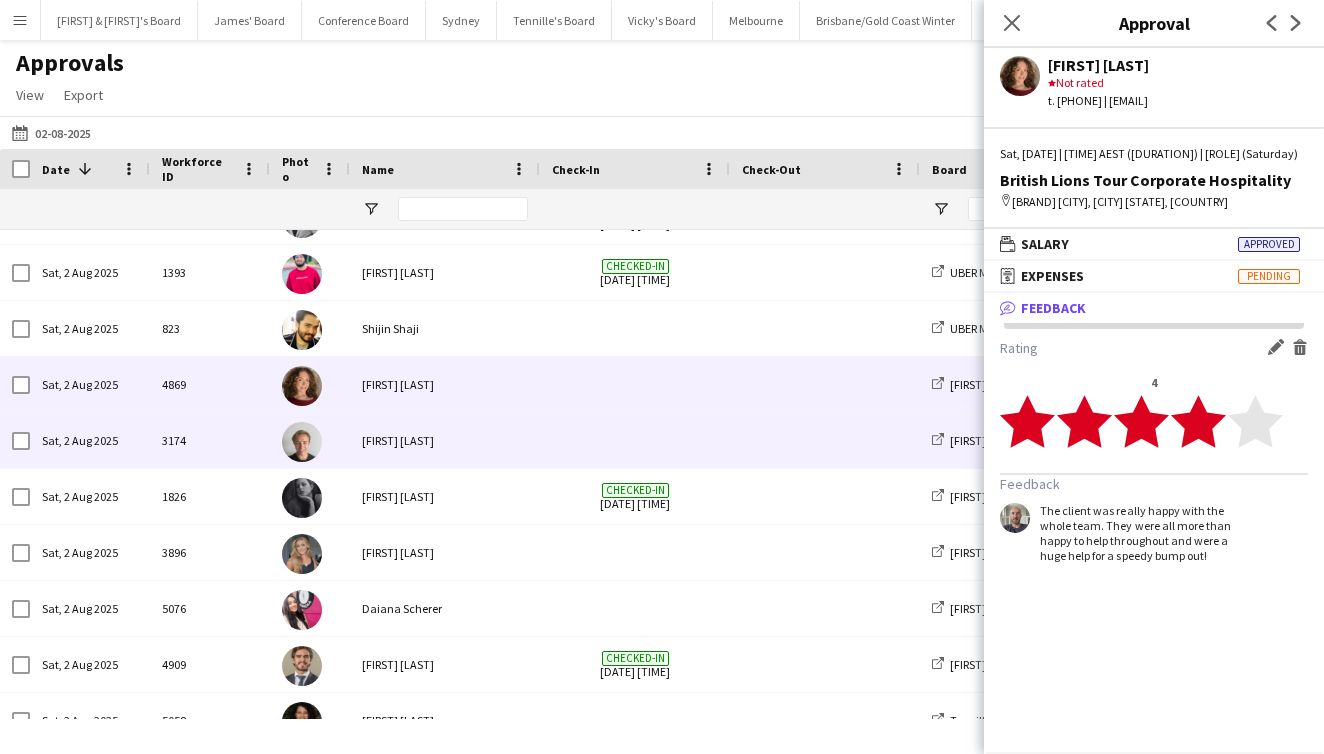 click on "[FIRST] [LAST]" at bounding box center (445, 440) 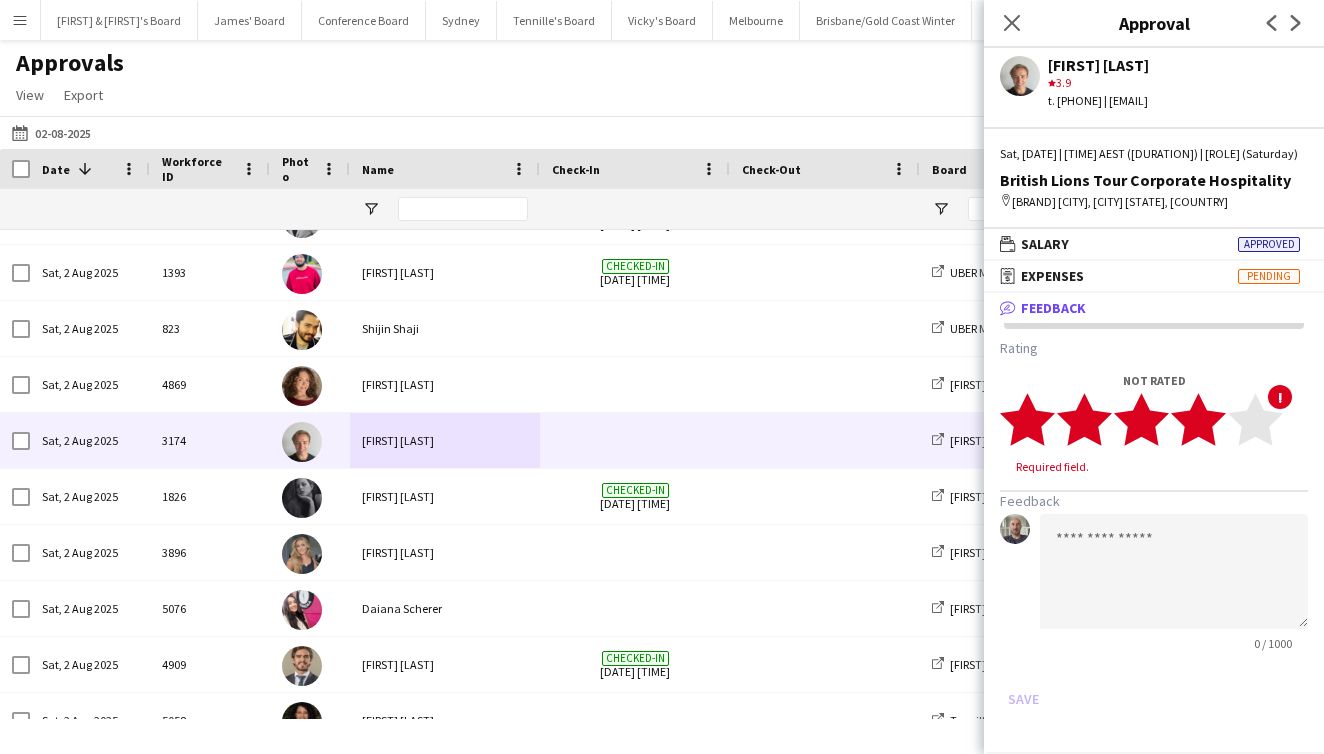 click 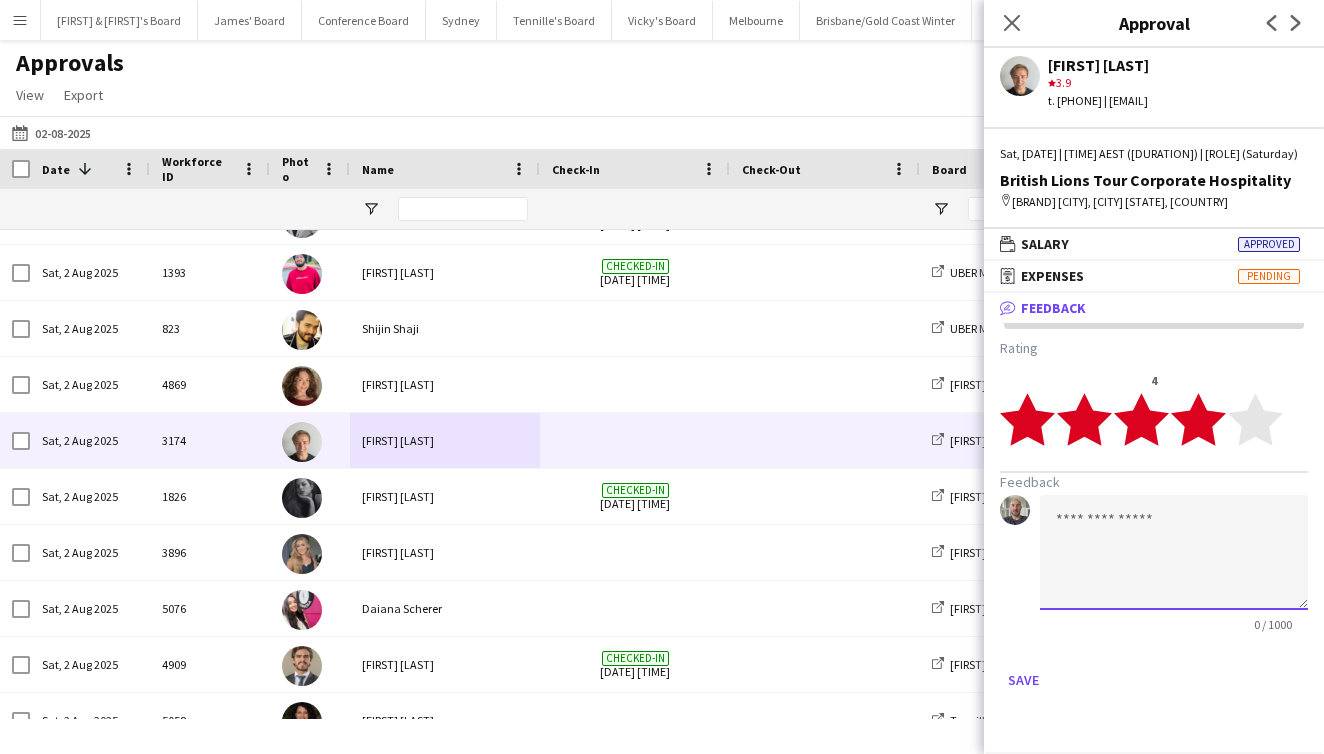 click 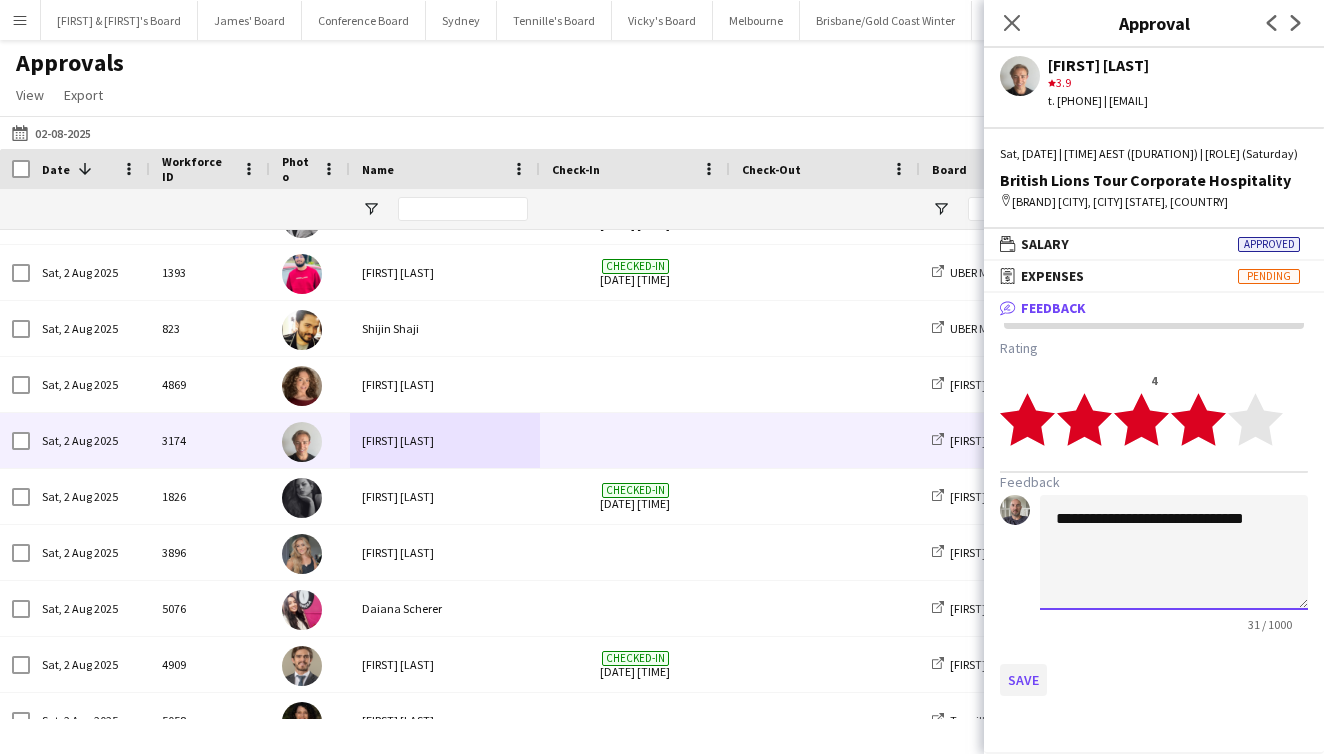 type on "**********" 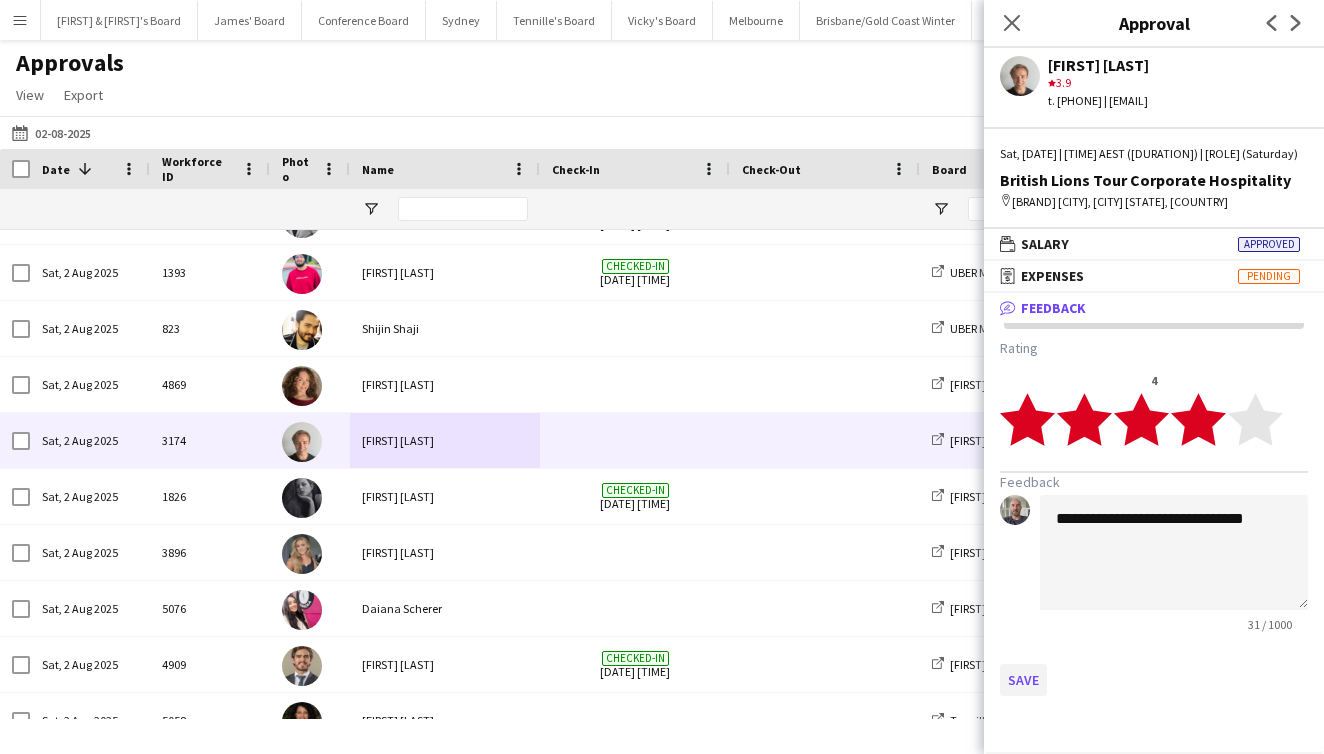 click on "Save" at bounding box center (1023, 680) 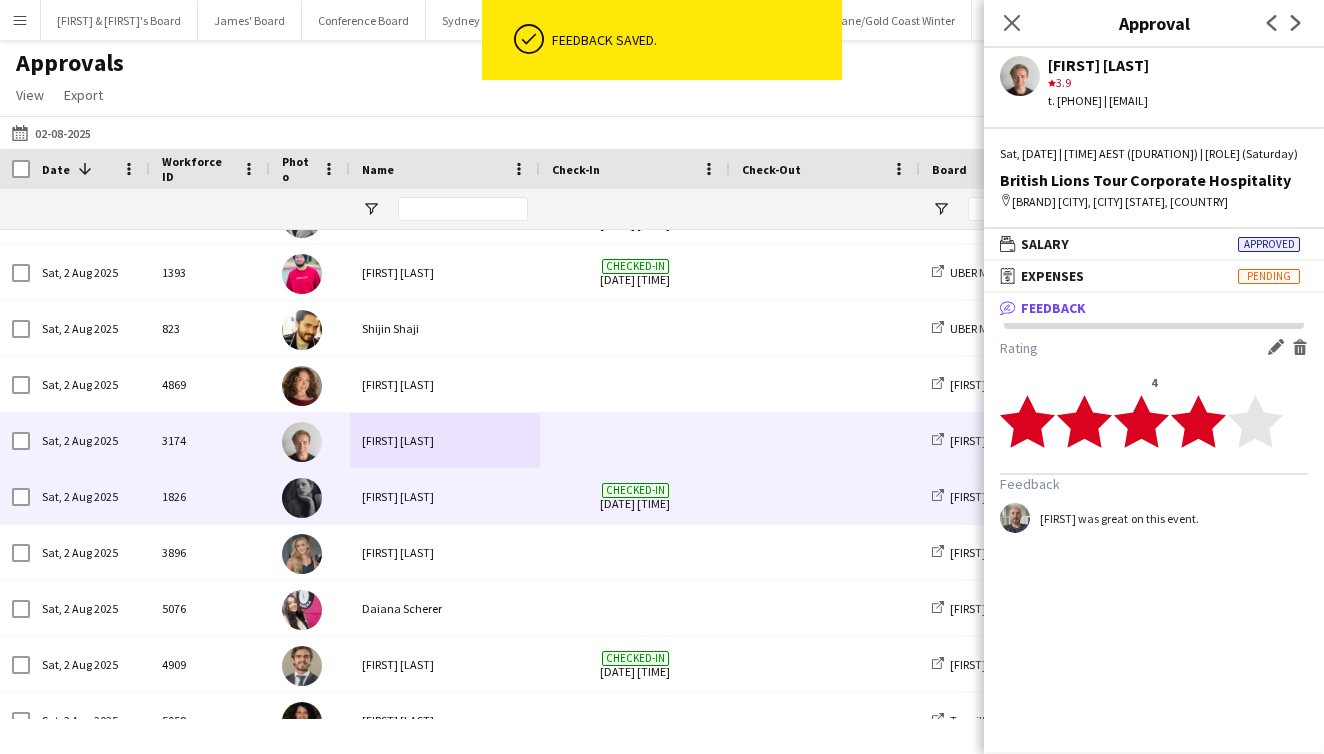 click on "[FIRST] [LAST]" at bounding box center (445, 496) 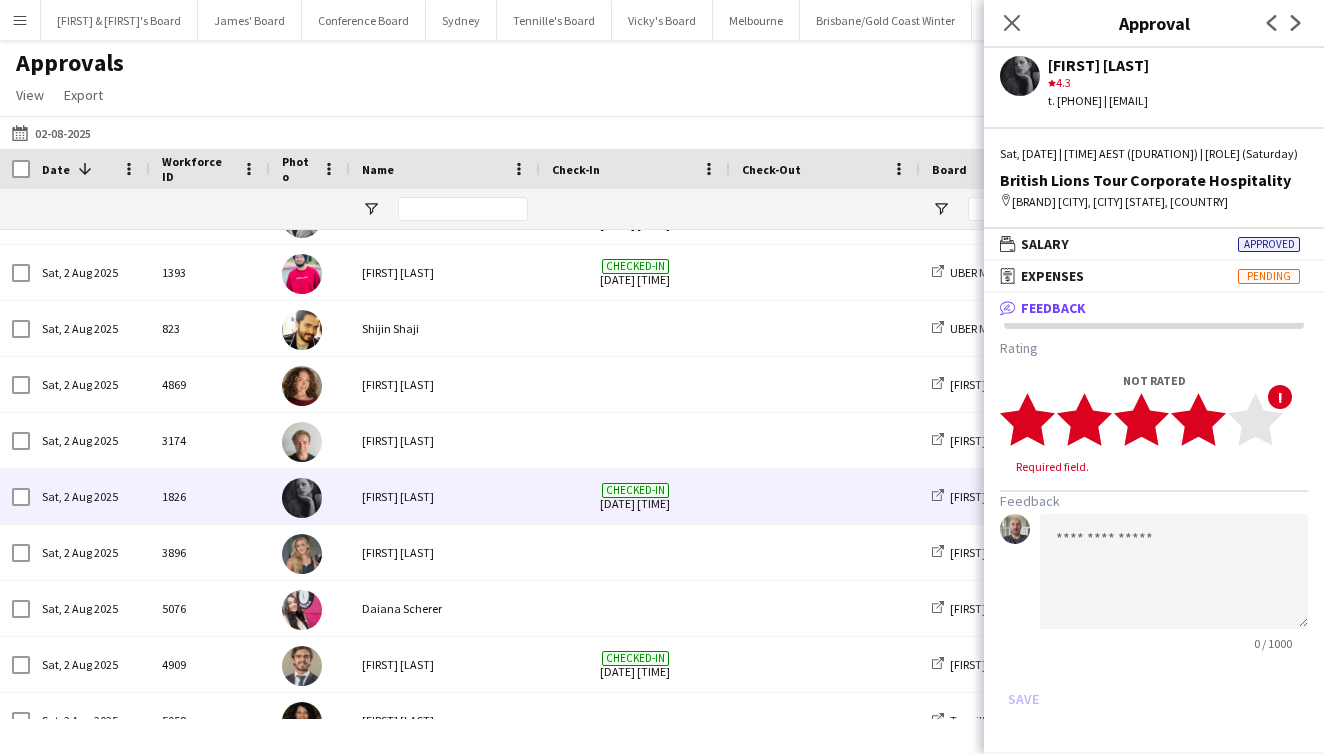 click 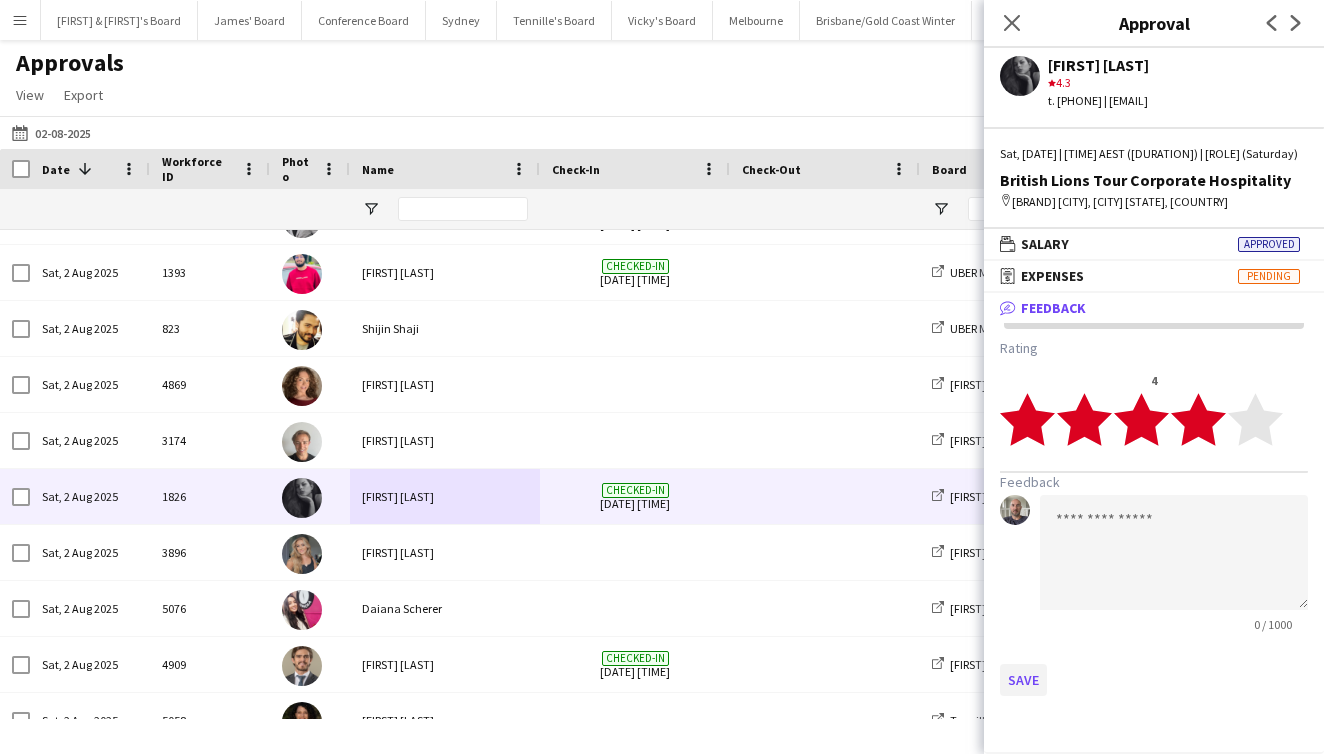 click on "Save" at bounding box center [1023, 680] 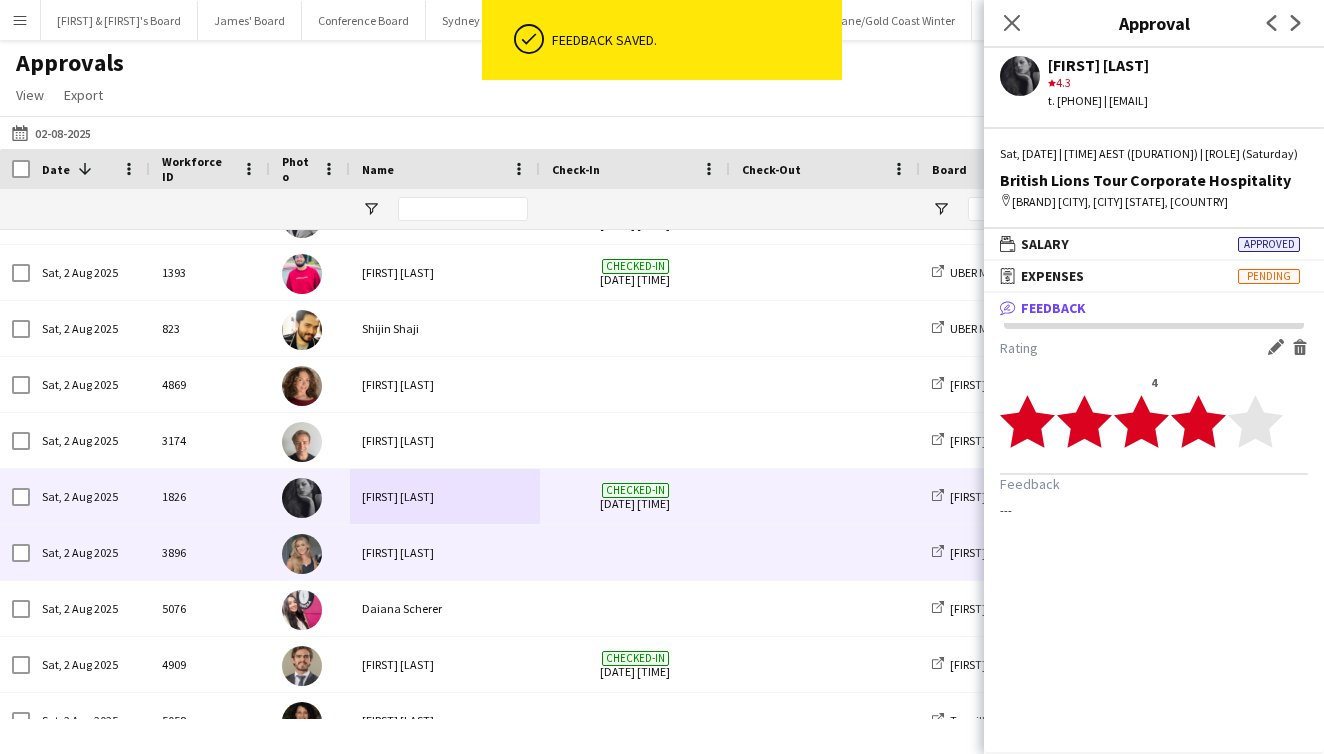 click on "[FIRST] [LAST]" at bounding box center (445, 552) 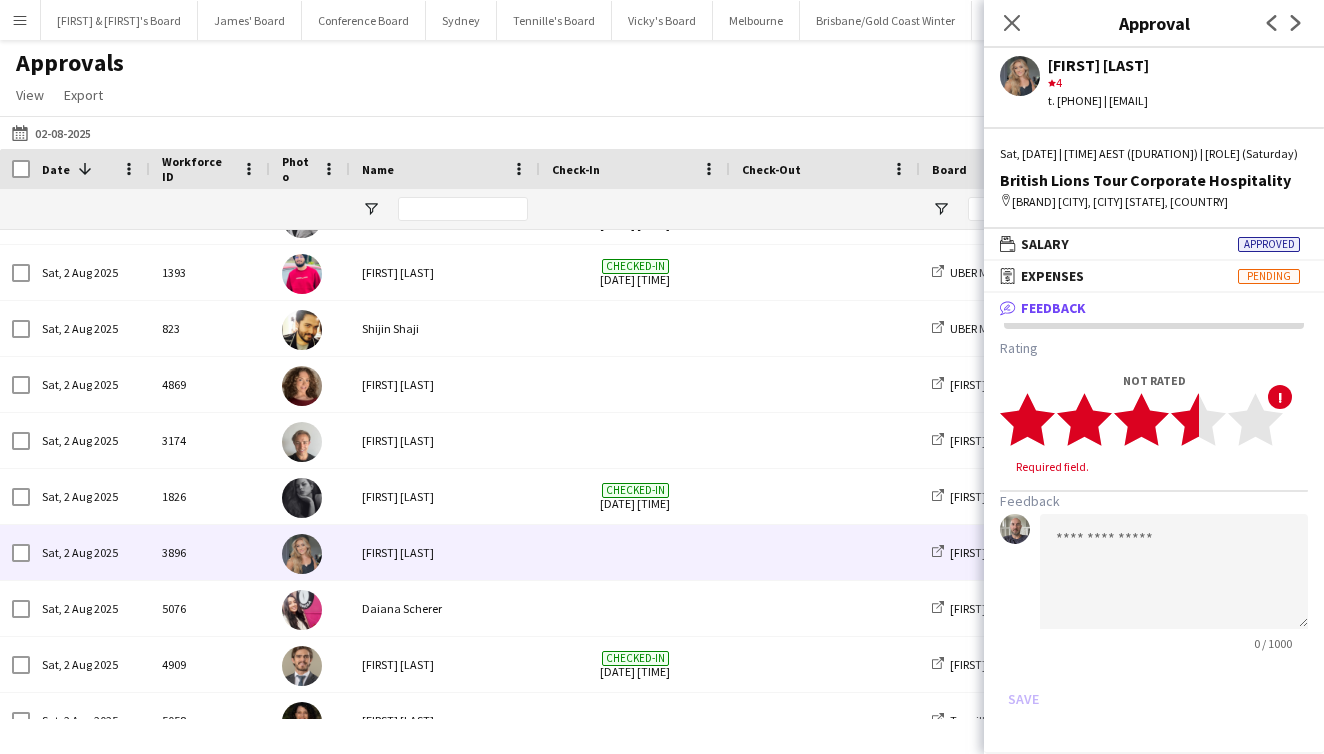 click 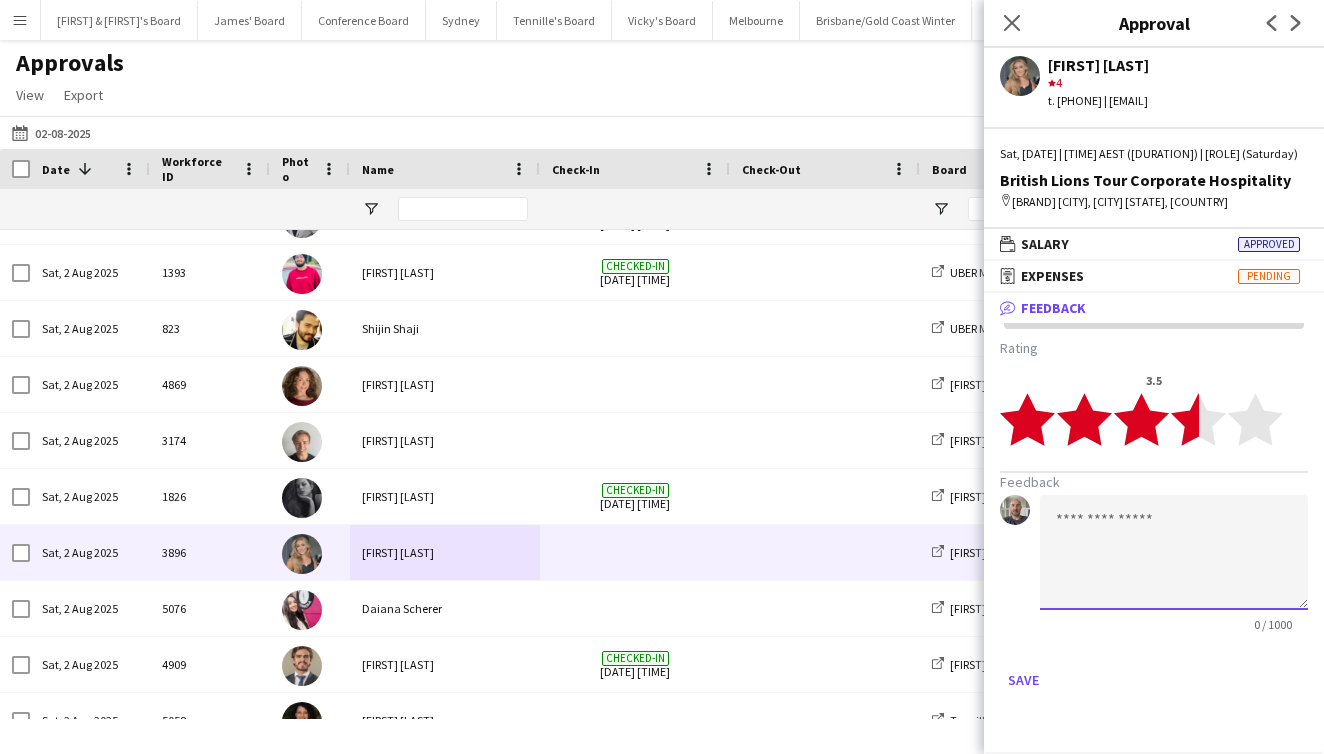 click 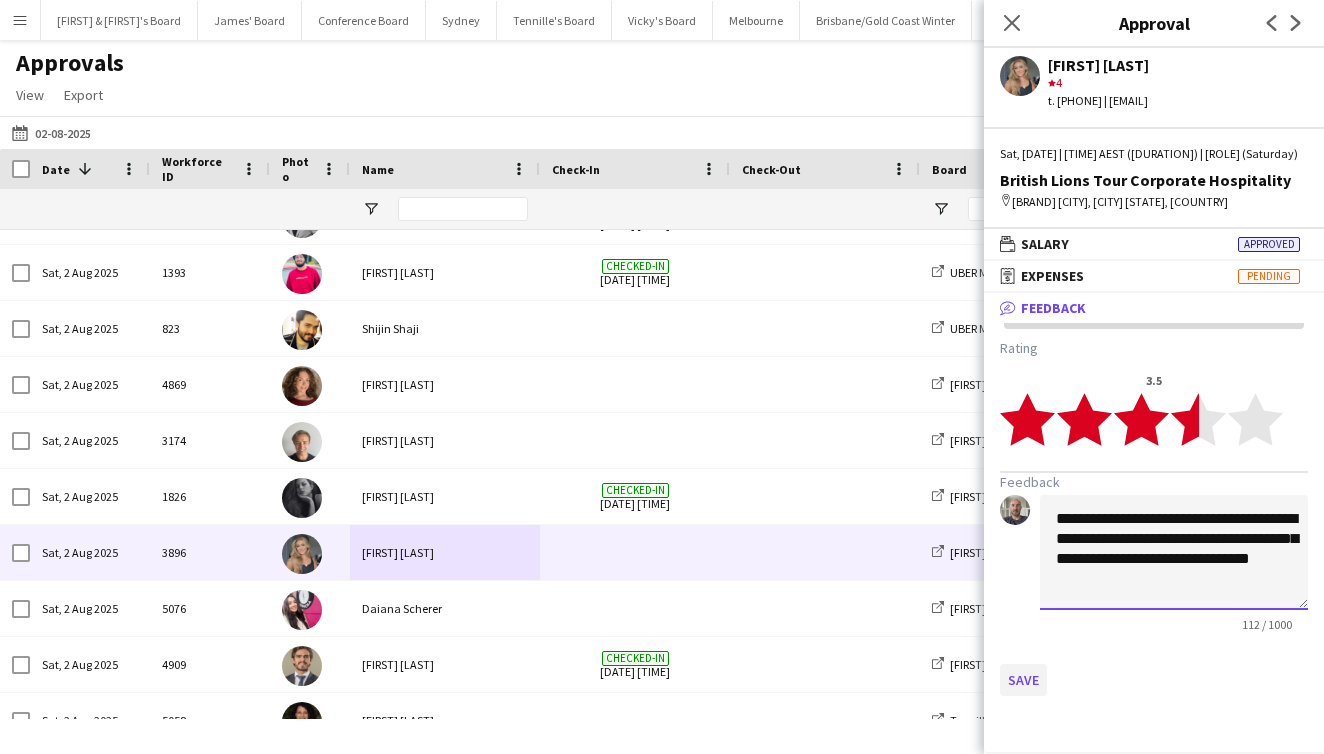 type on "**********" 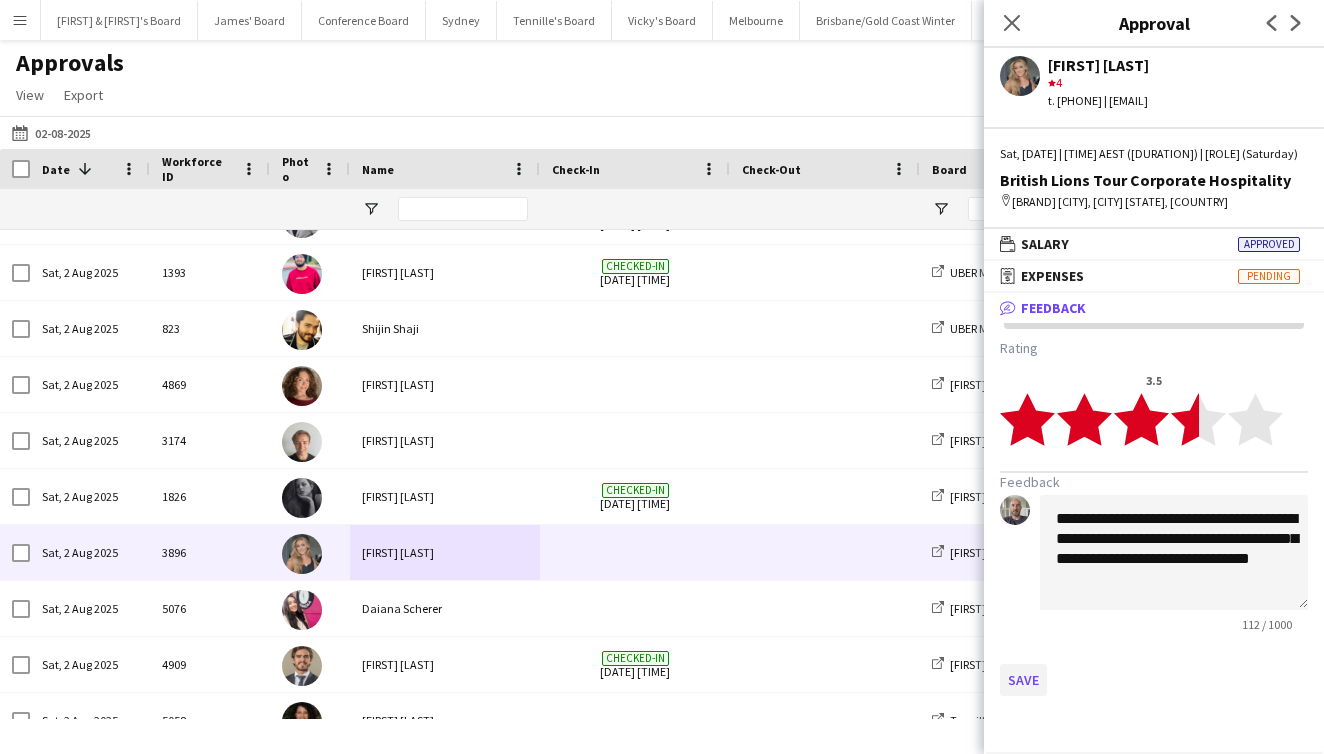click on "Save" at bounding box center [1023, 680] 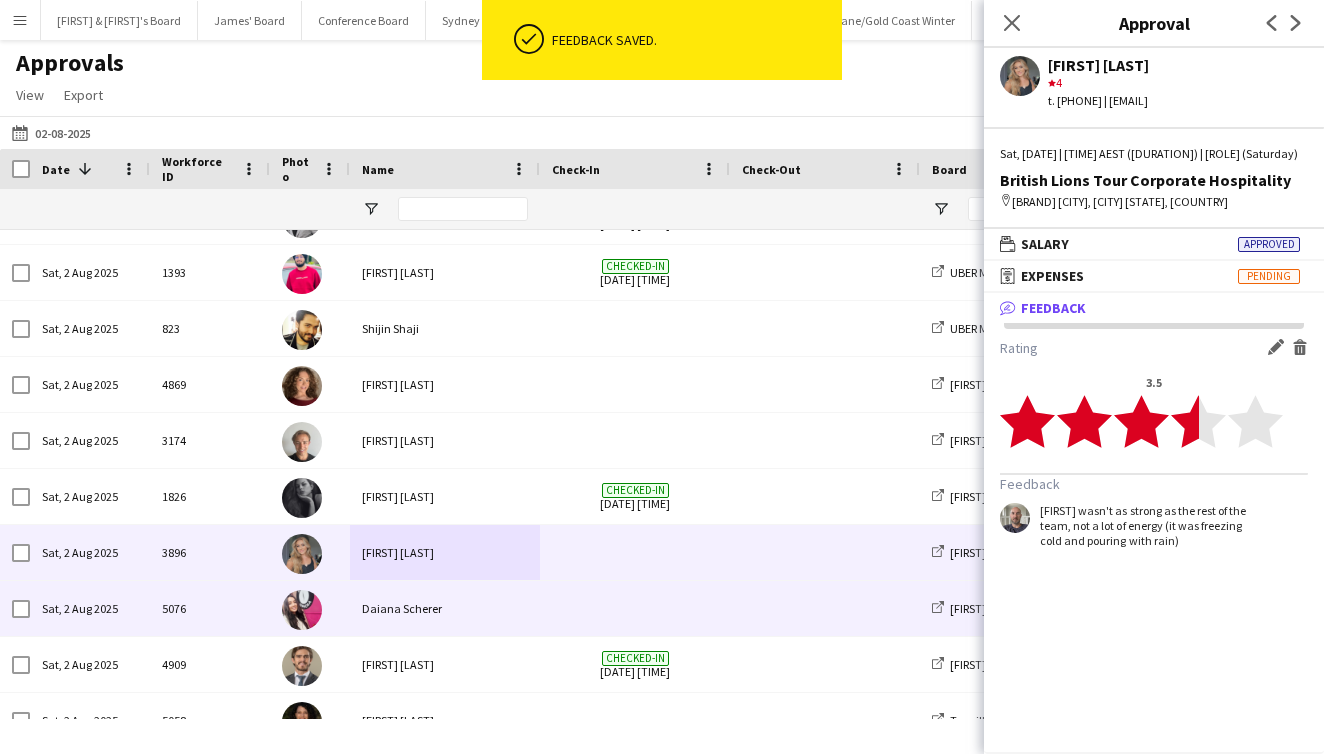 click on "Daiana Scherer" at bounding box center [445, 608] 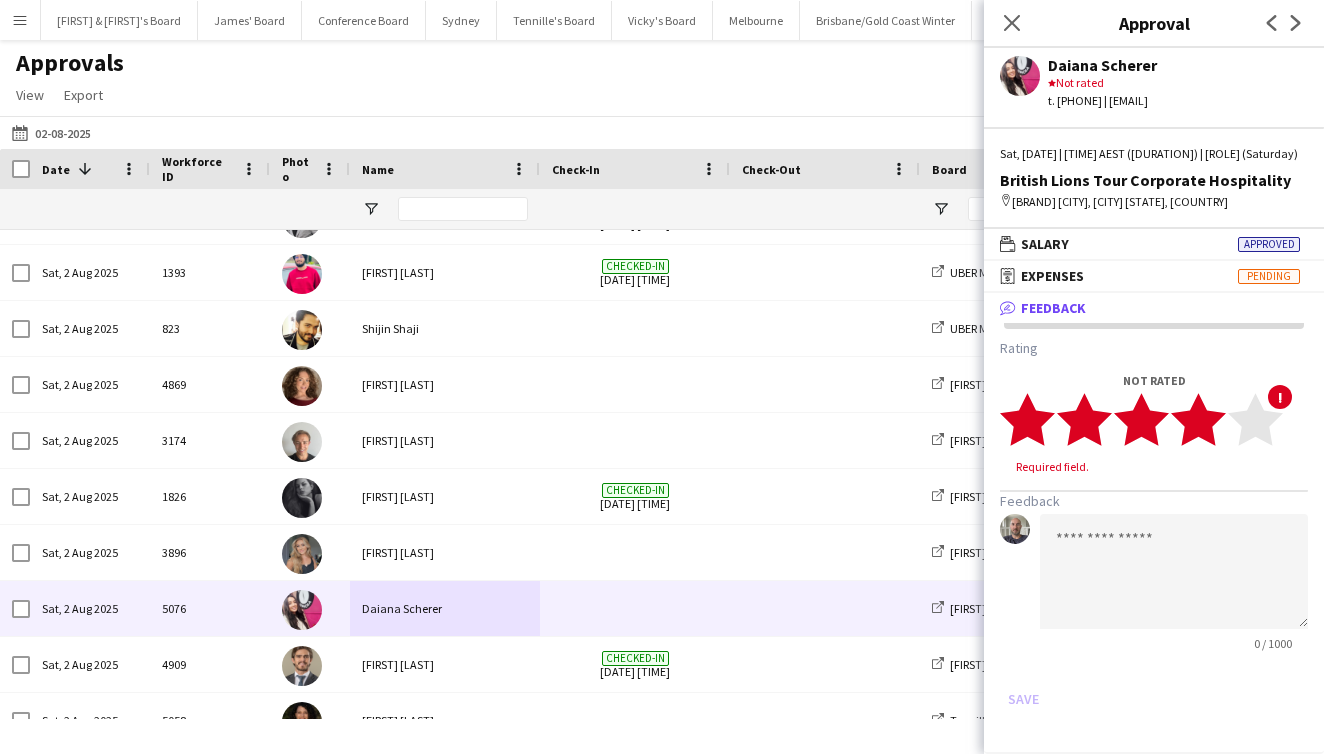 click 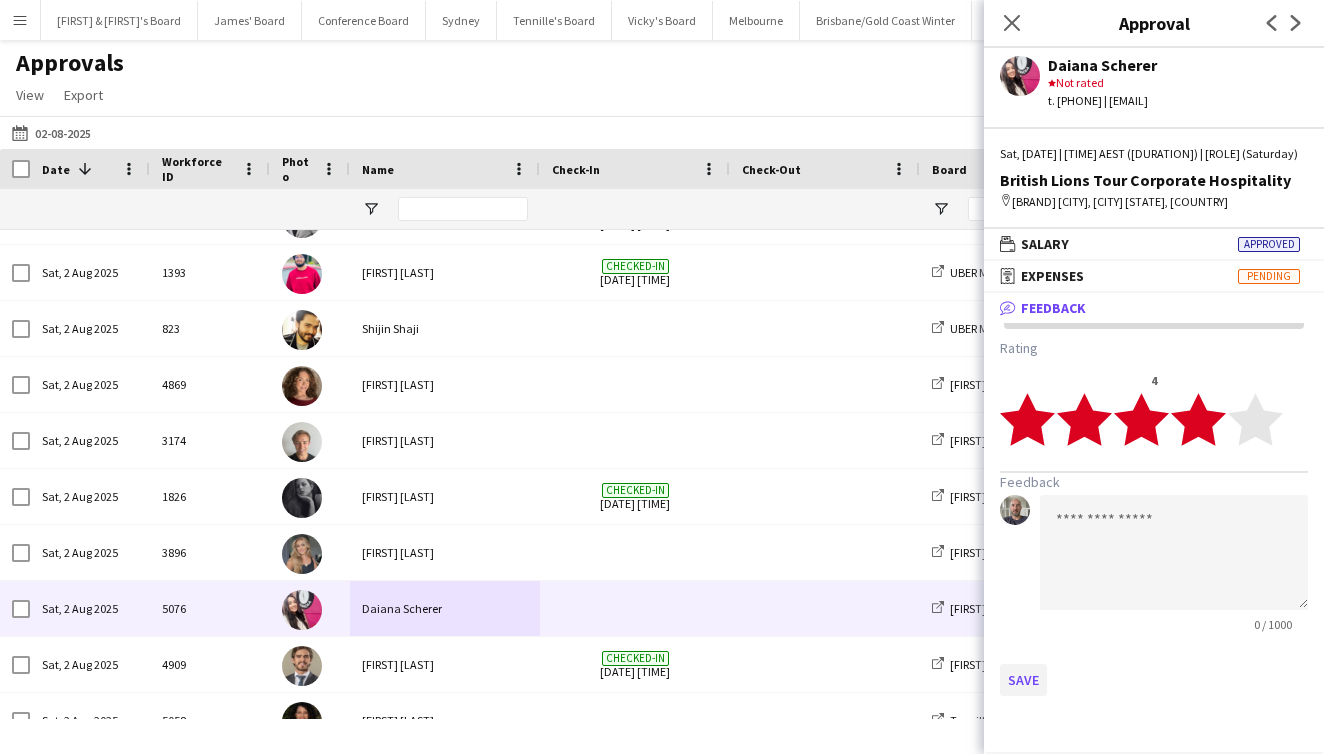 click on "Save" at bounding box center (1023, 680) 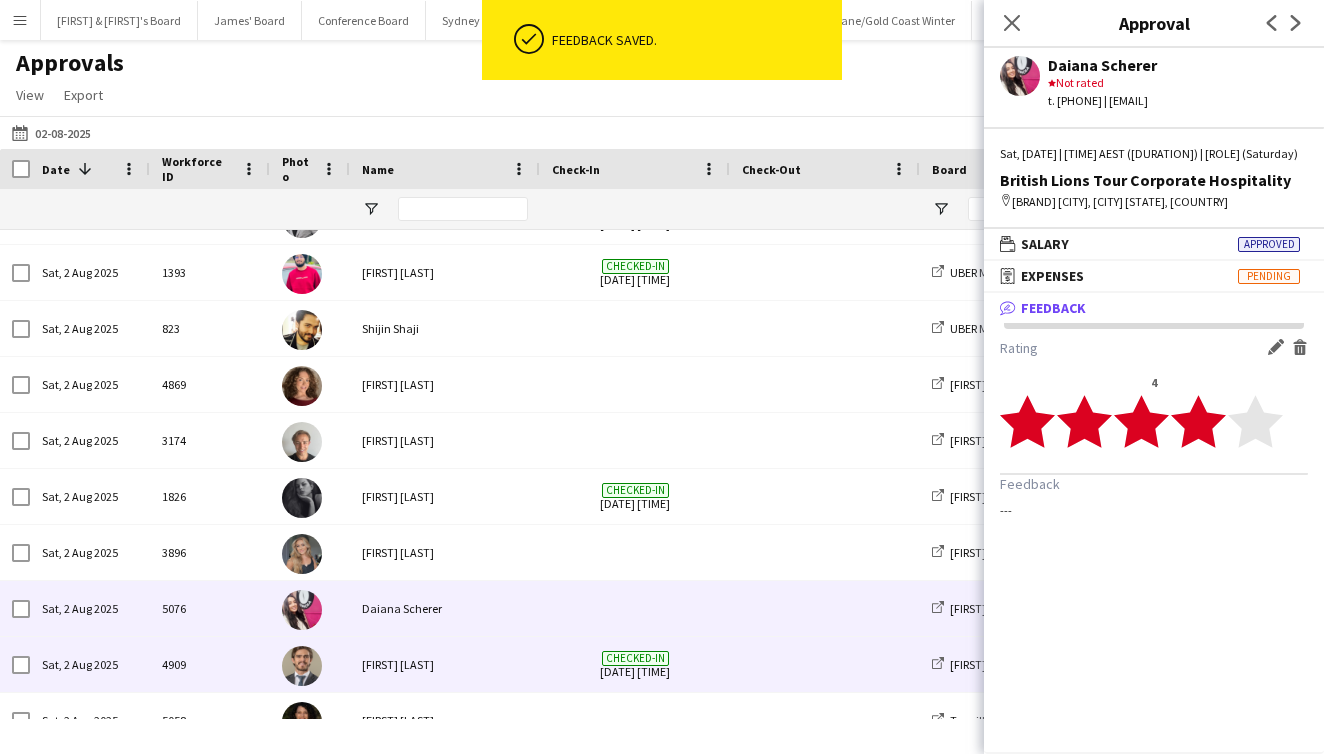 click on "[FIRST] [LAST]" at bounding box center (445, 664) 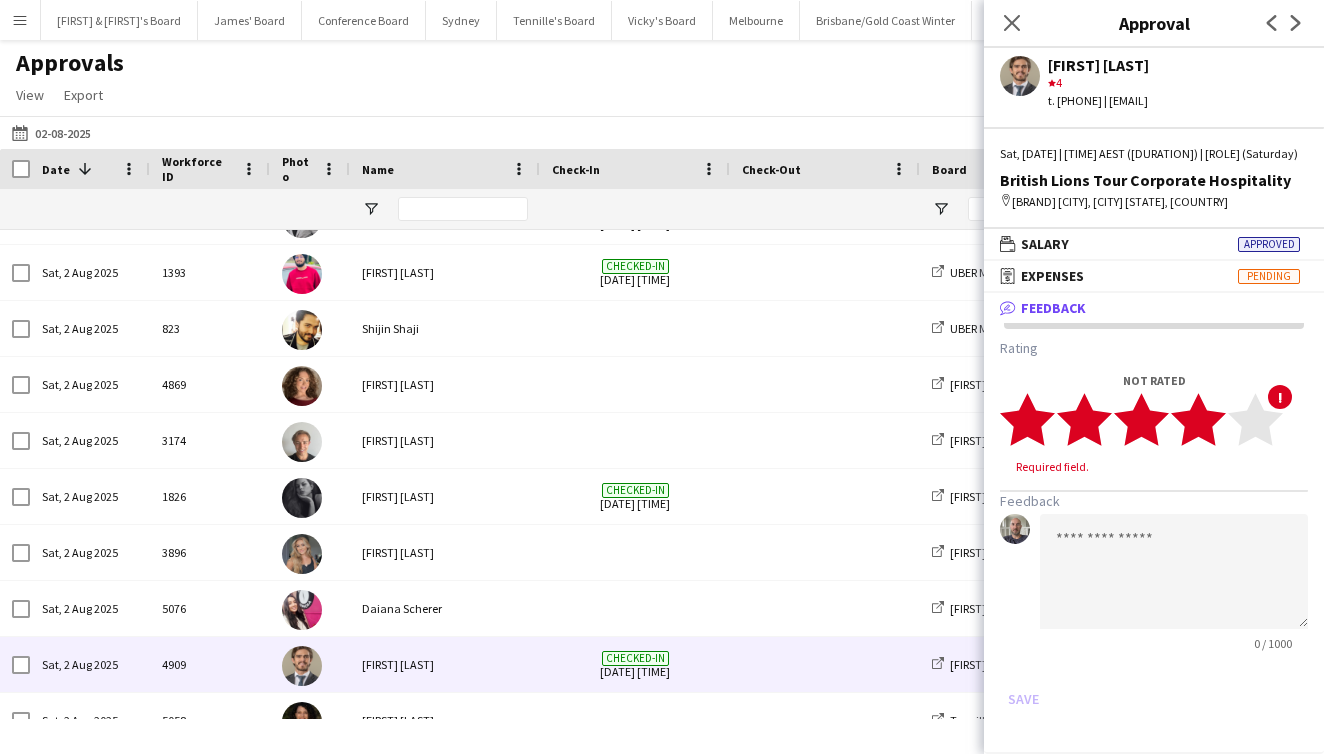 click 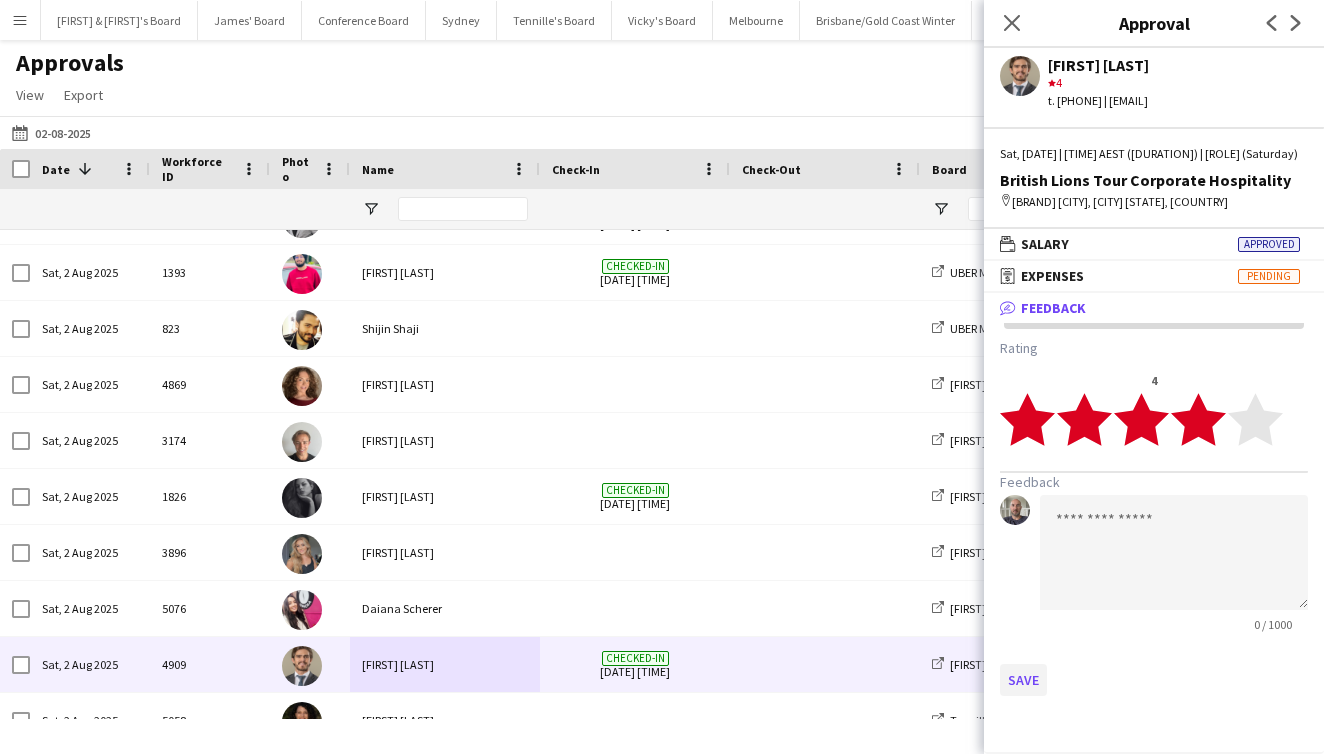 click on "Save" at bounding box center (1023, 680) 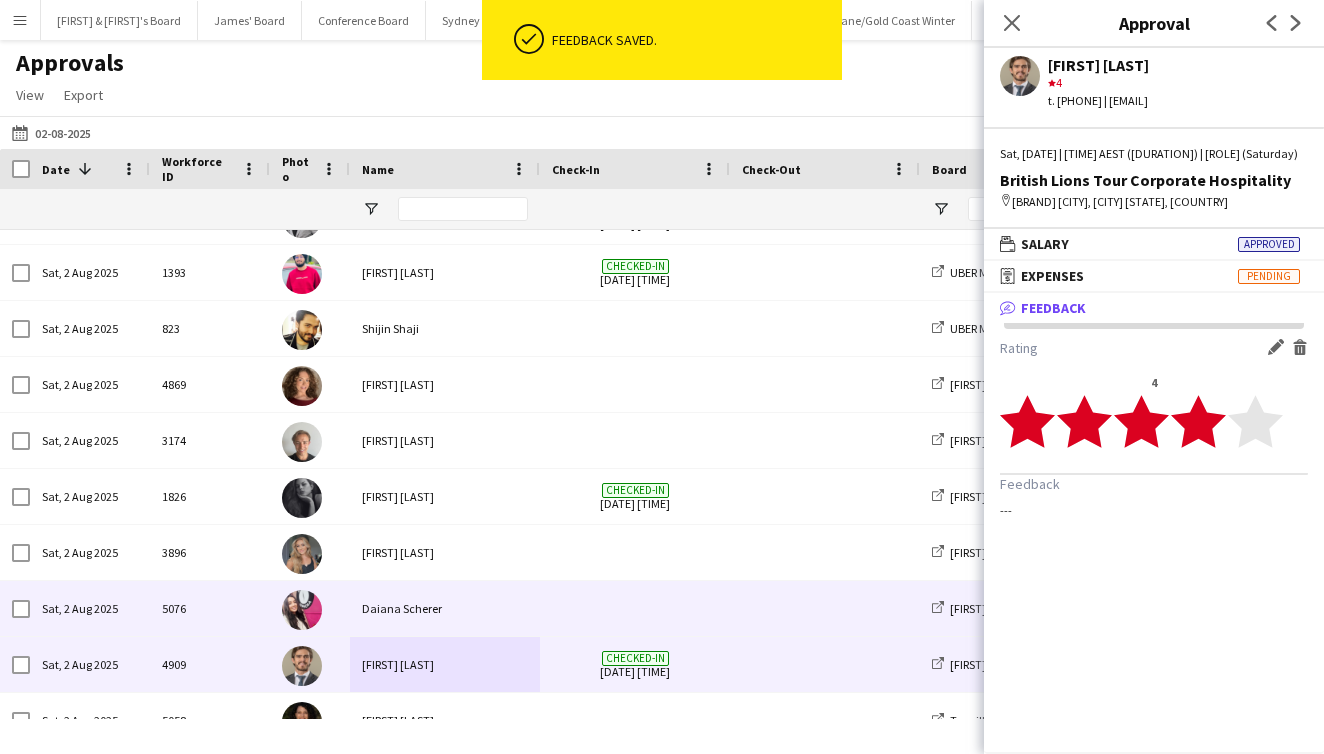 scroll, scrollTop: 1640, scrollLeft: 0, axis: vertical 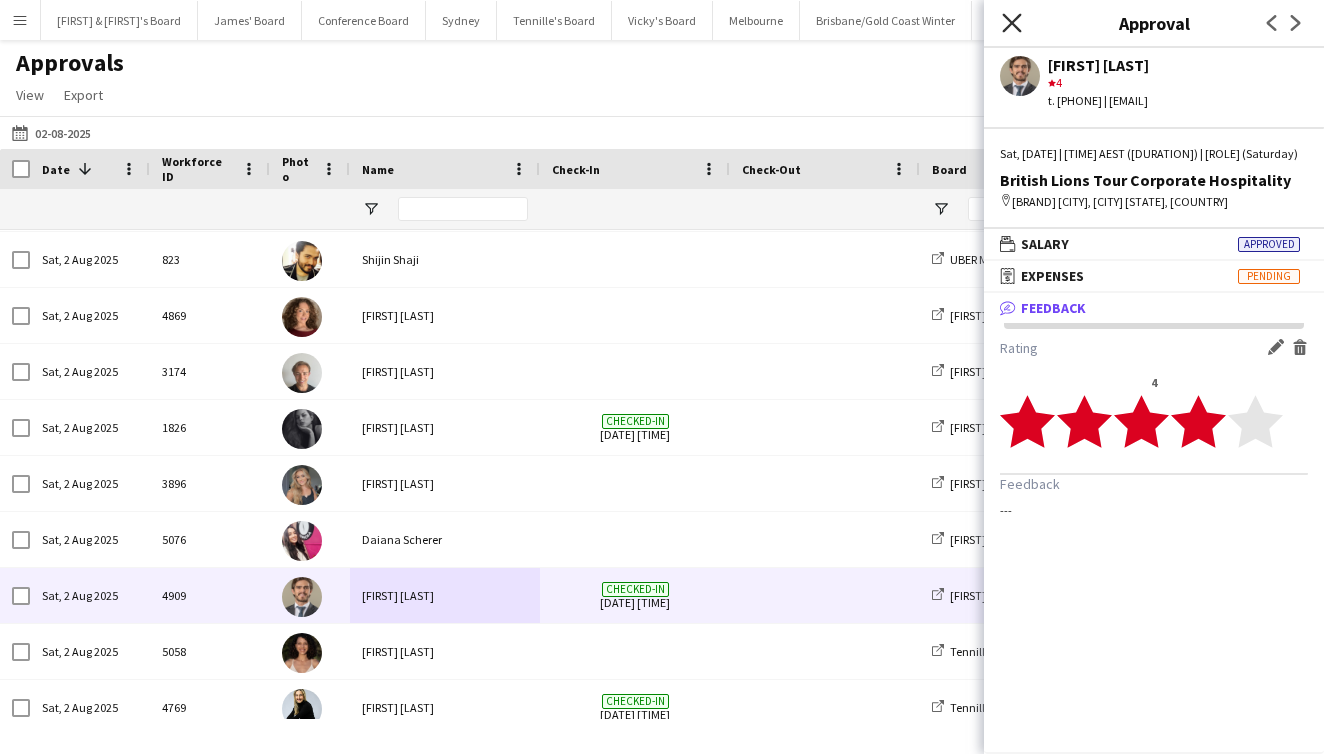 click on "Close pop-in" 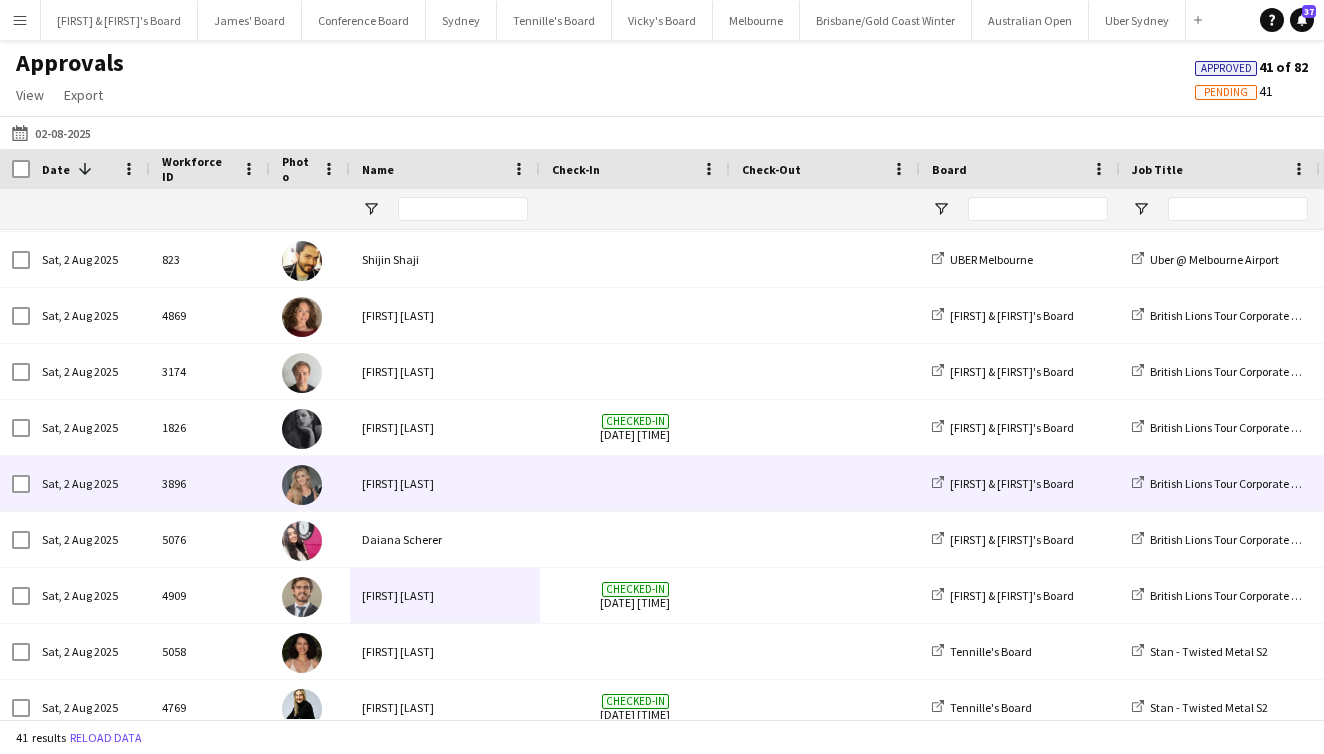 scroll, scrollTop: 1695, scrollLeft: 0, axis: vertical 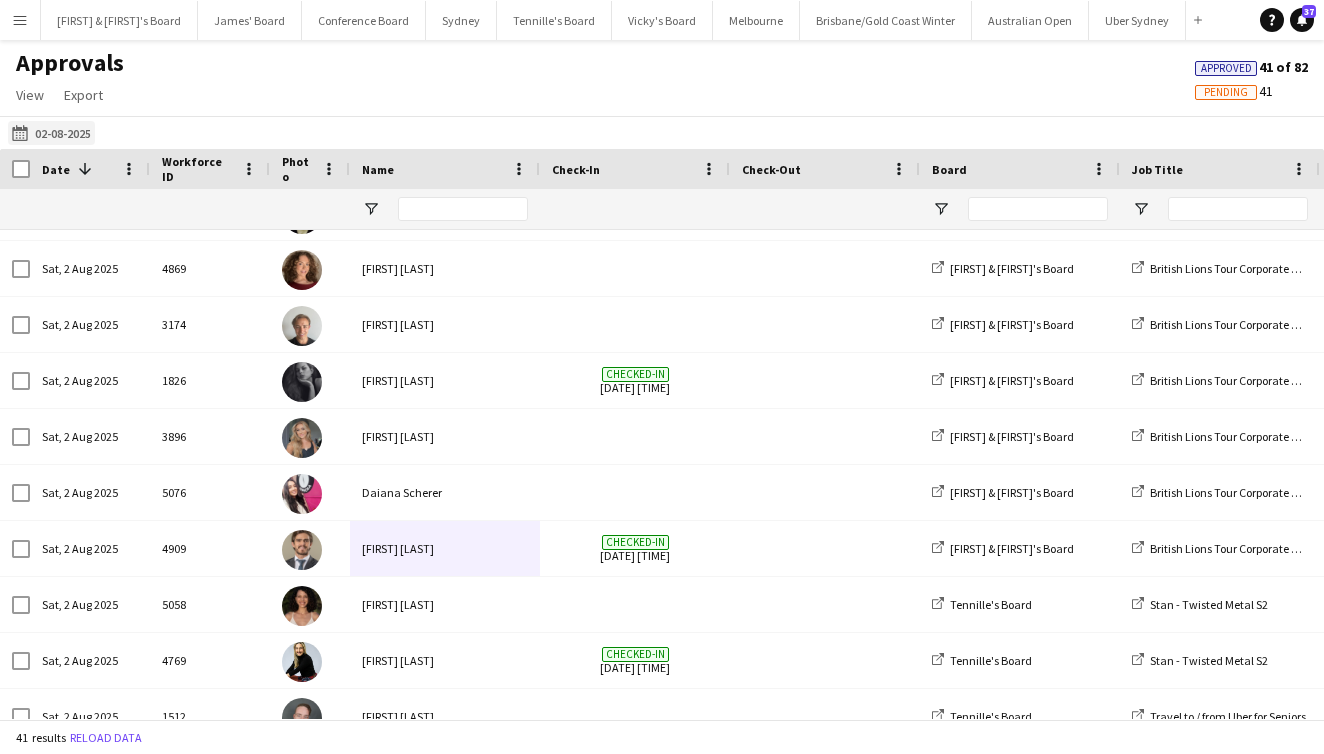 click on "[DATE] to [DATE]
[DATE]" 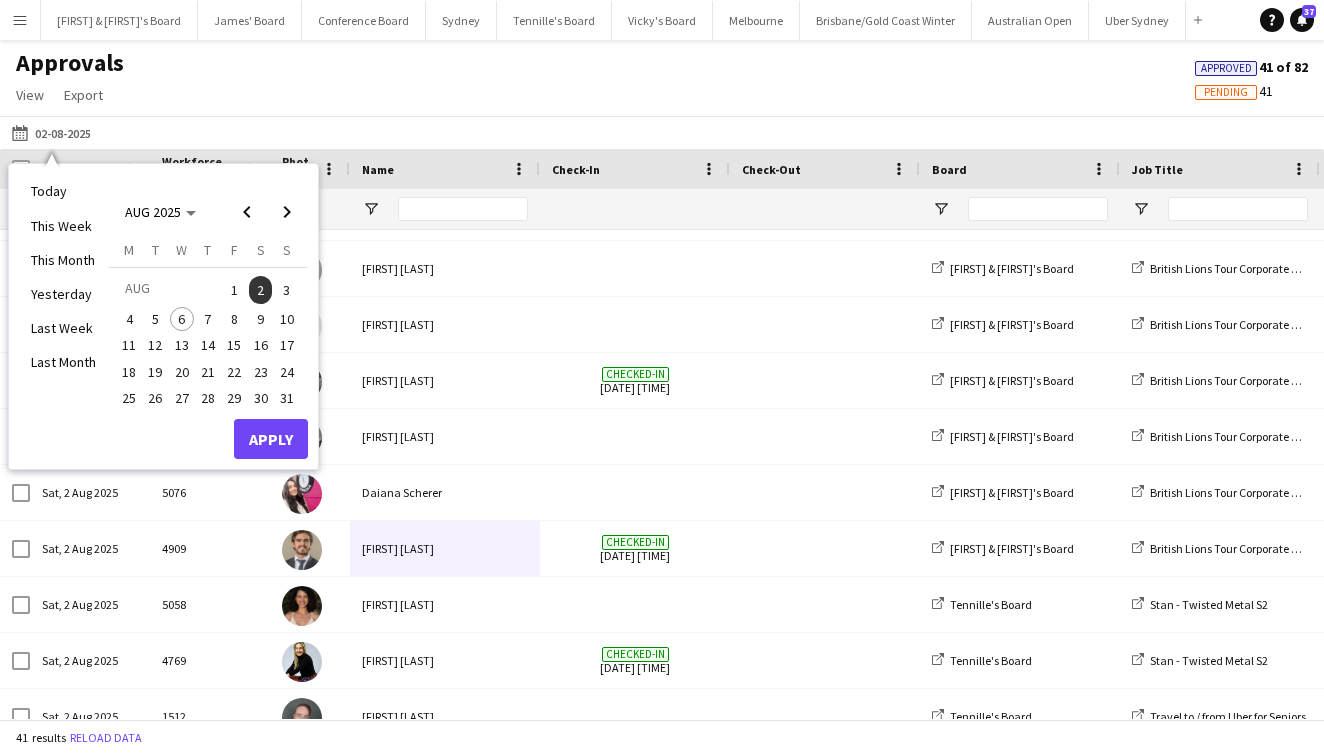 click on "1" at bounding box center [234, 290] 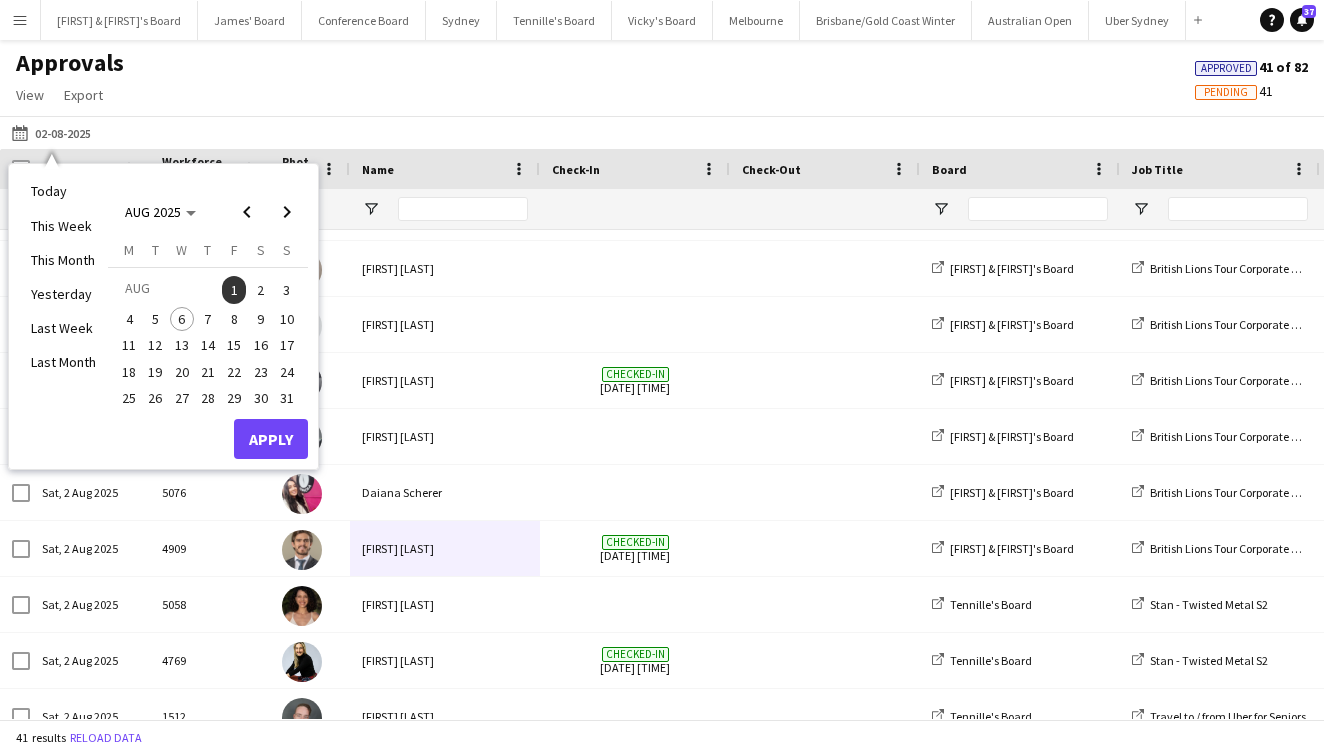 click on "Apply" at bounding box center (271, 439) 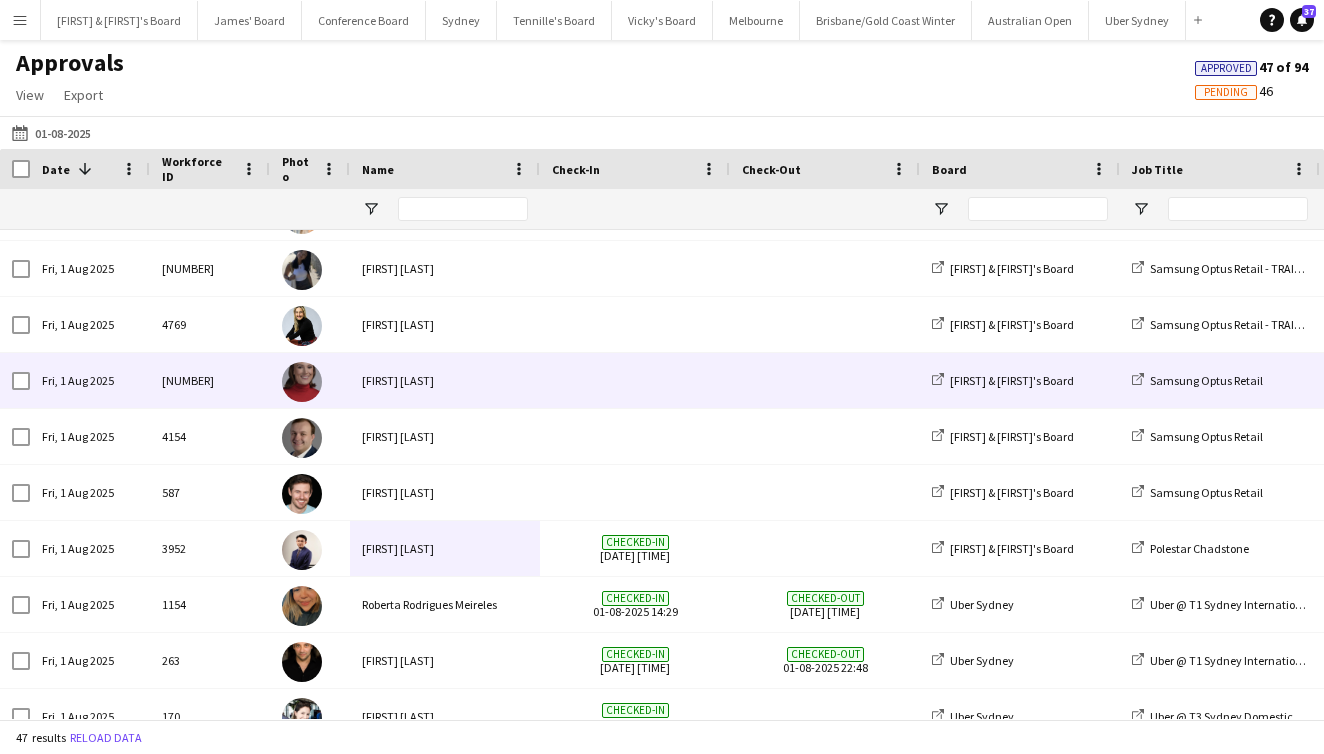 scroll, scrollTop: 625, scrollLeft: 0, axis: vertical 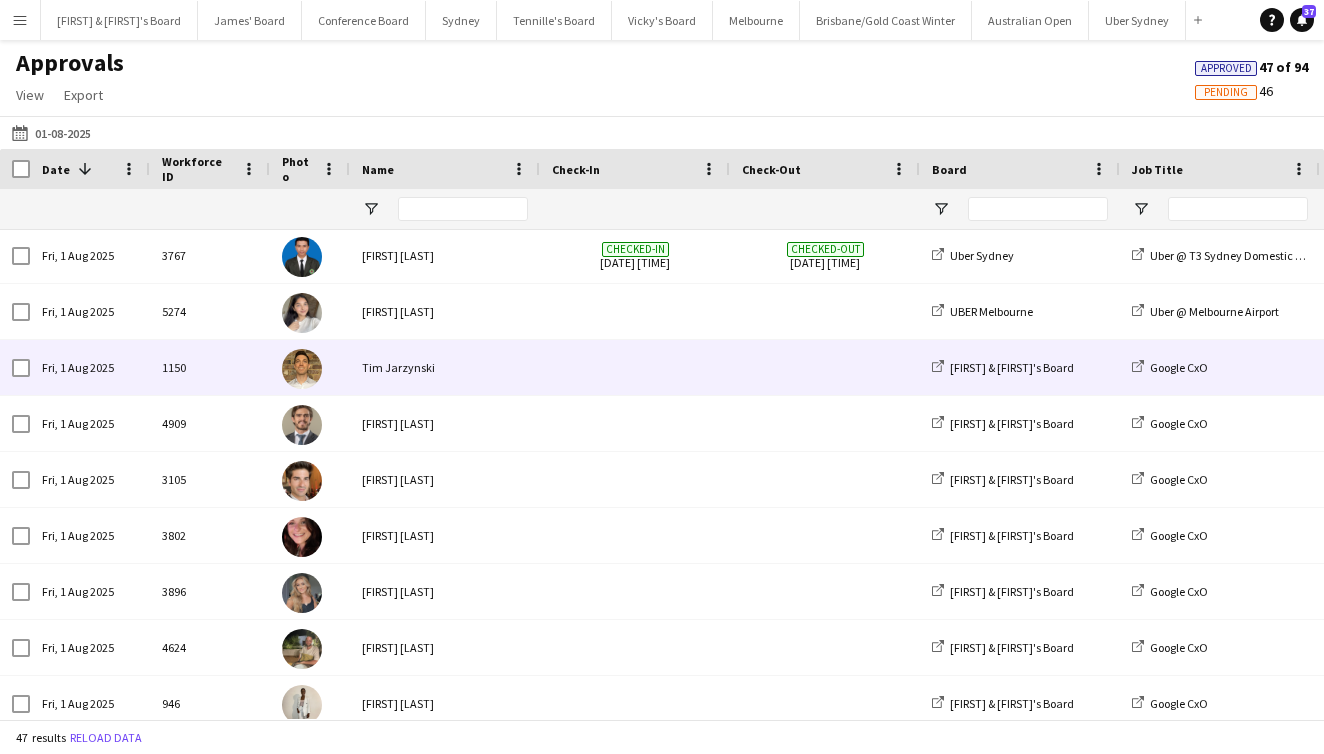 click on "Tim Jarzynski" at bounding box center (445, 367) 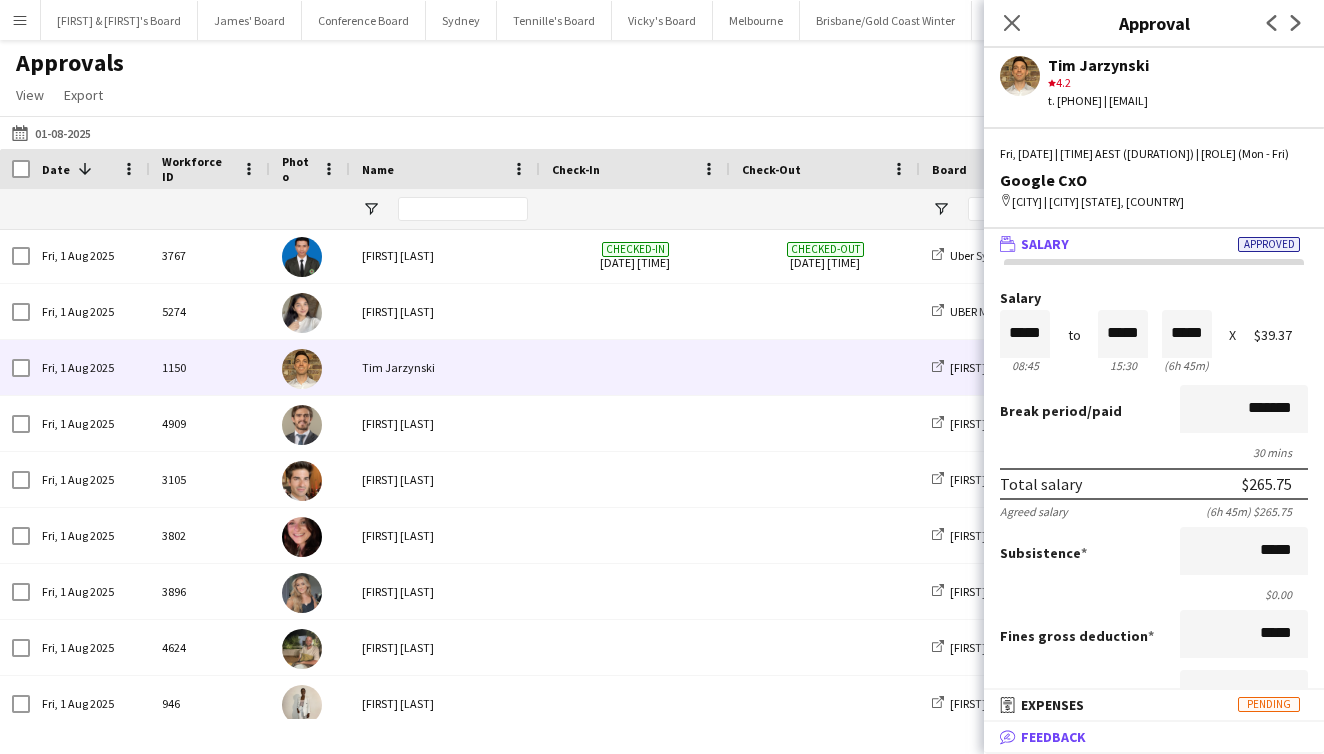 click on "Feedback" at bounding box center (1053, 737) 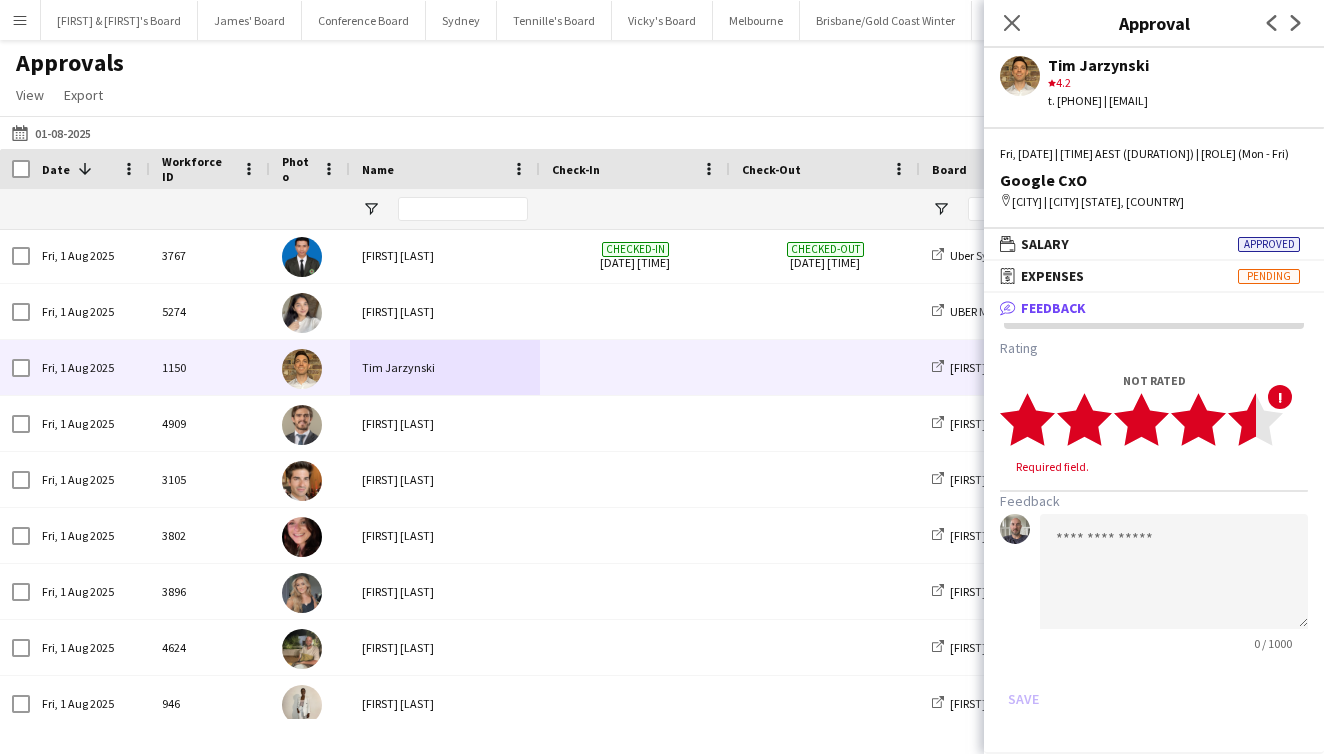 click 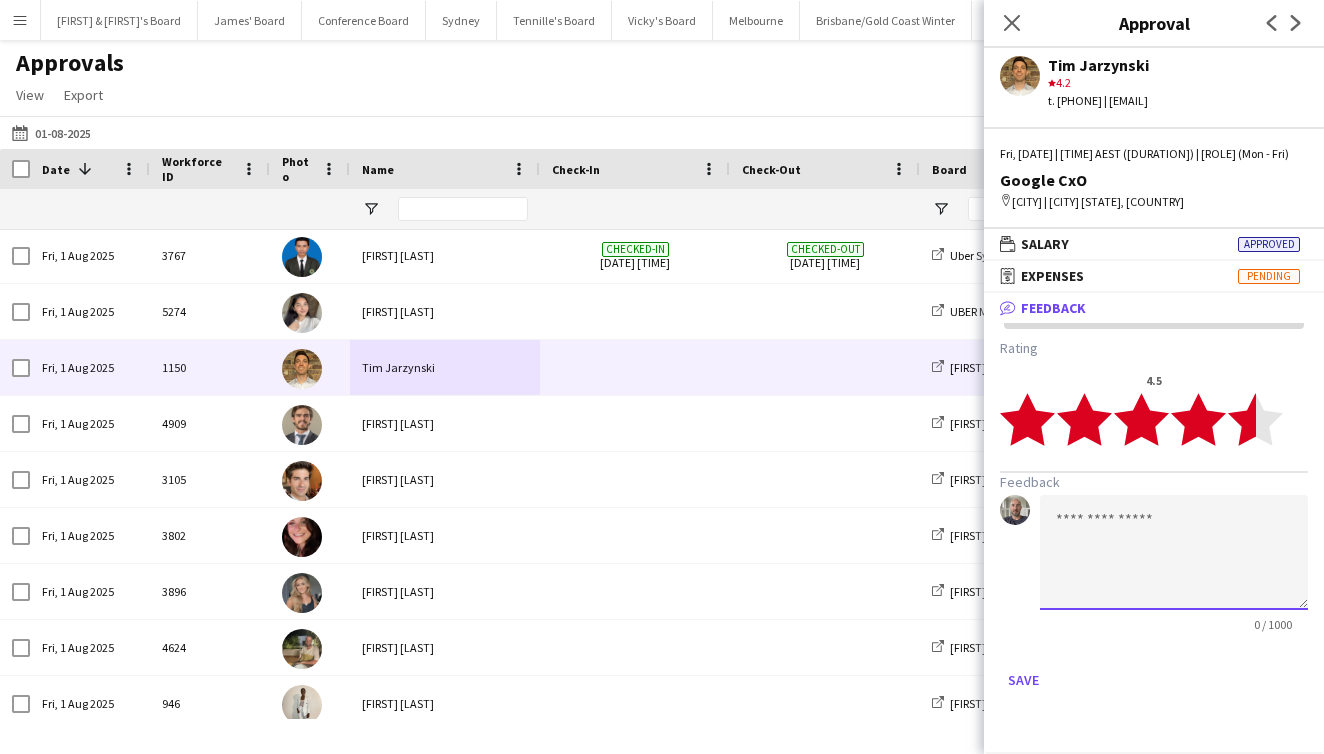 click 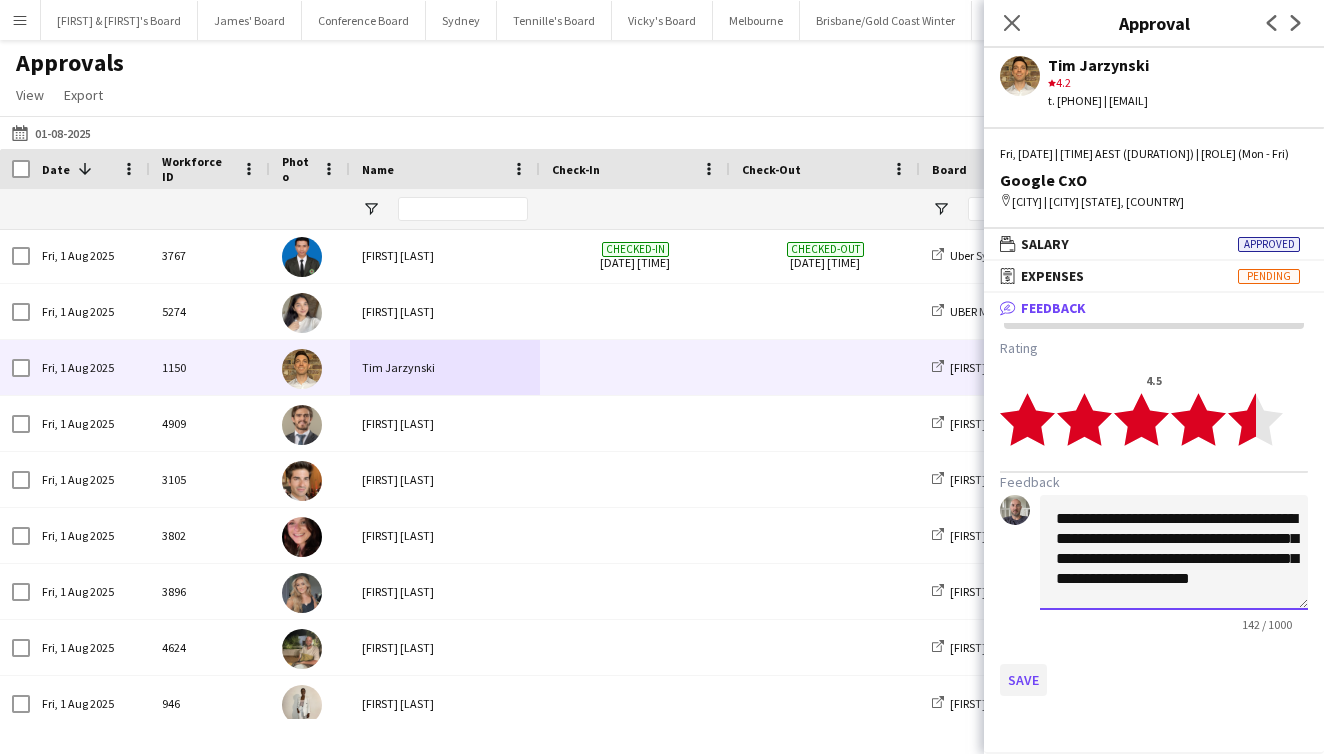 type on "**********" 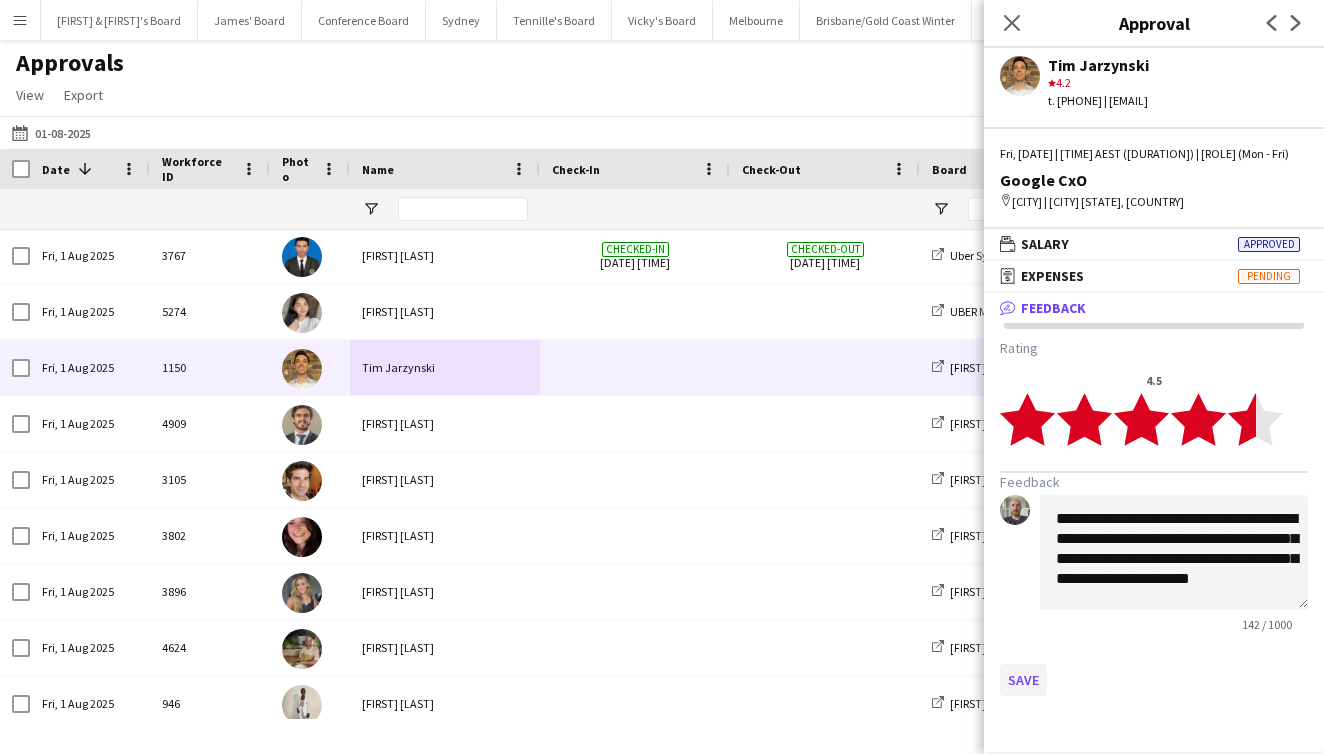click on "Save" at bounding box center [1023, 680] 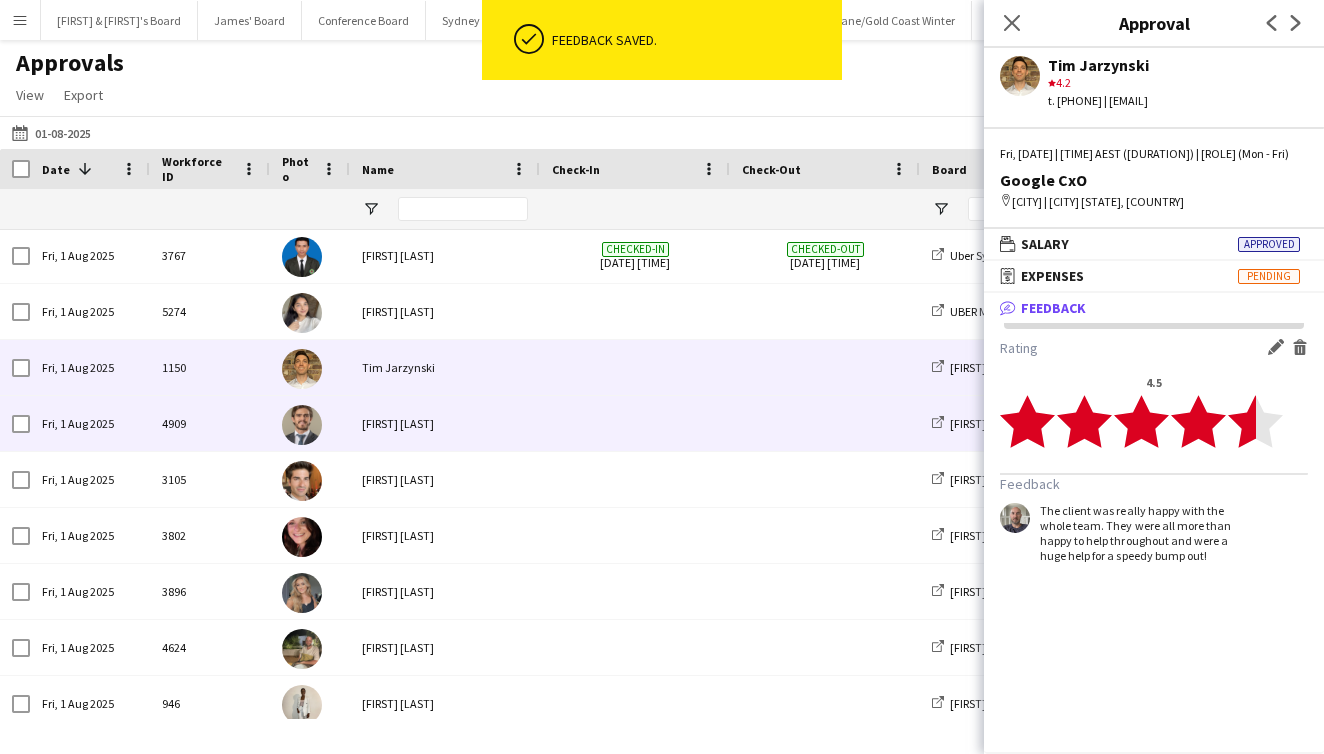 click on "[FIRST] [LAST]" at bounding box center [445, 423] 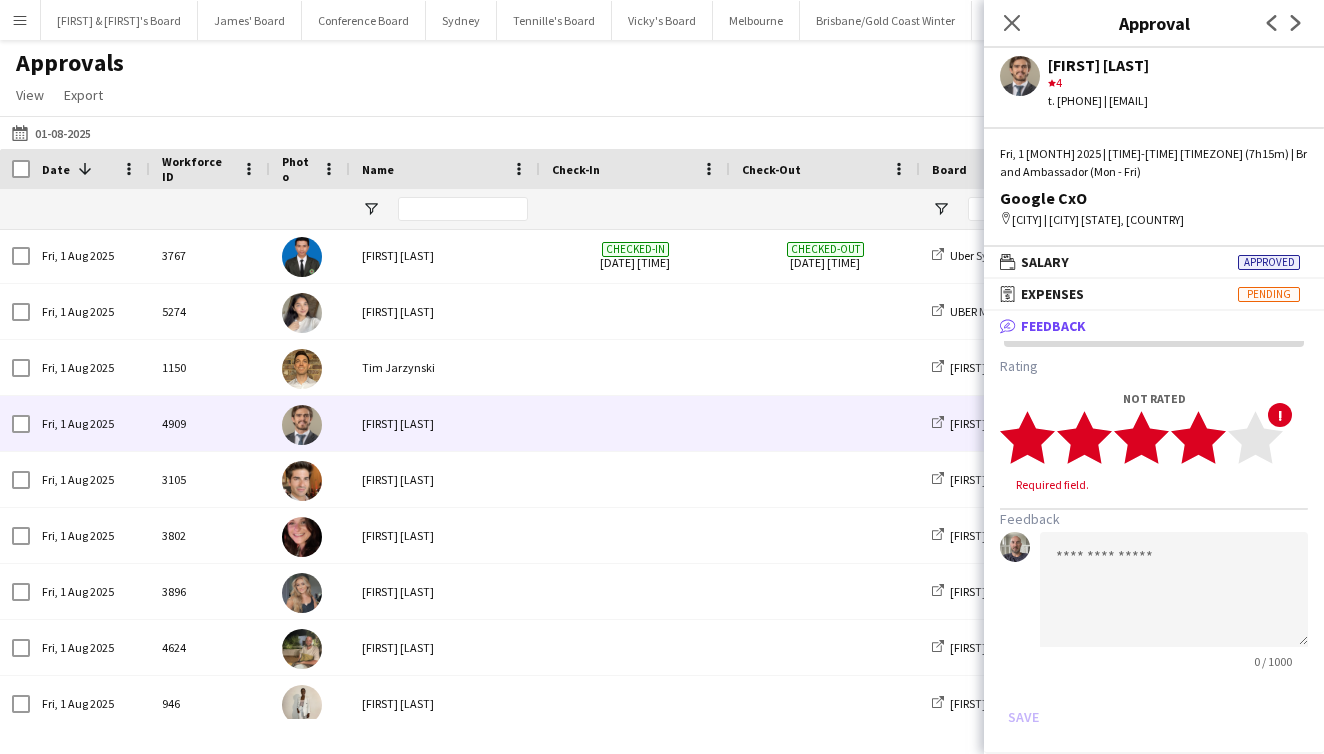 click 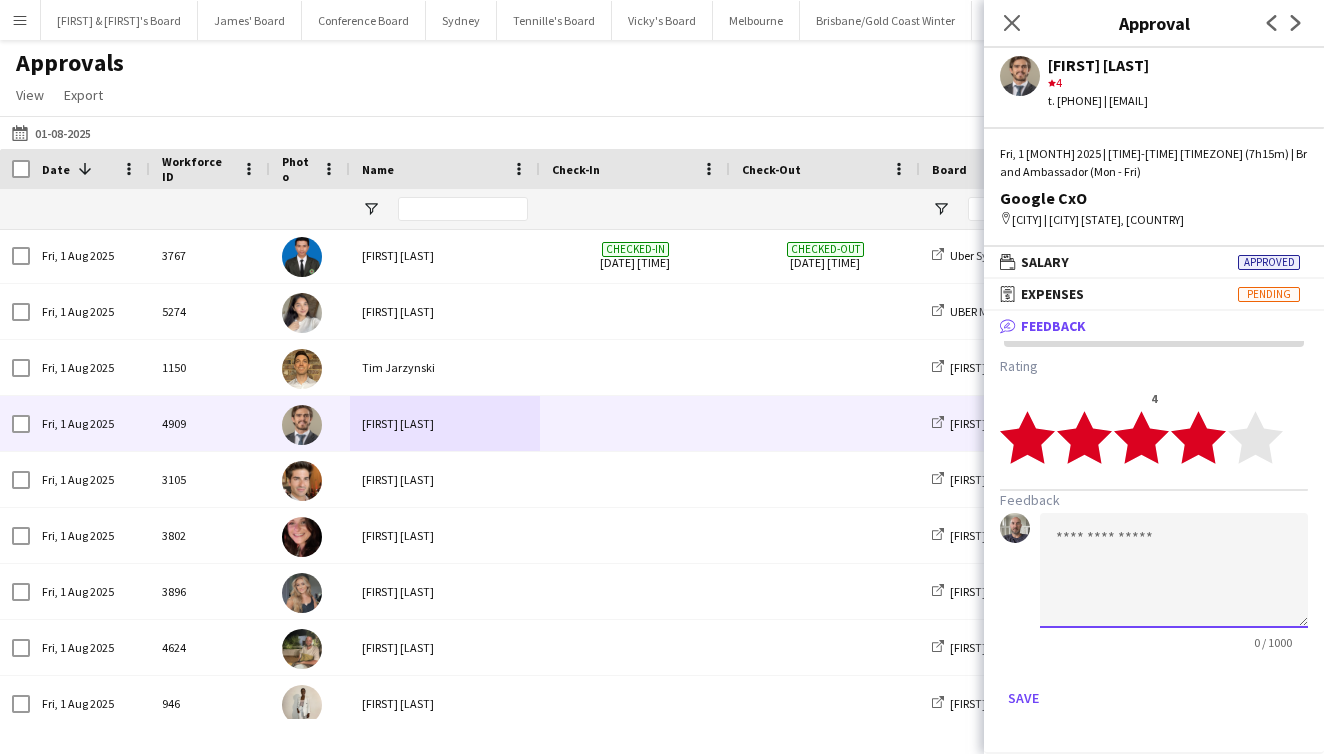 click 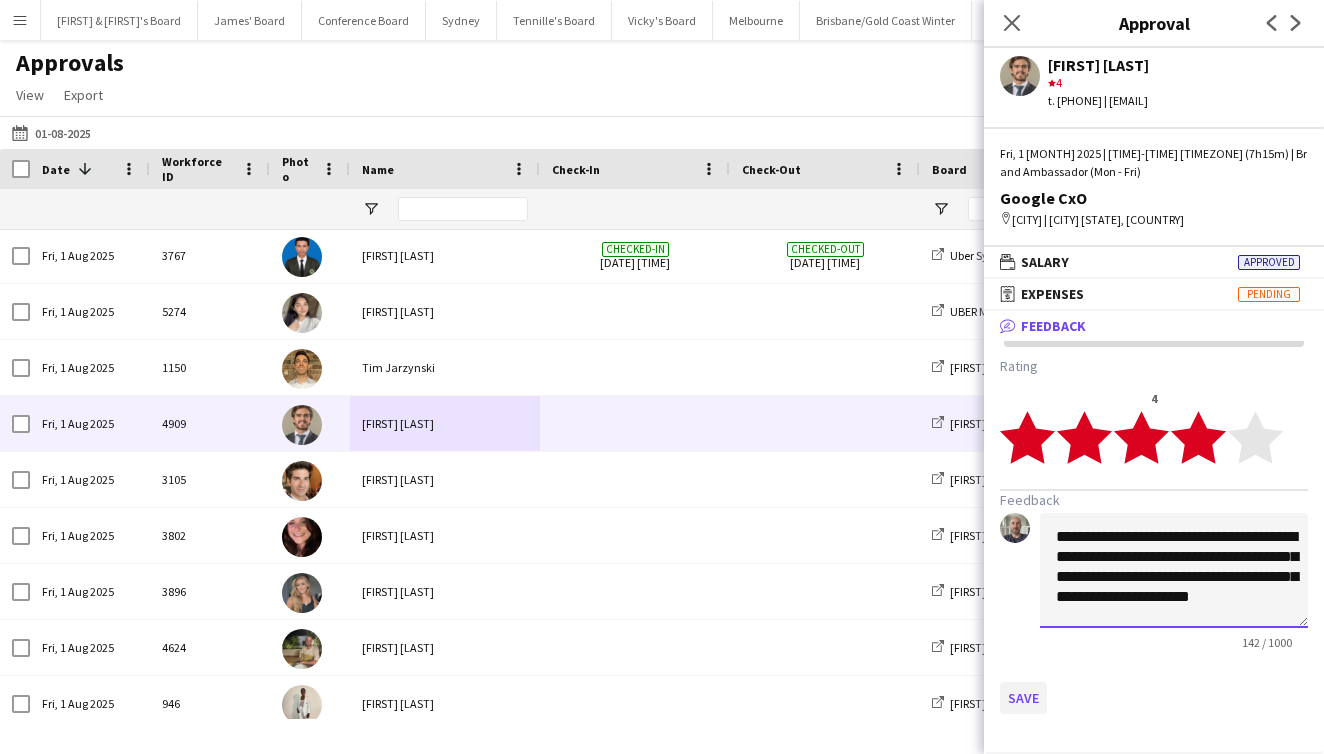 type on "**********" 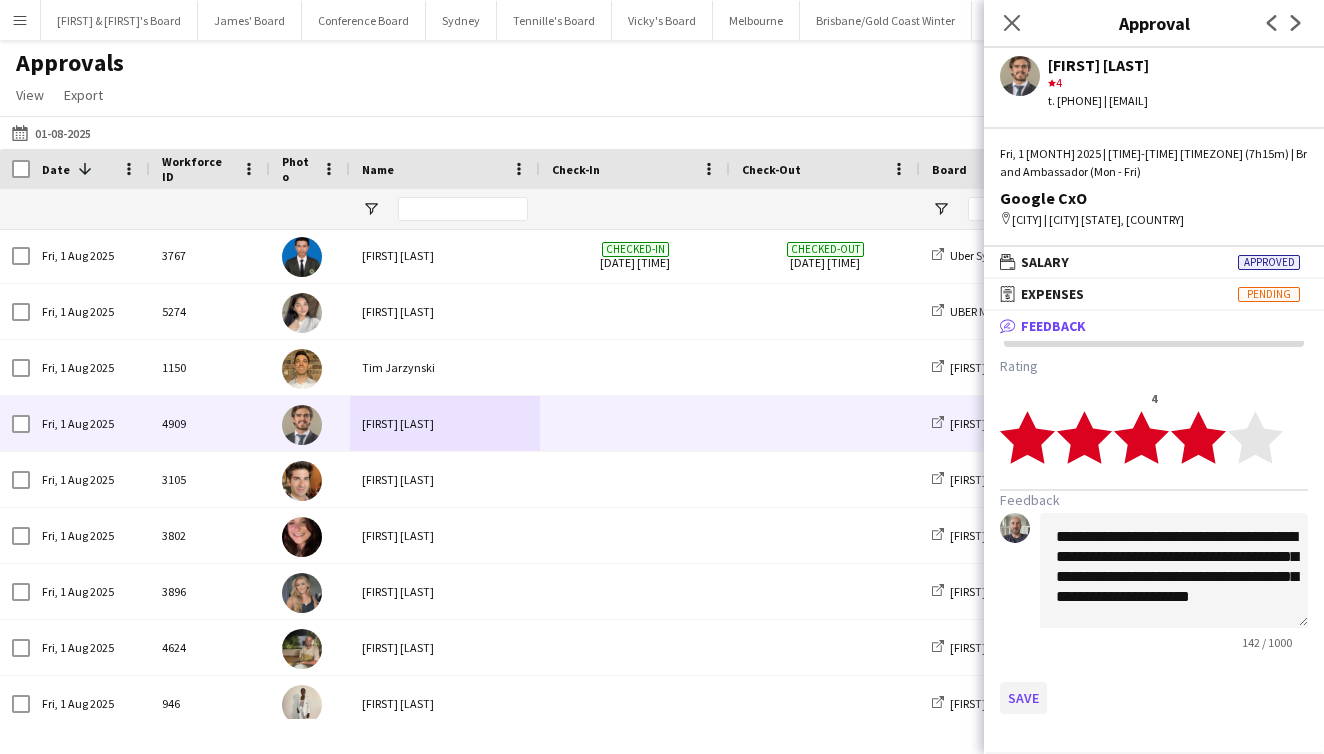 click on "Save" at bounding box center [1023, 698] 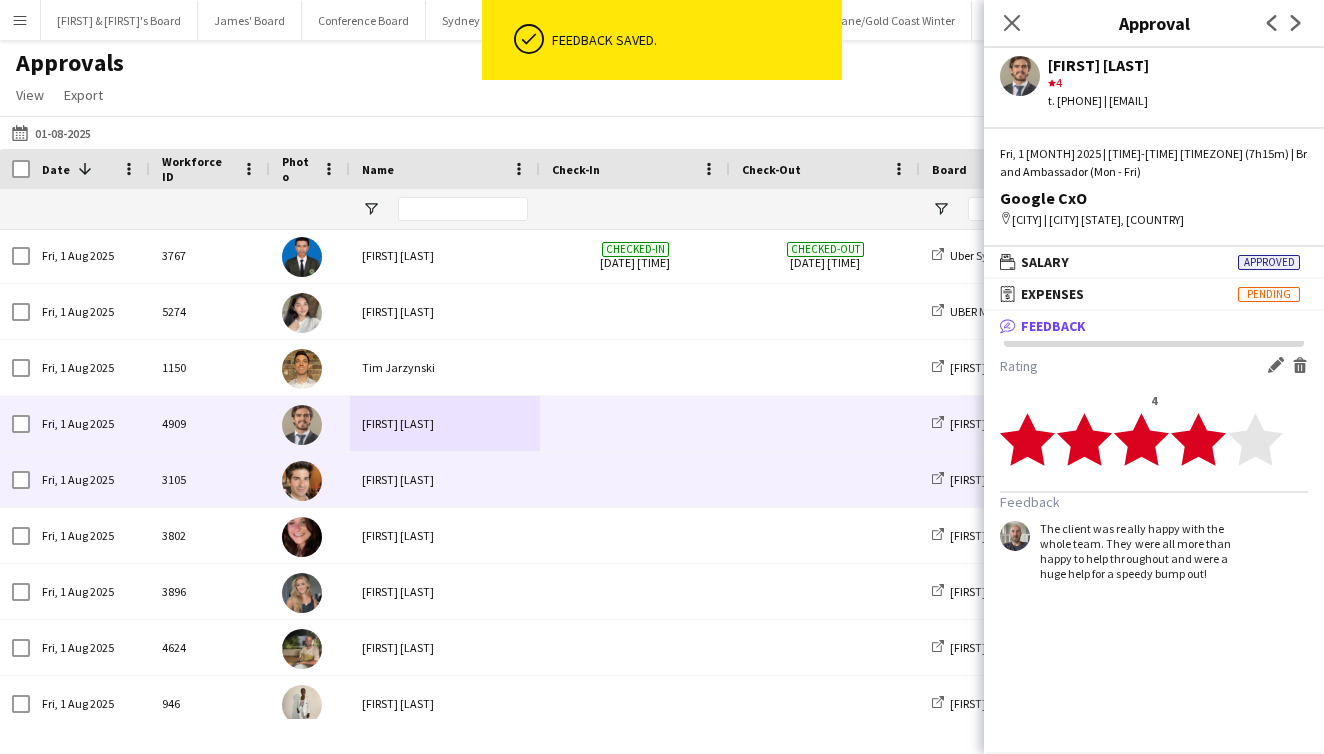 click on "[FIRST] [LAST]" at bounding box center [445, 479] 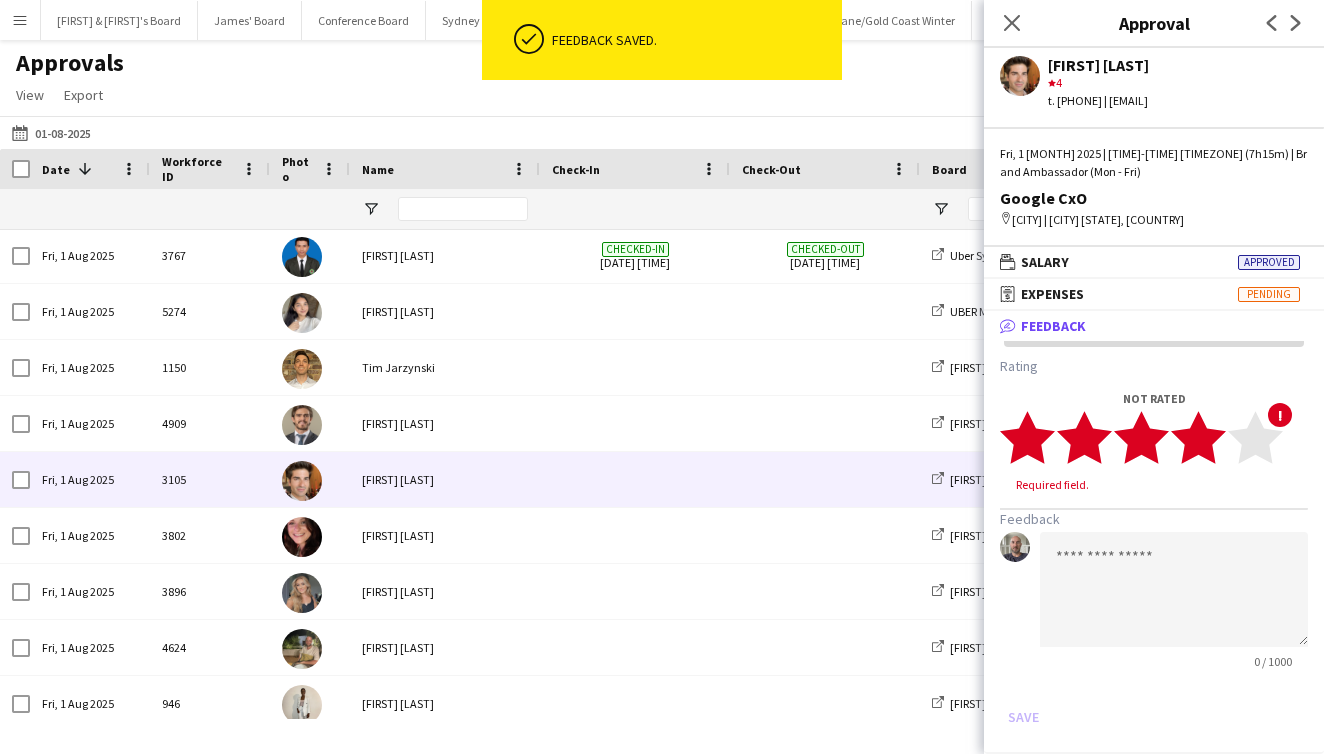click 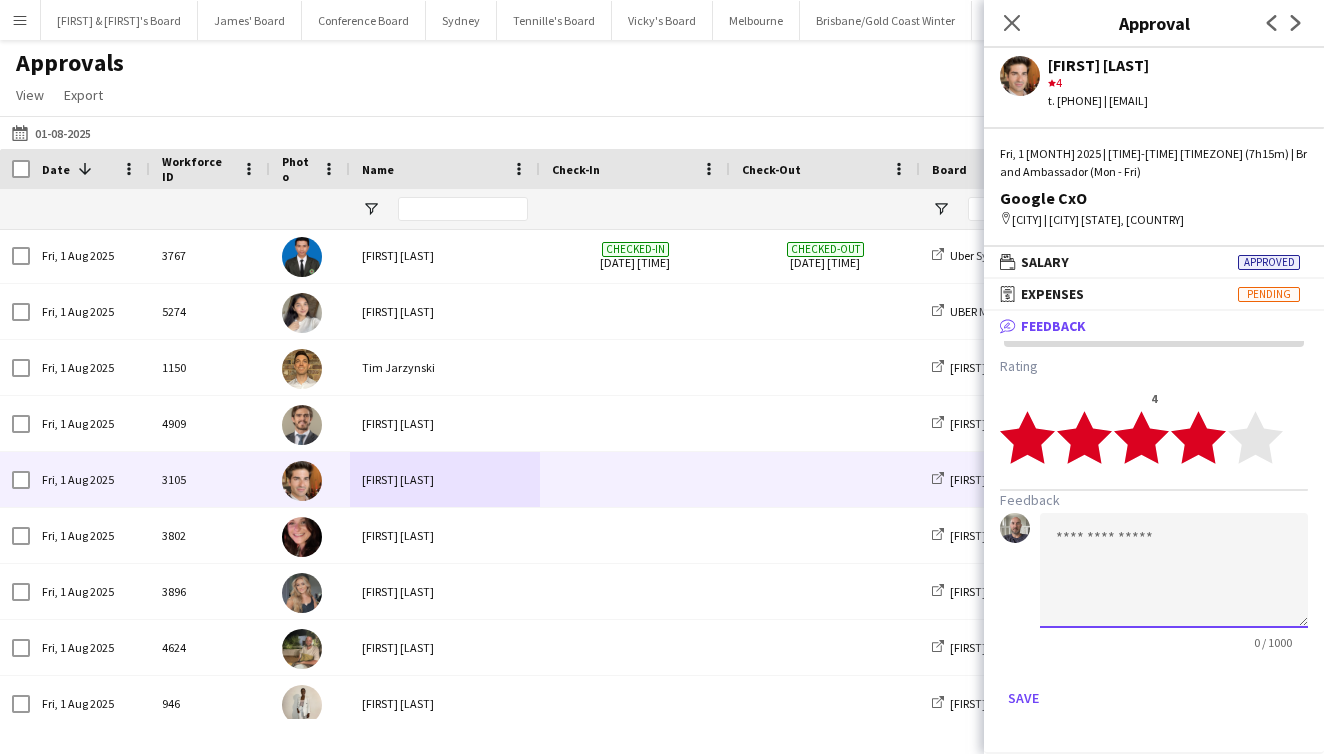 click 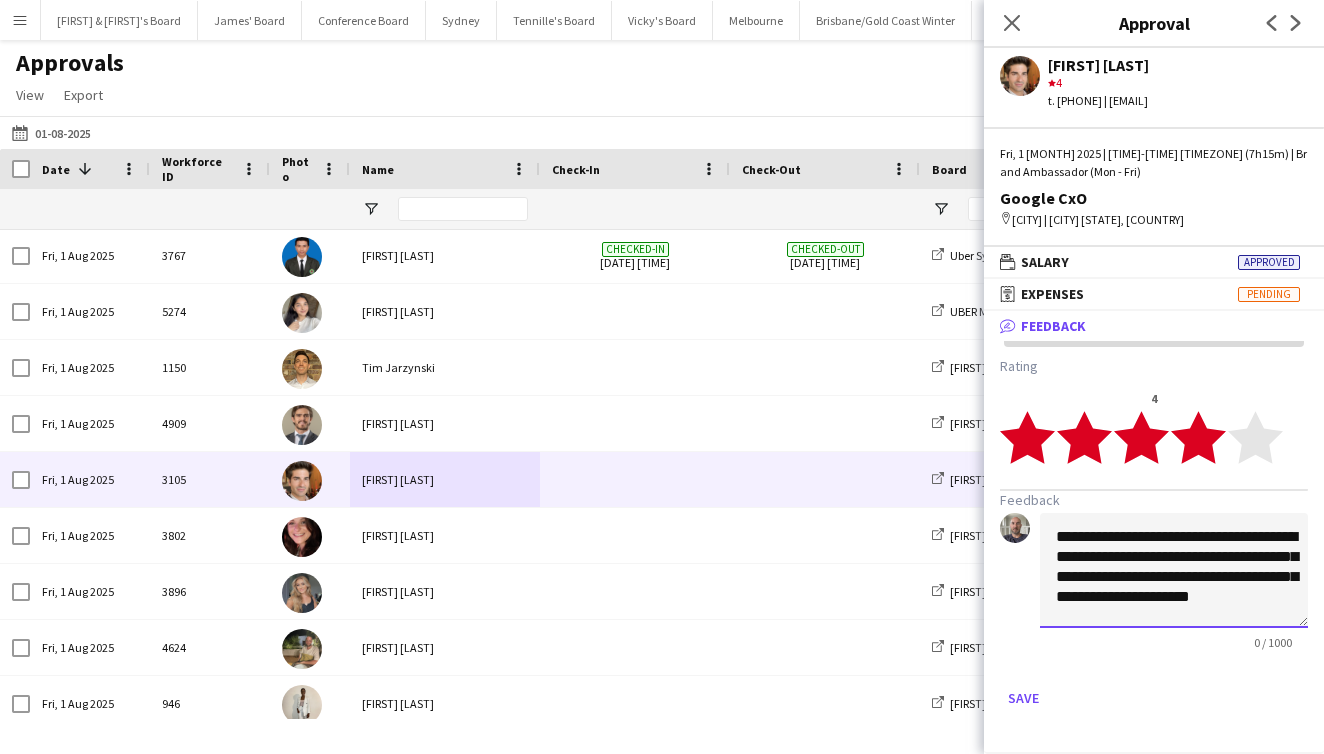 scroll, scrollTop: 1, scrollLeft: 0, axis: vertical 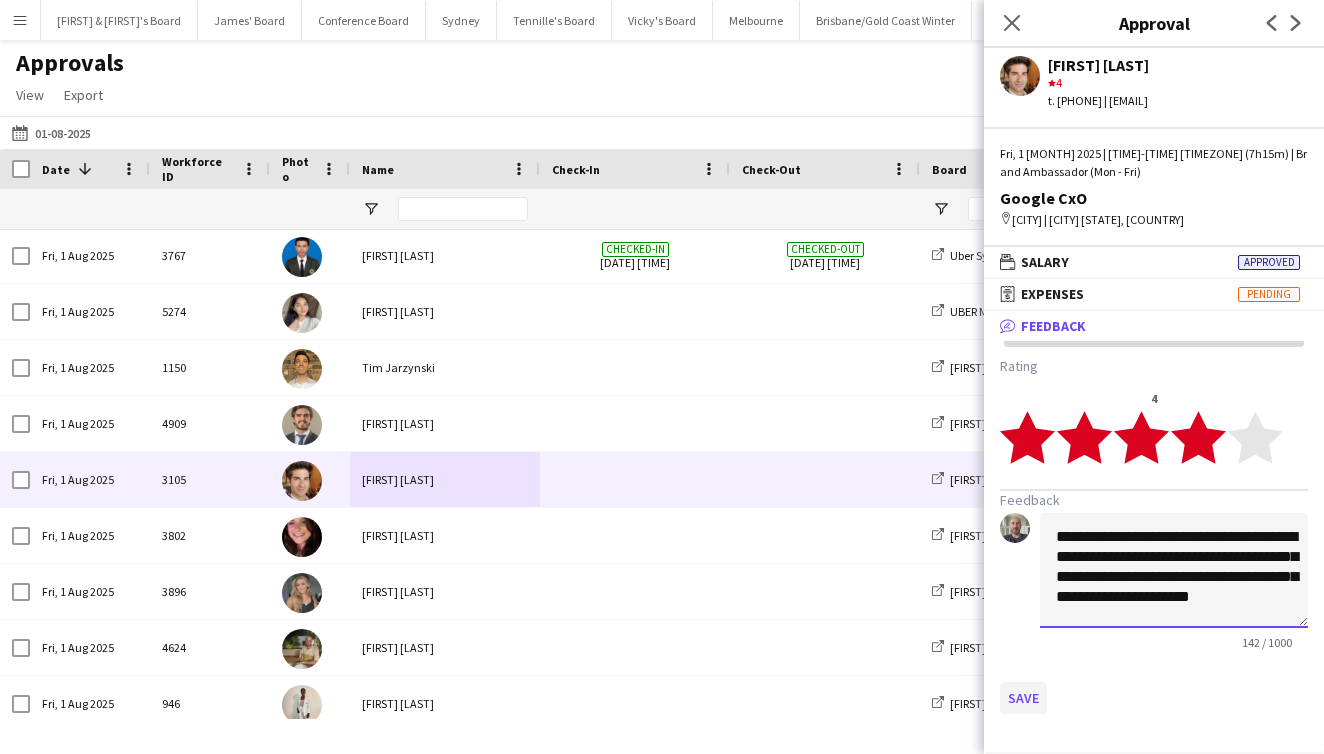 type on "**********" 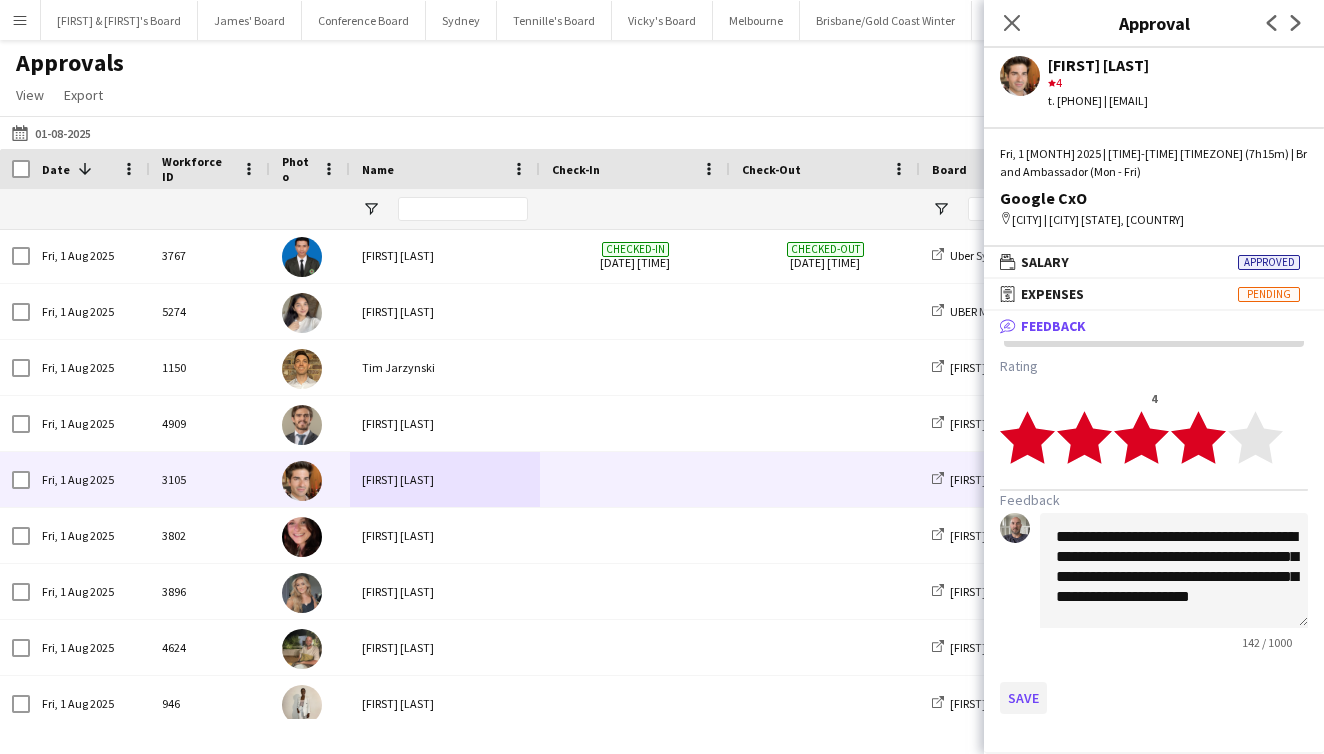 click on "Save" at bounding box center (1023, 698) 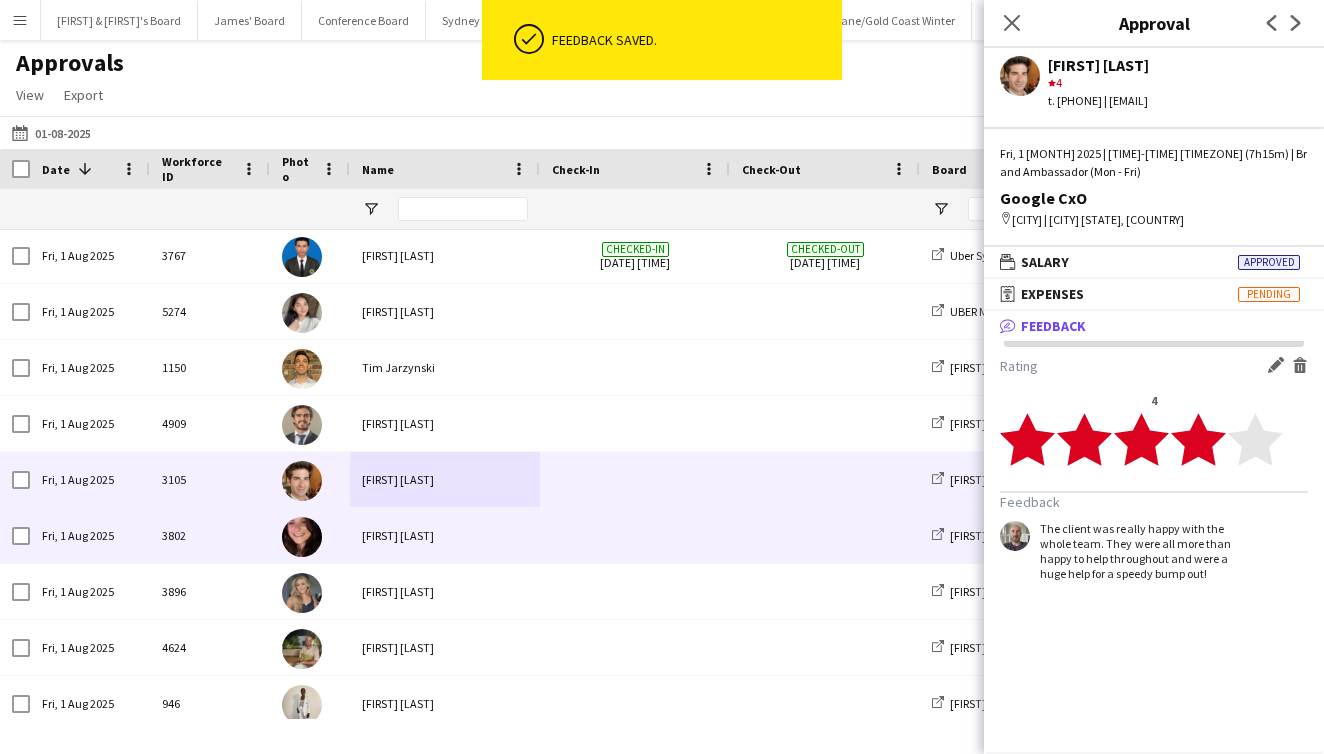 click on "[FIRST] [LAST]" at bounding box center (445, 535) 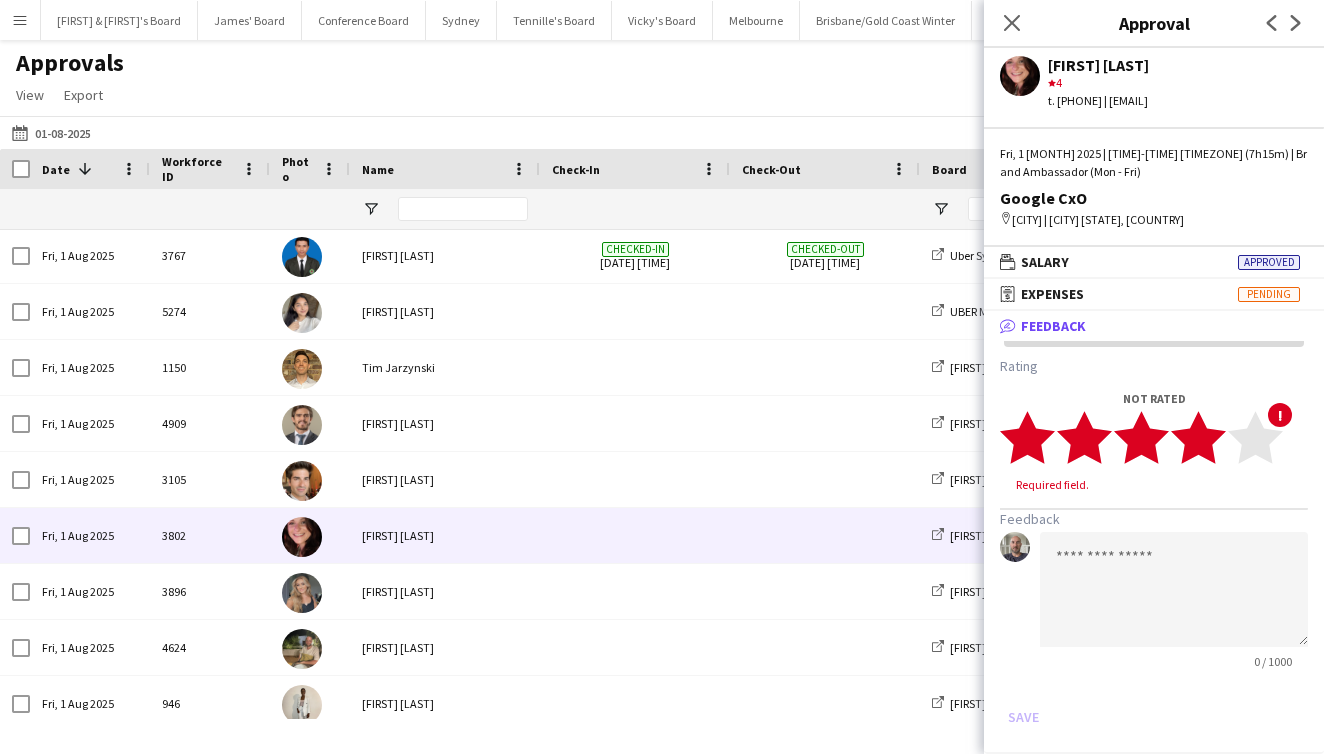 click 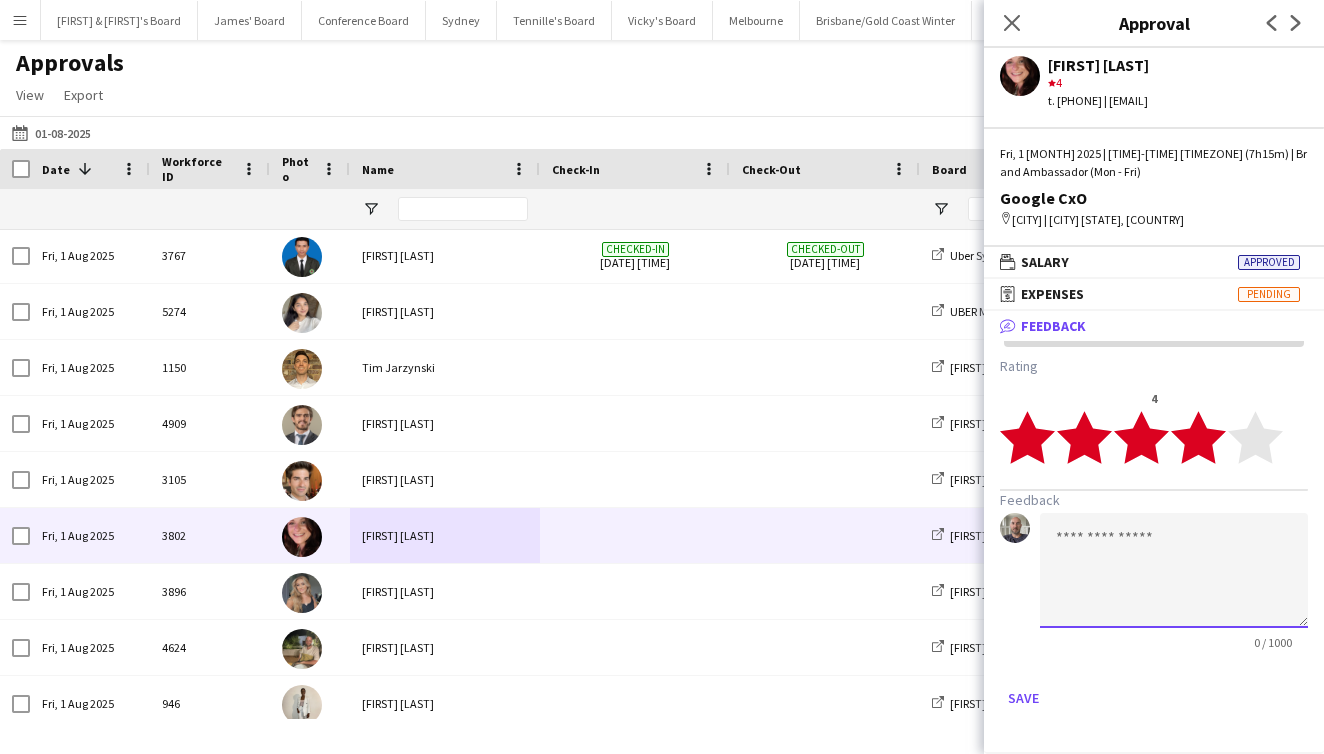 click 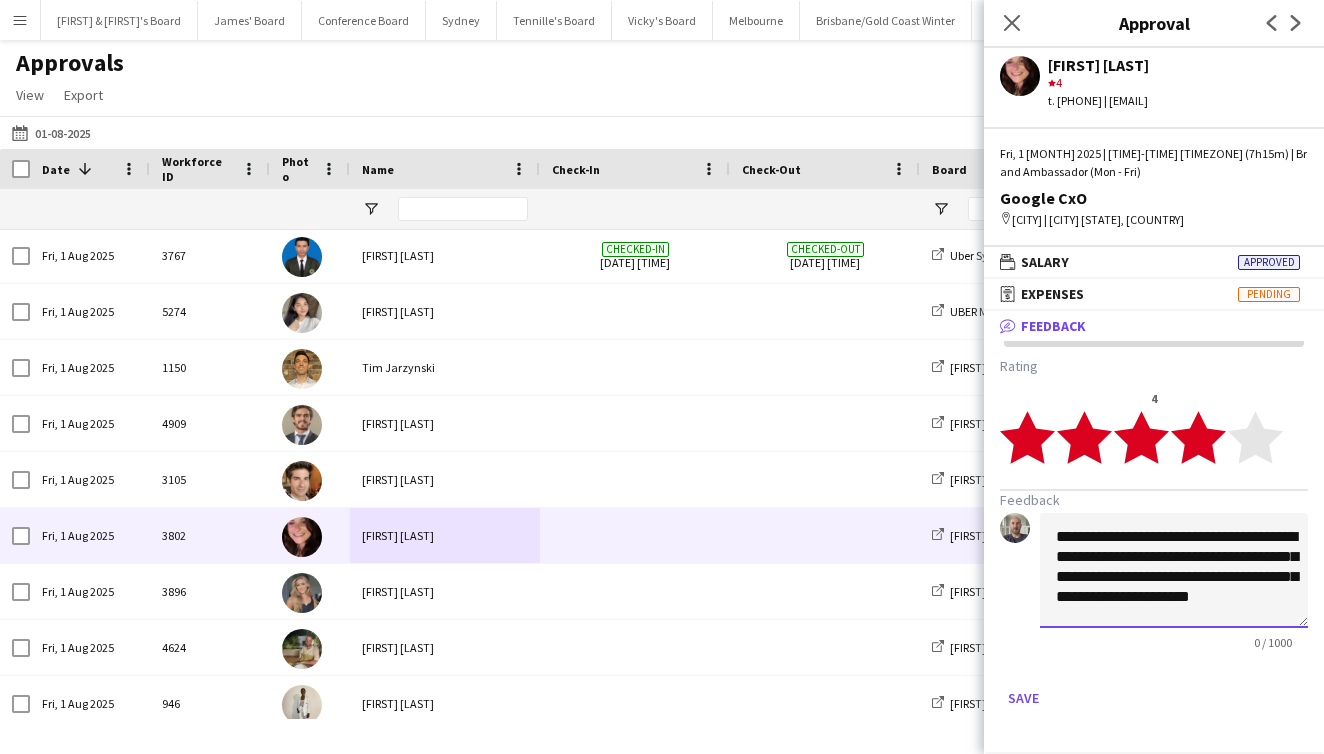 scroll, scrollTop: 1, scrollLeft: 0, axis: vertical 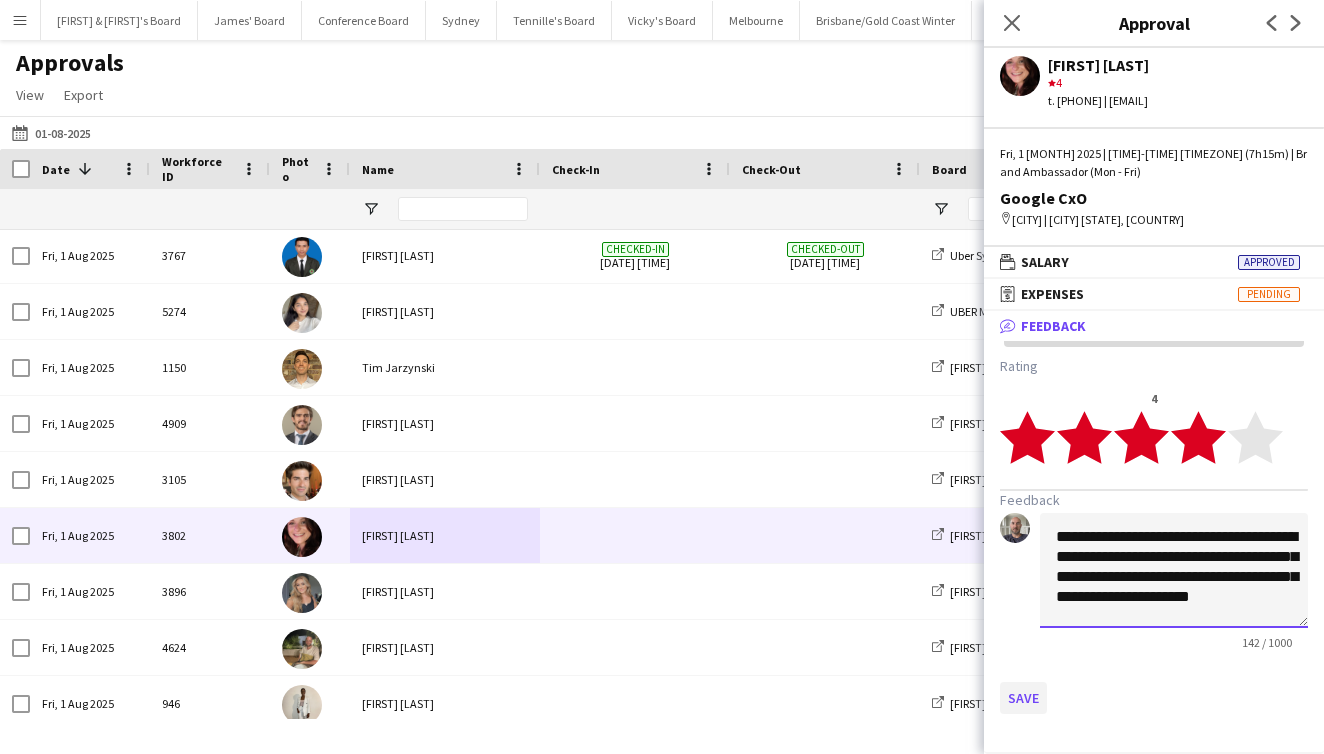 type on "**********" 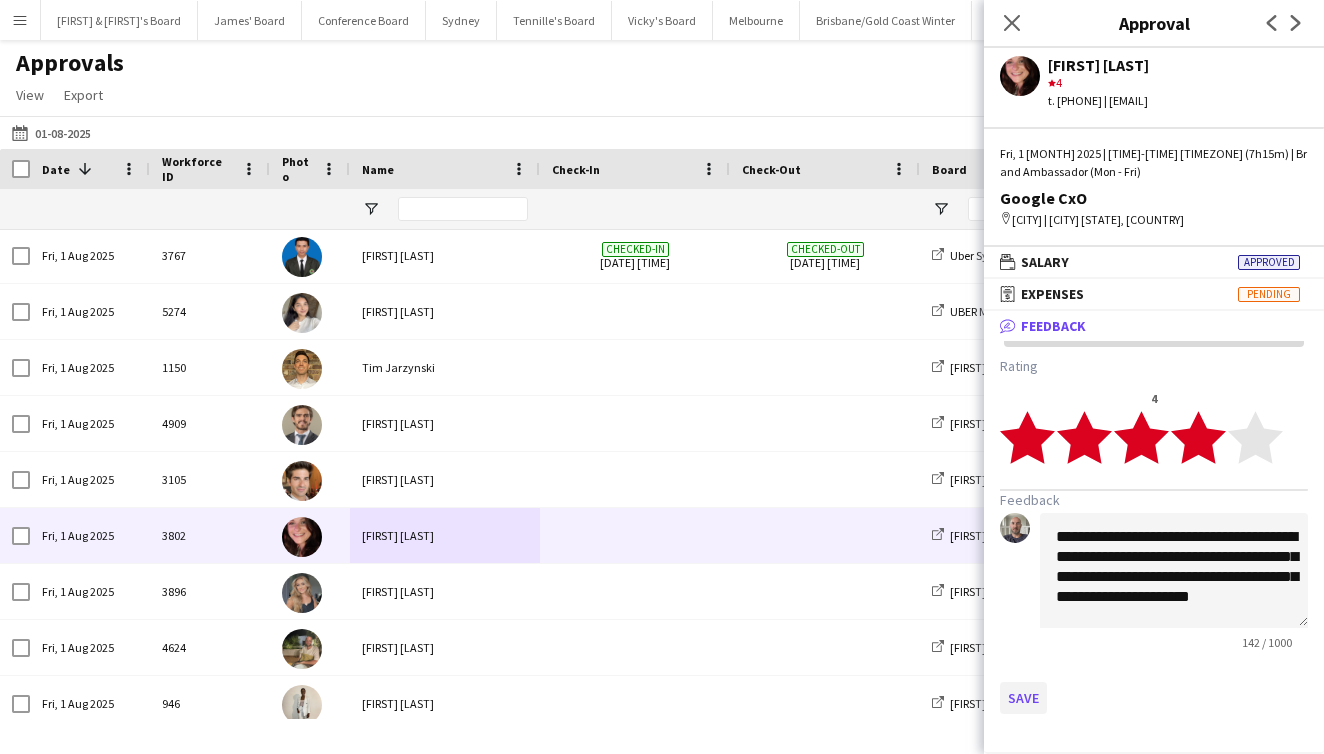 click on "Save" at bounding box center [1023, 698] 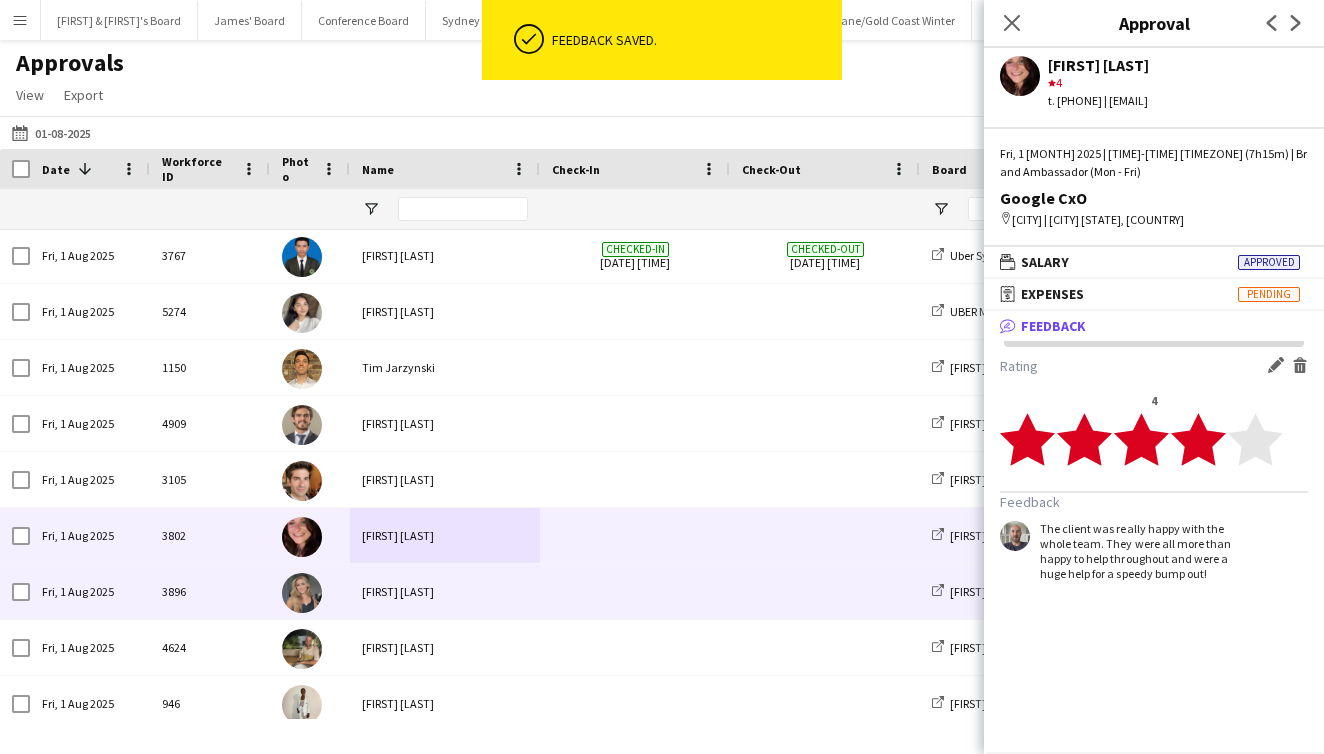 click on "[FIRST] [LAST]" at bounding box center [445, 591] 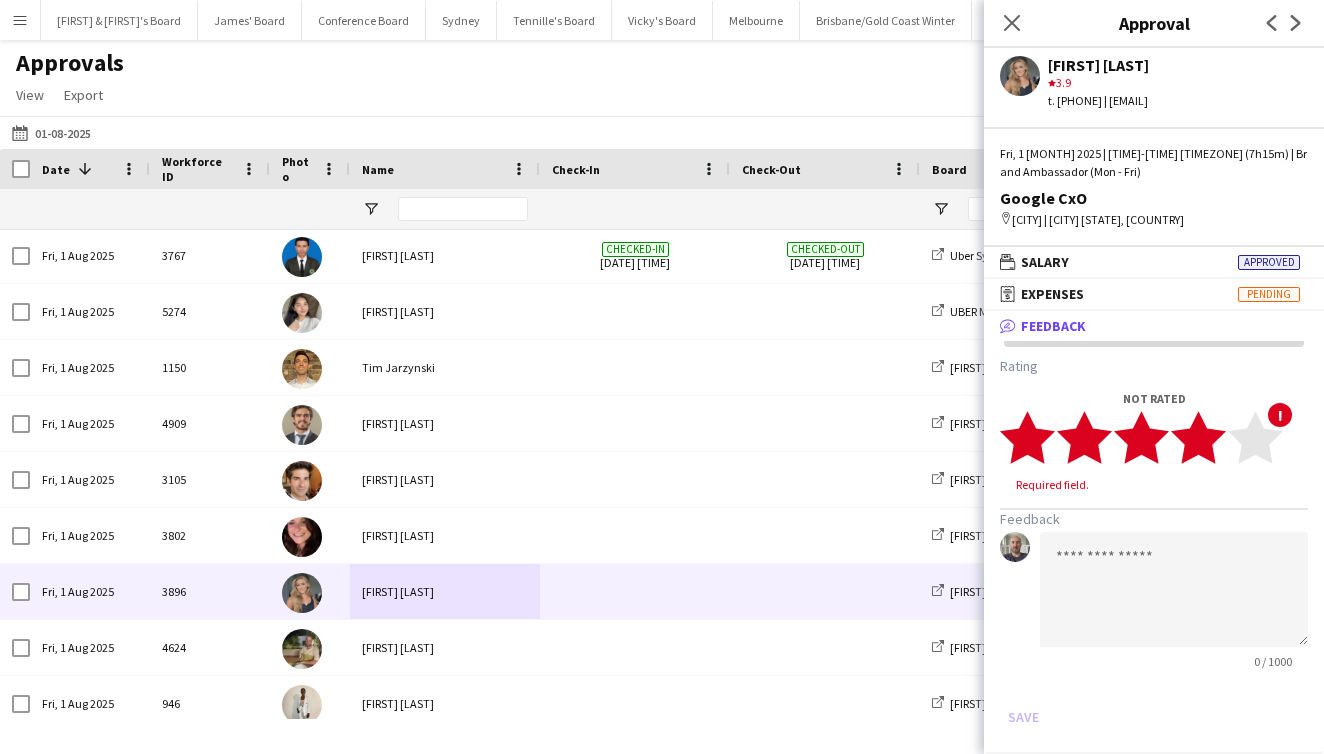 click 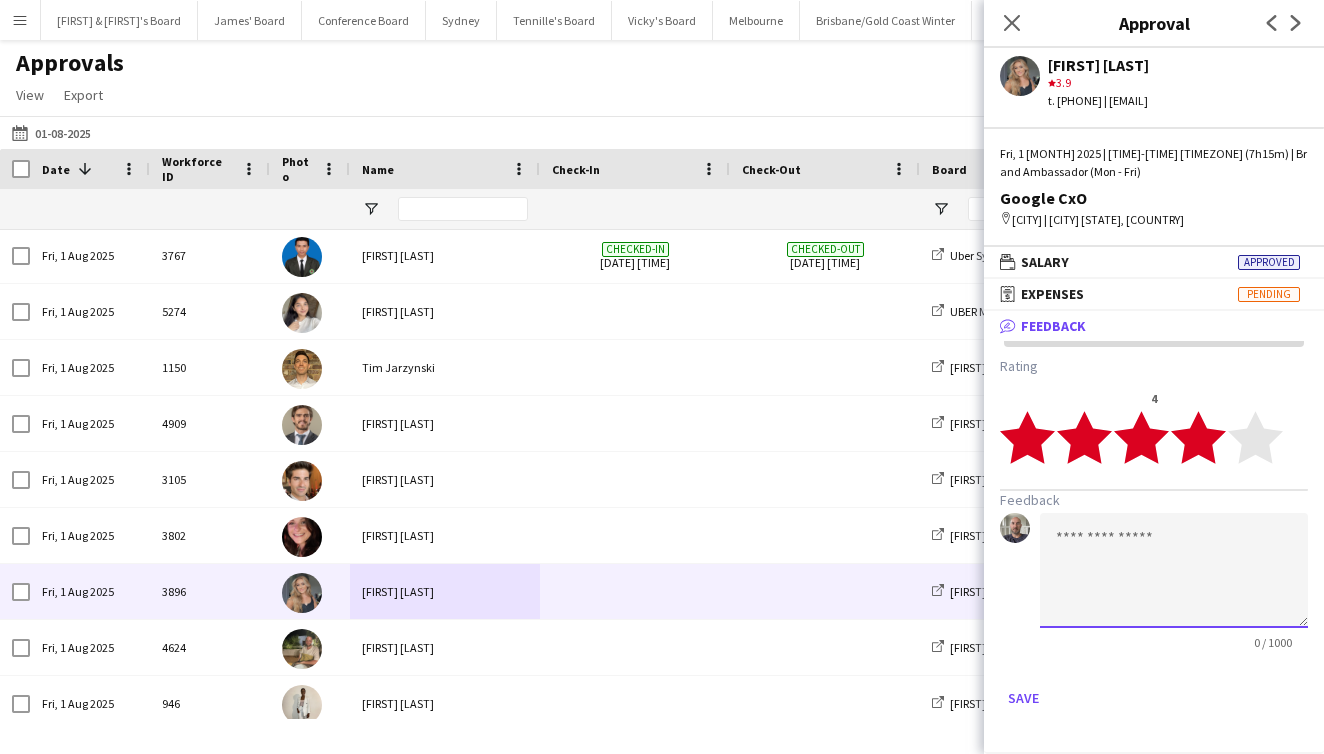 click 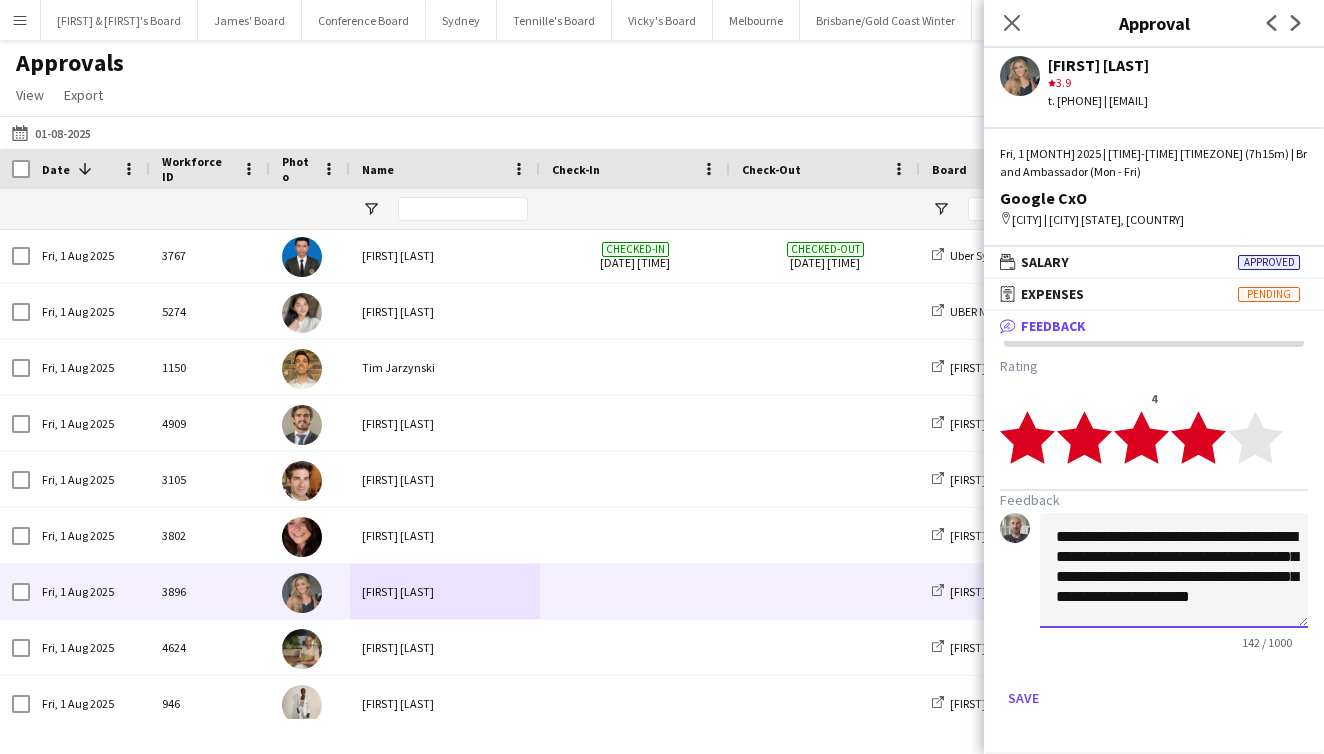 scroll, scrollTop: 1, scrollLeft: 0, axis: vertical 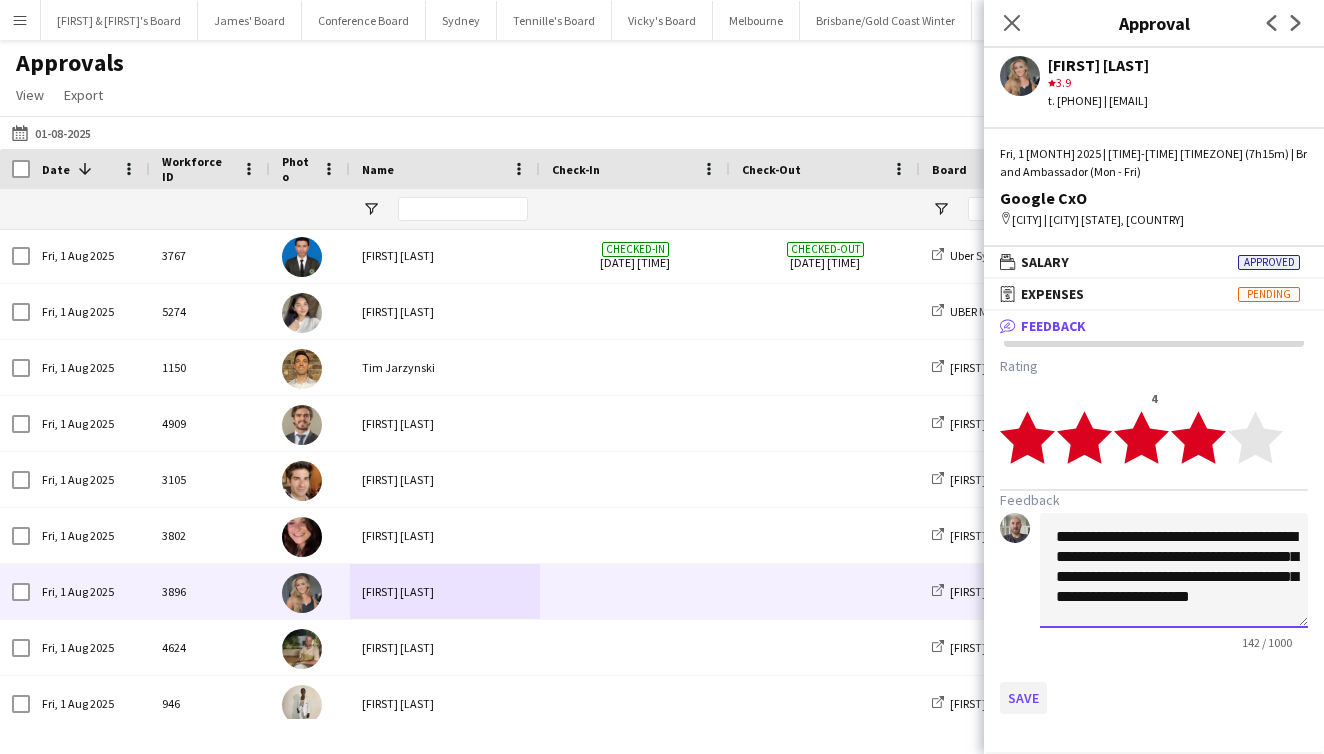 type on "**********" 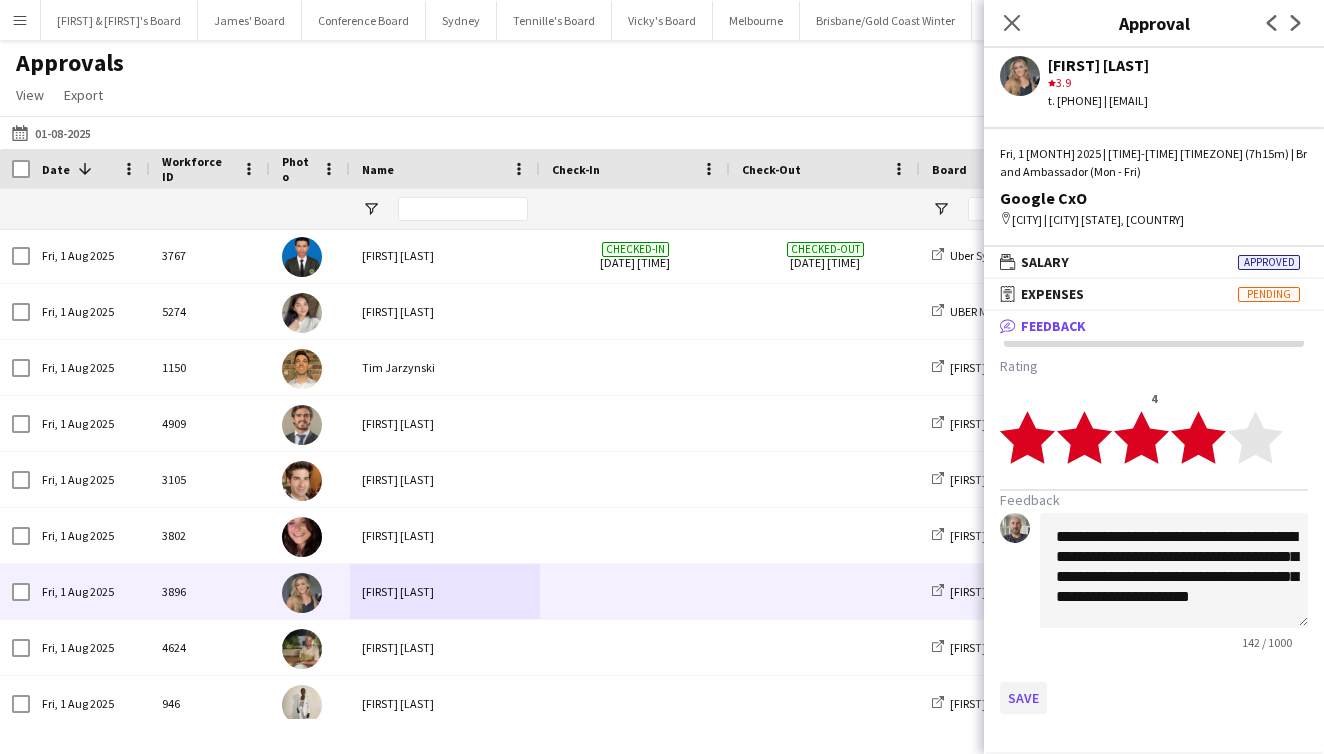 click on "Save" at bounding box center [1023, 698] 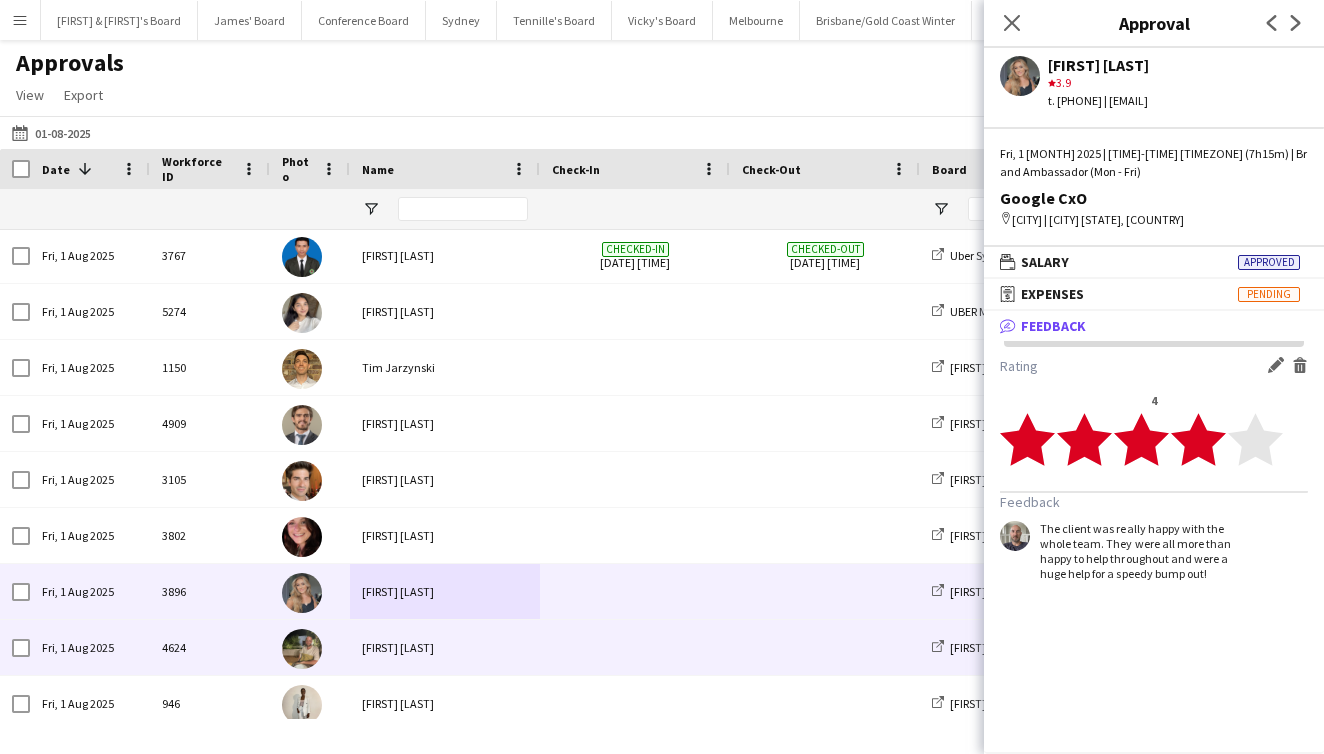 click on "[FIRST] [LAST]" at bounding box center [445, 647] 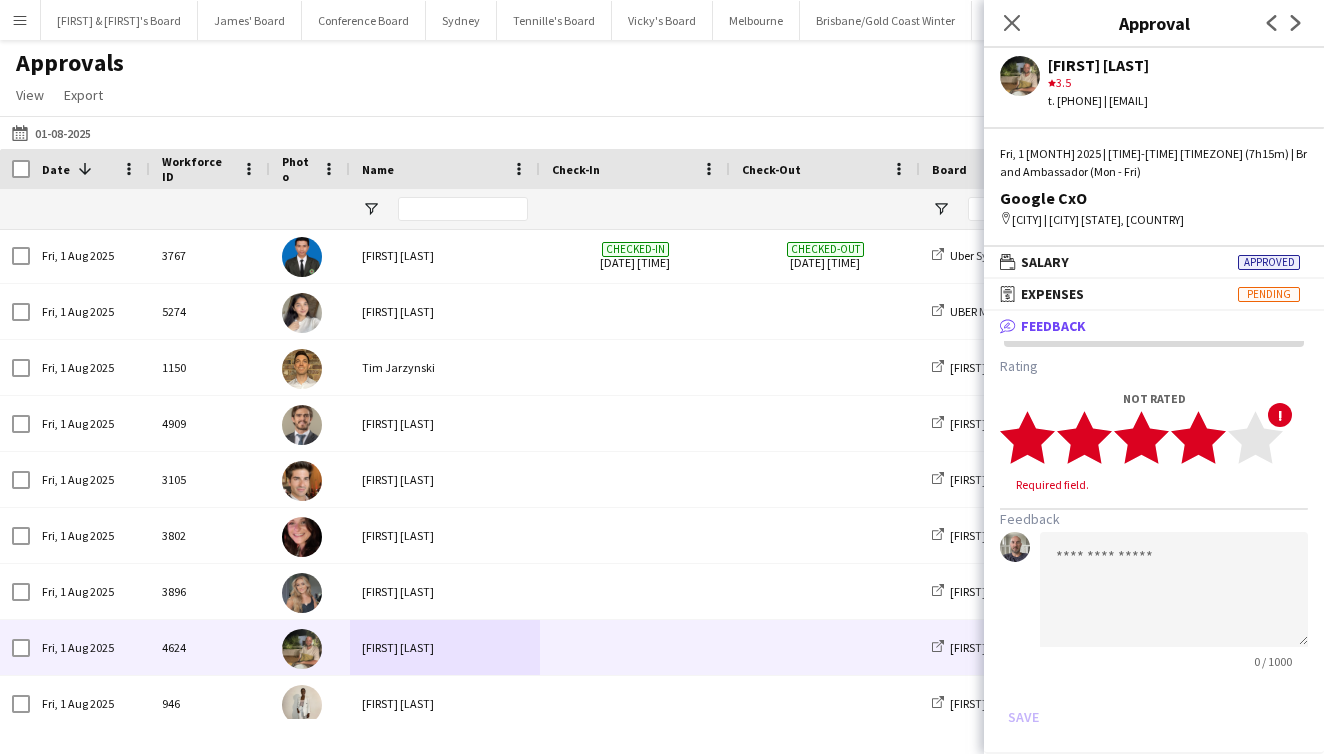 click 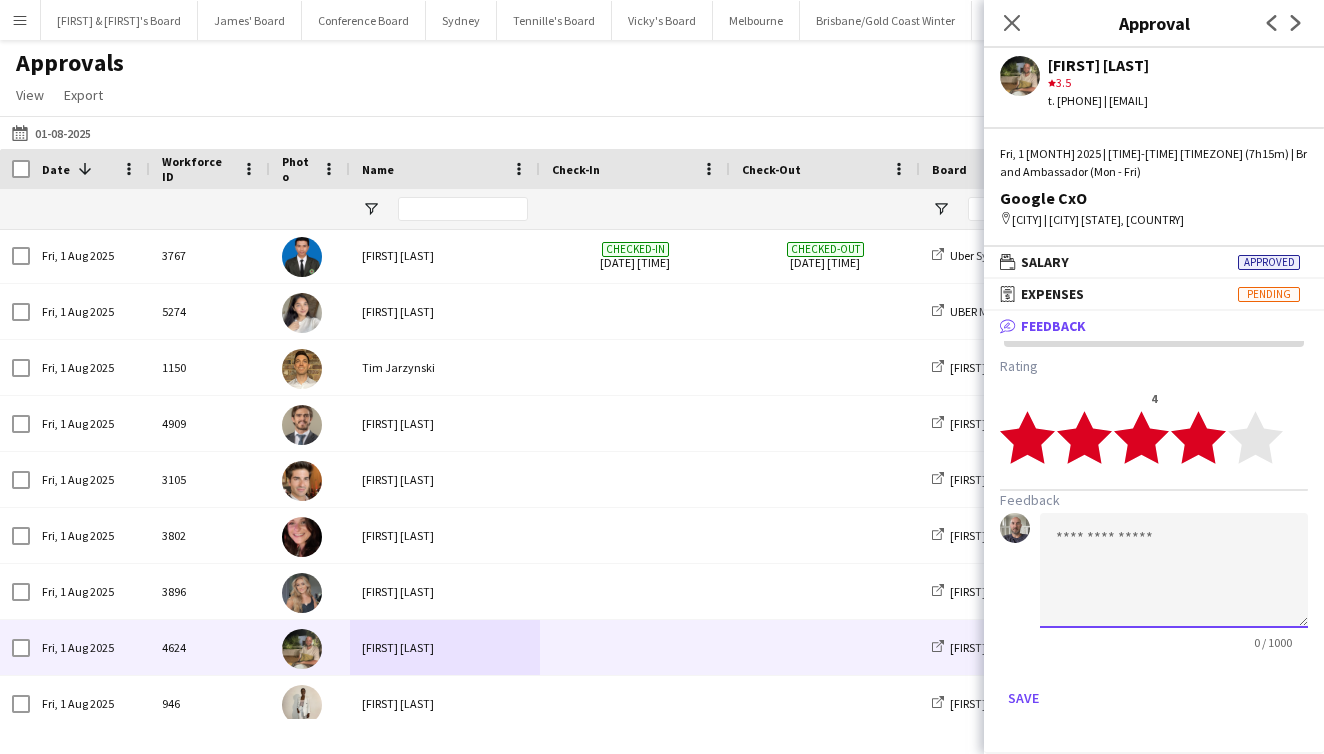 click 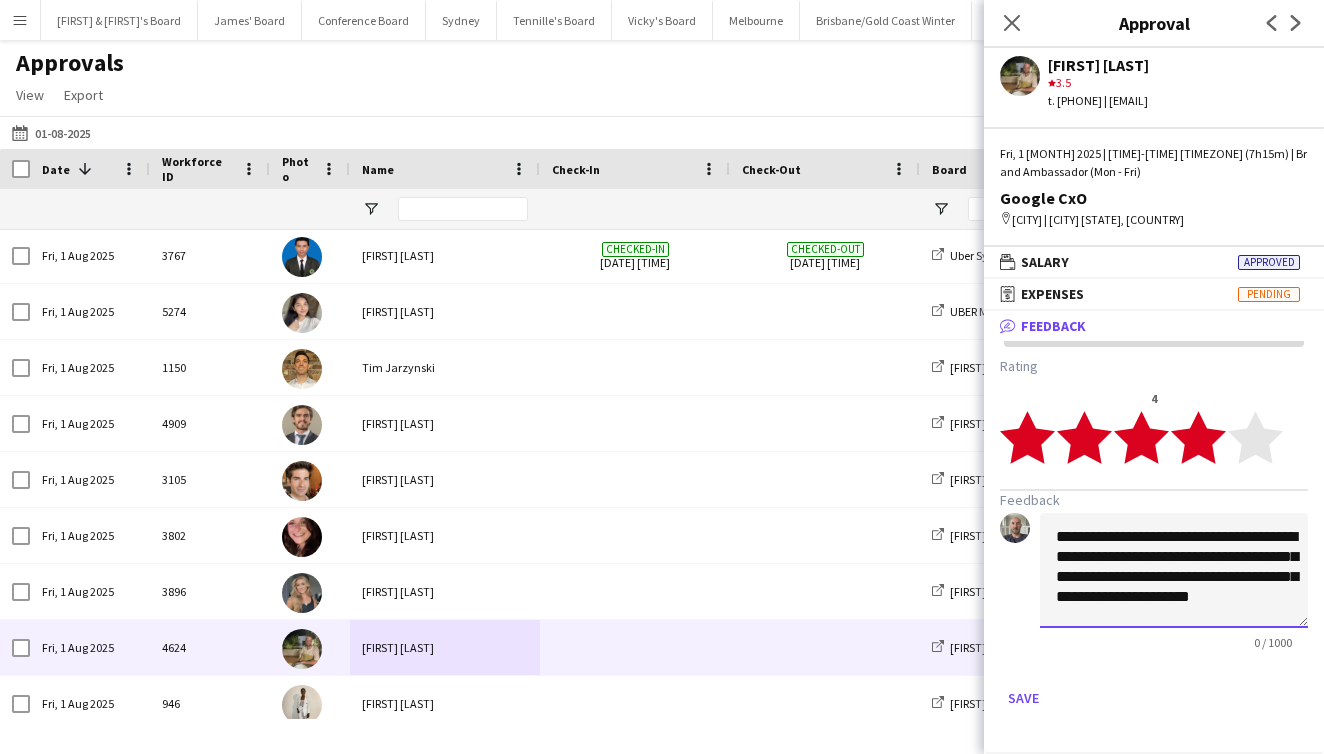 scroll, scrollTop: 1, scrollLeft: 0, axis: vertical 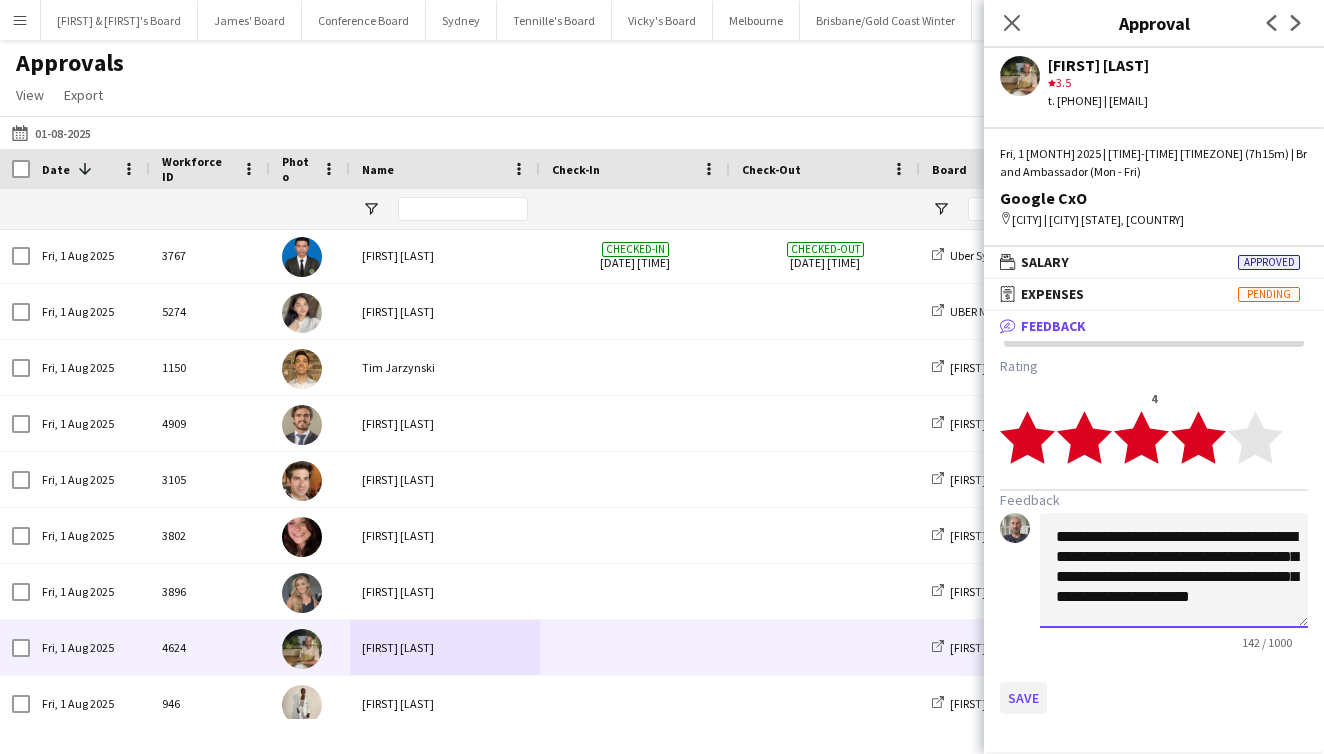 type on "**********" 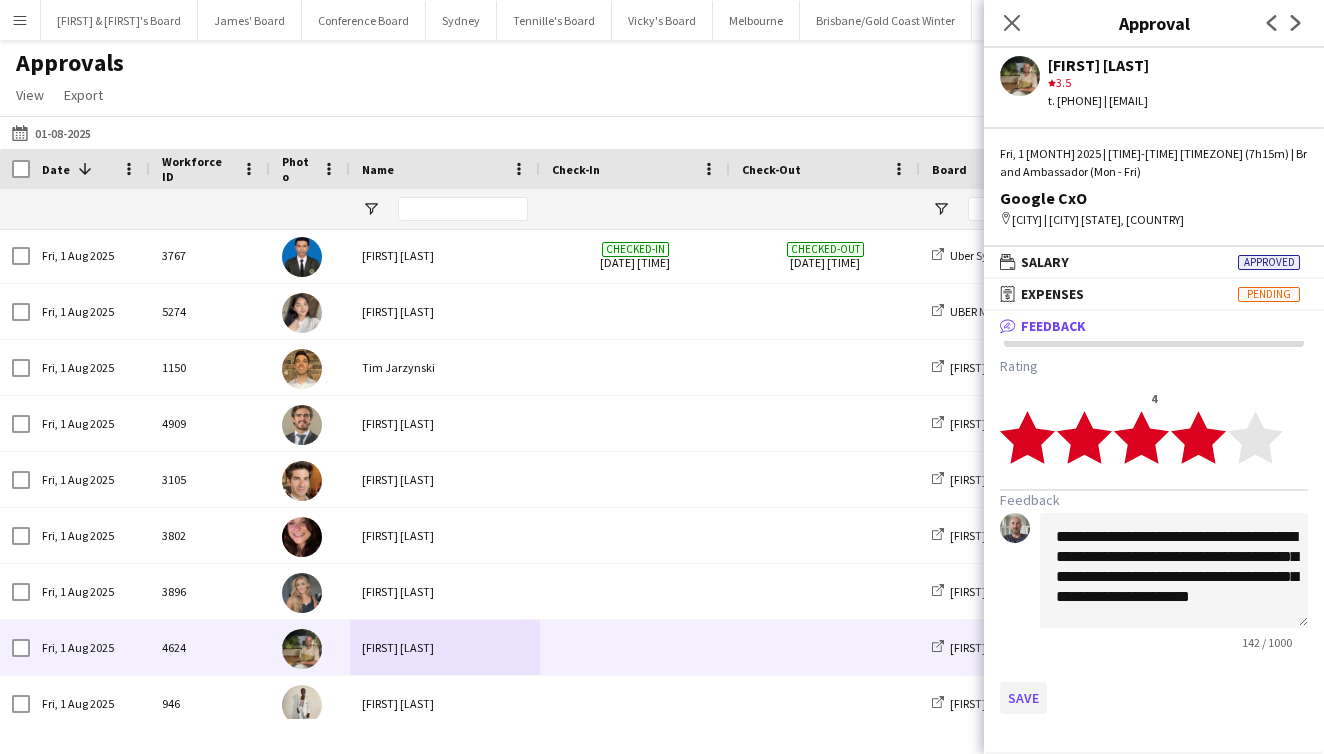 click on "Save" at bounding box center [1023, 698] 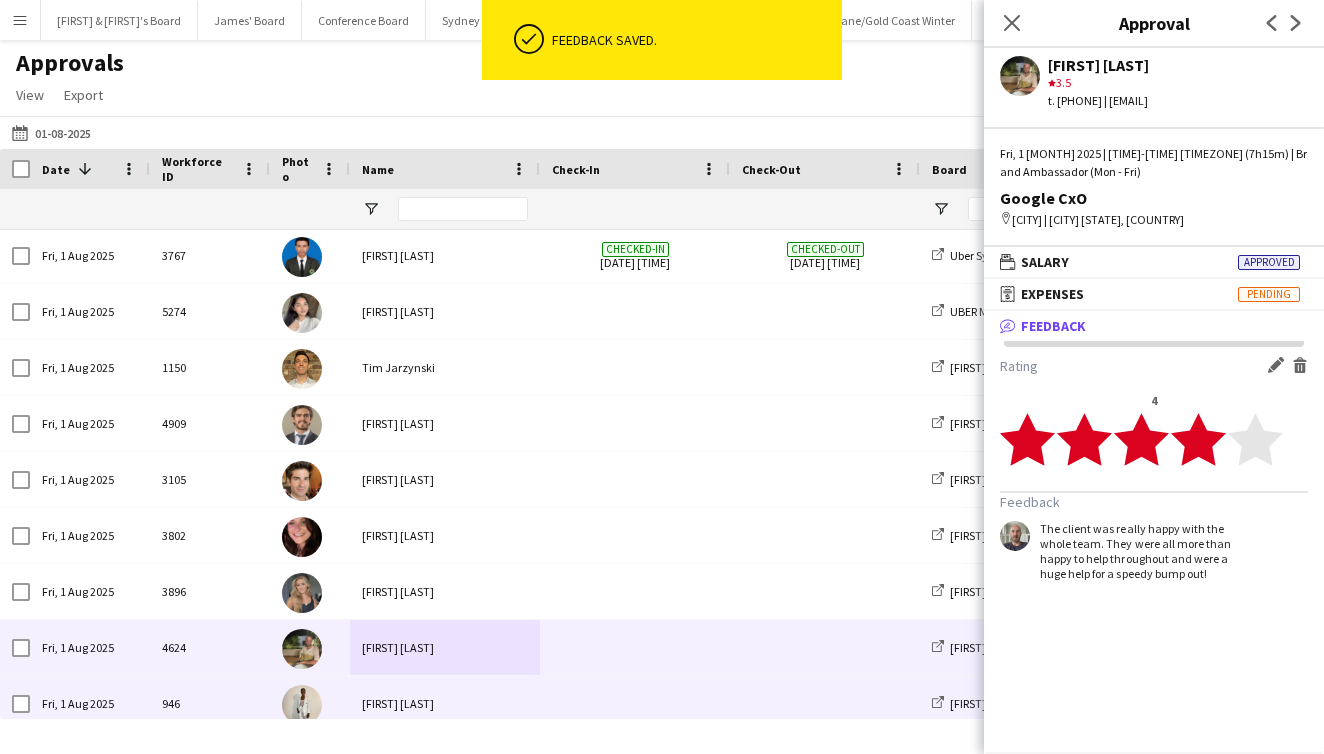 click on "[FIRST] [LAST]" at bounding box center [445, 703] 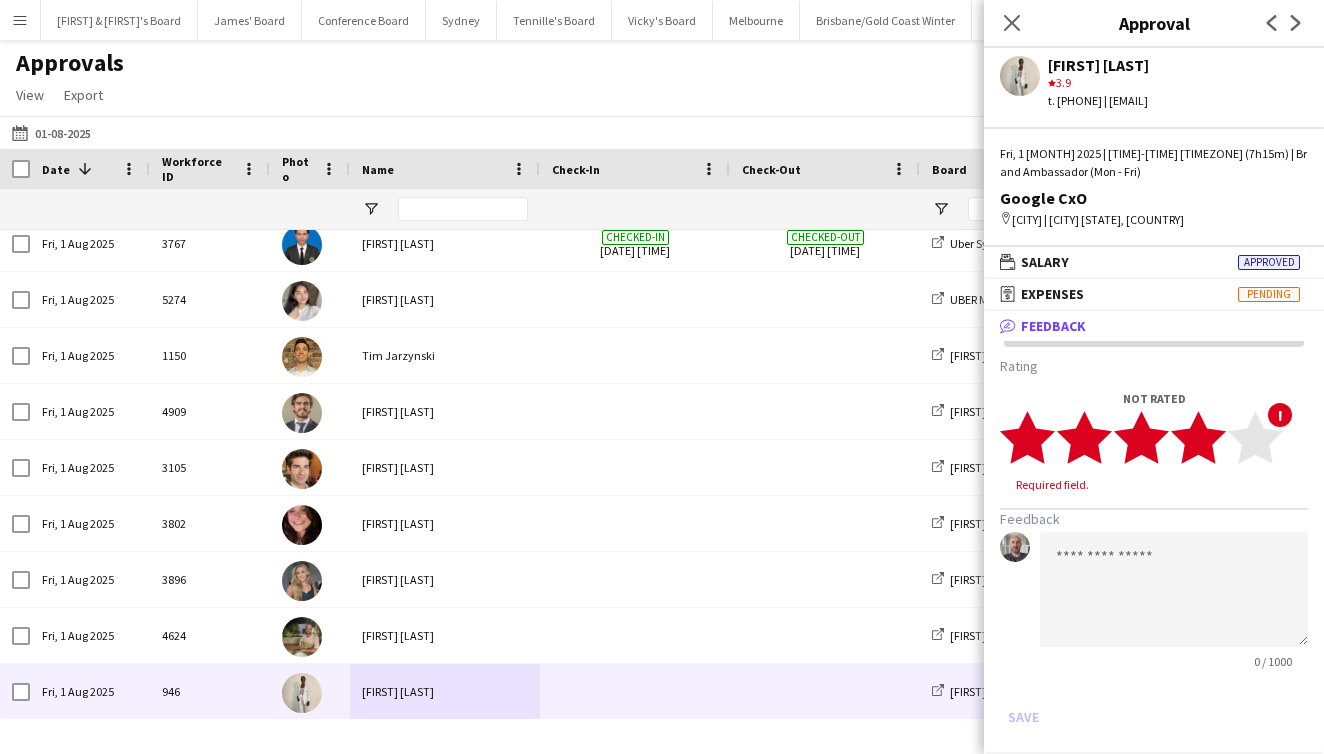 click 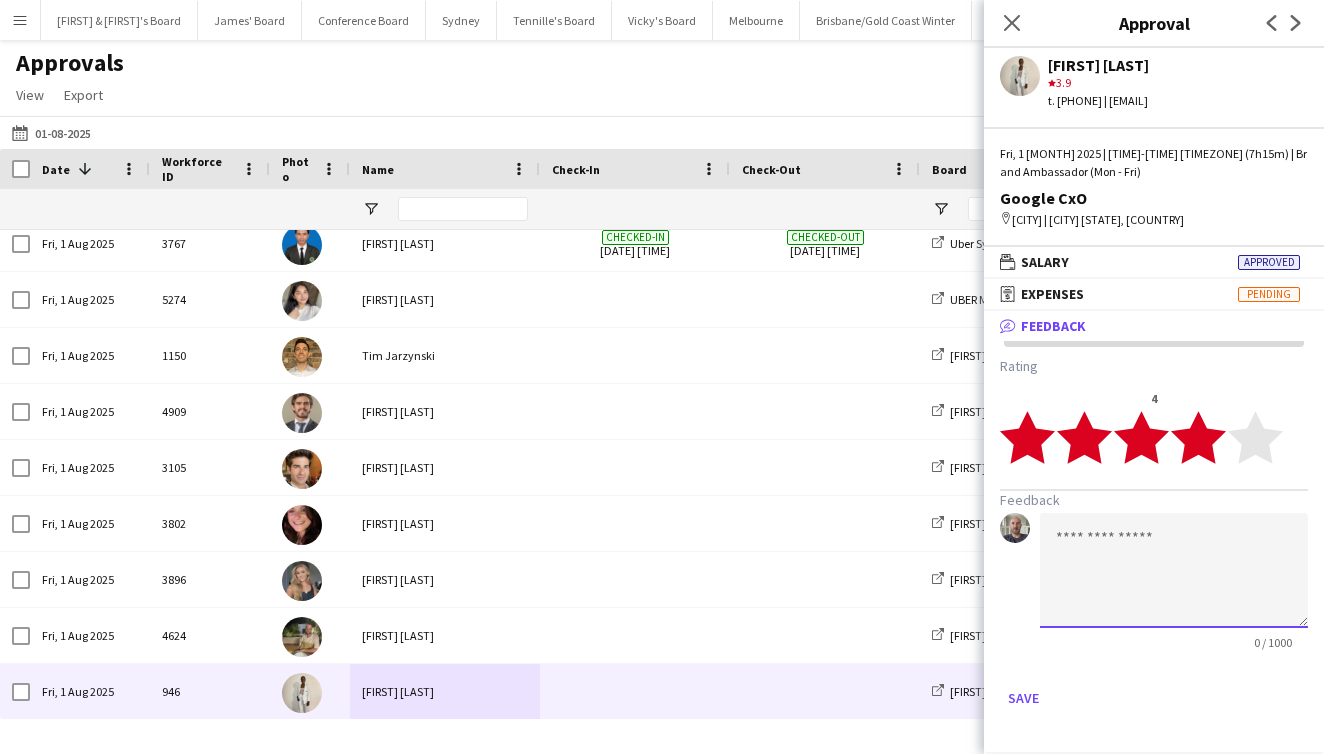 click 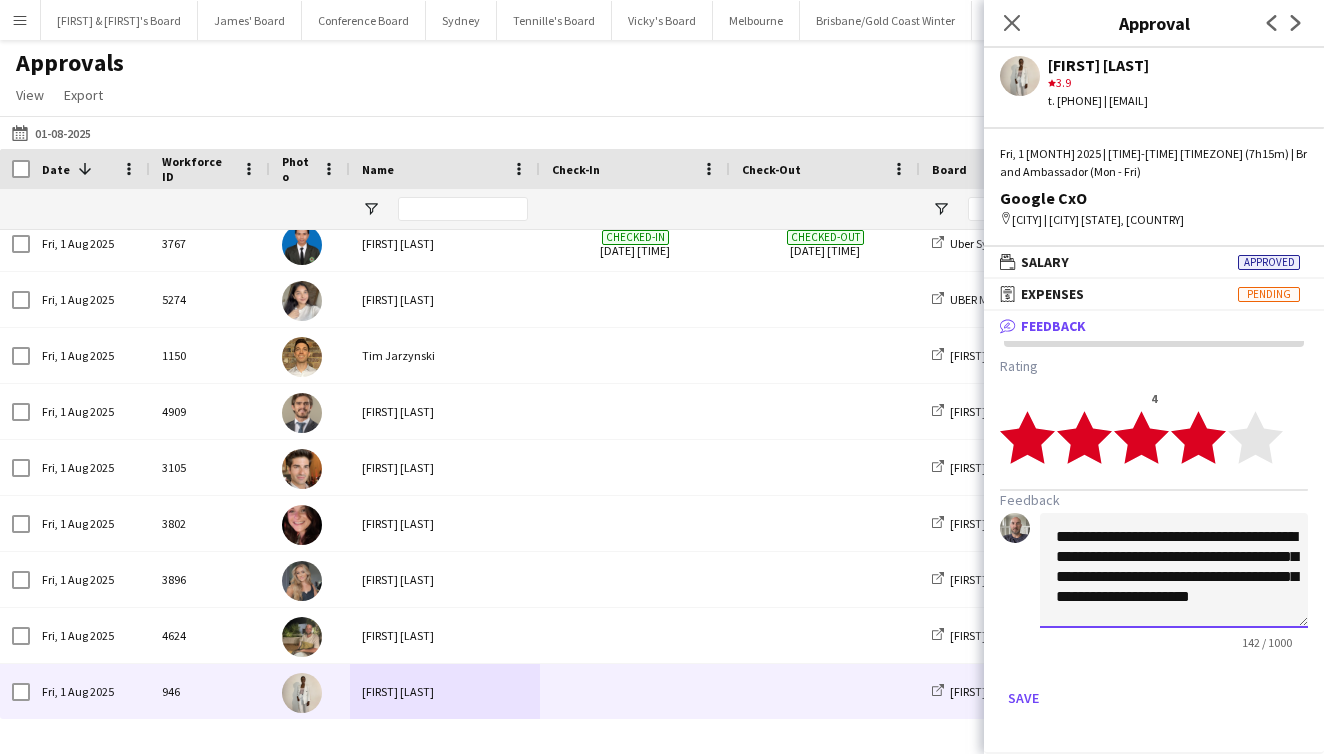 scroll, scrollTop: 15, scrollLeft: 0, axis: vertical 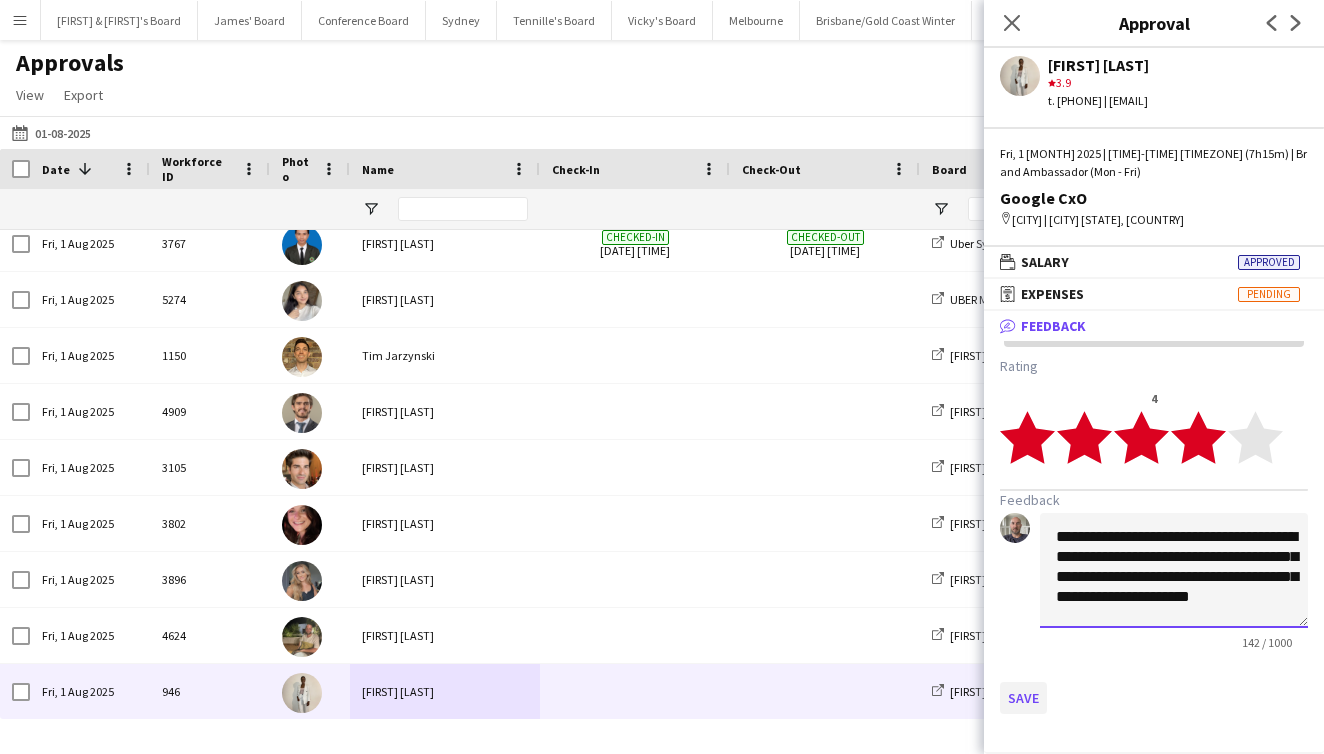 type on "**********" 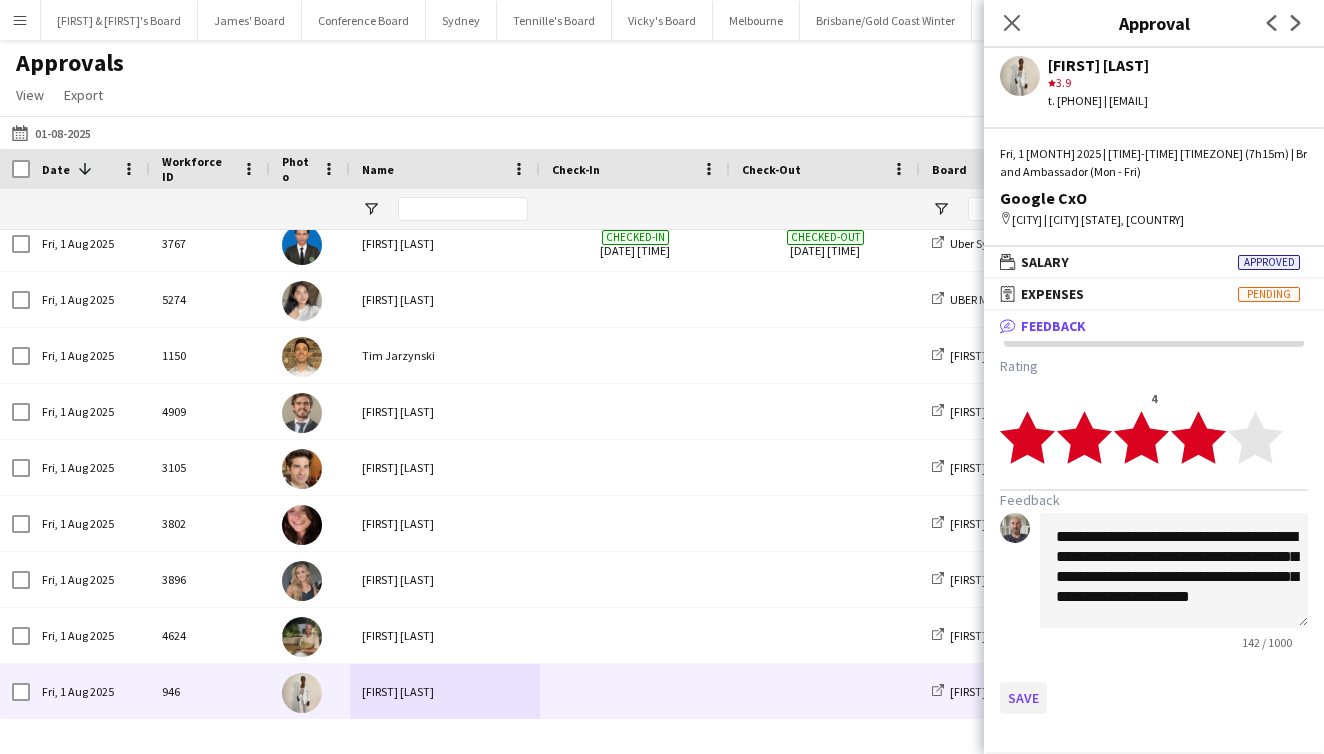 click on "Save" at bounding box center (1023, 698) 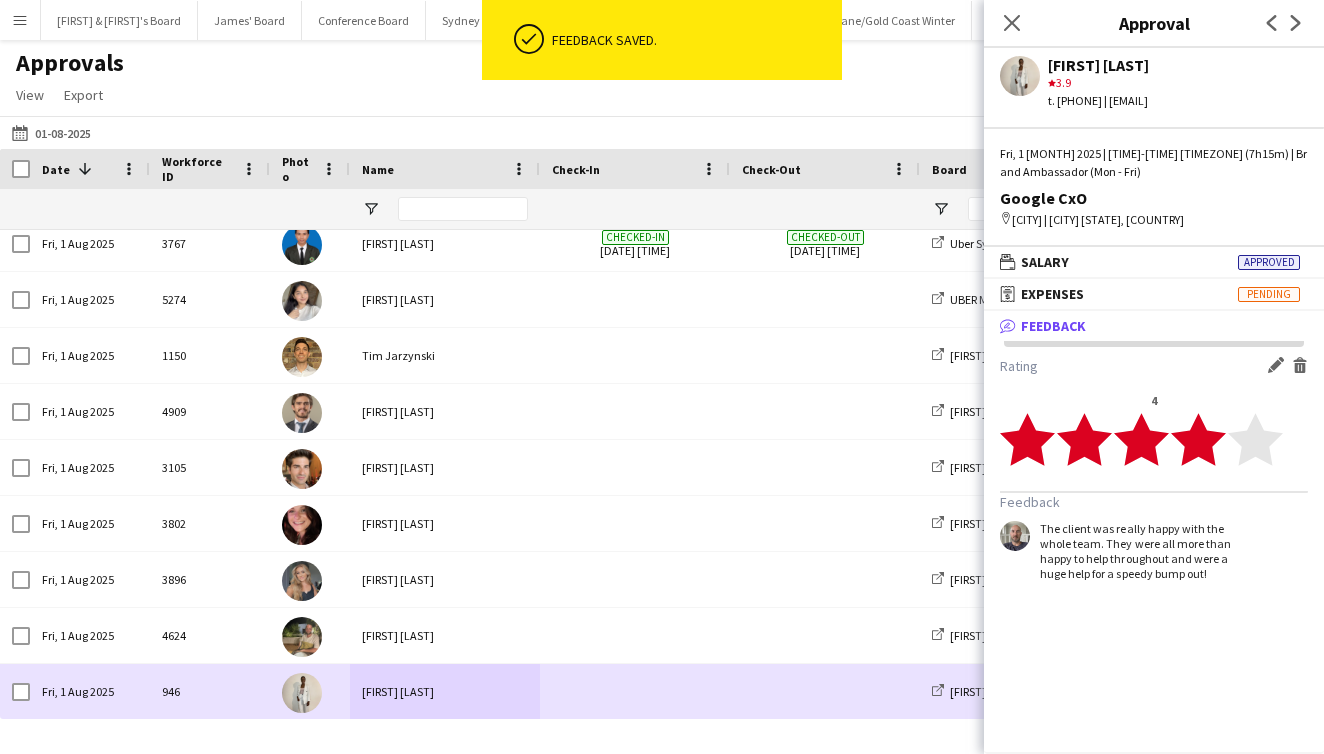 scroll, scrollTop: 754, scrollLeft: 0, axis: vertical 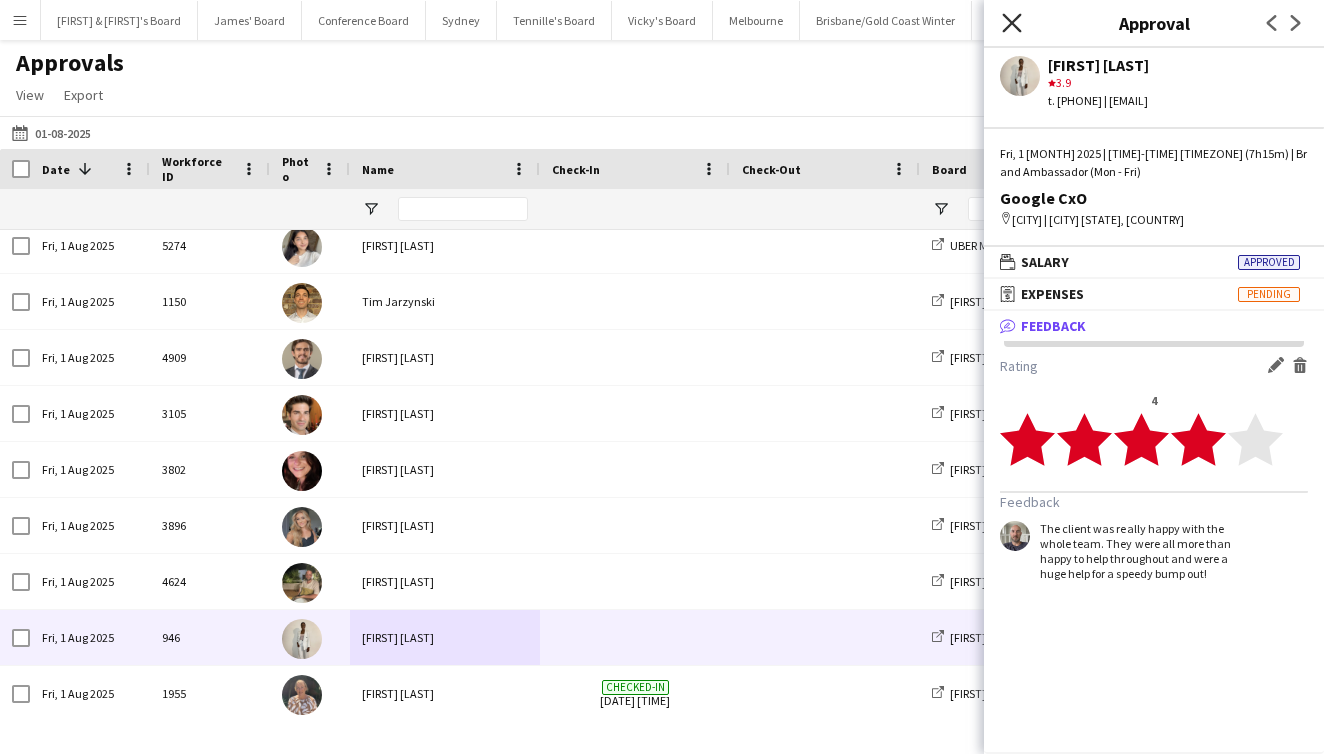 click 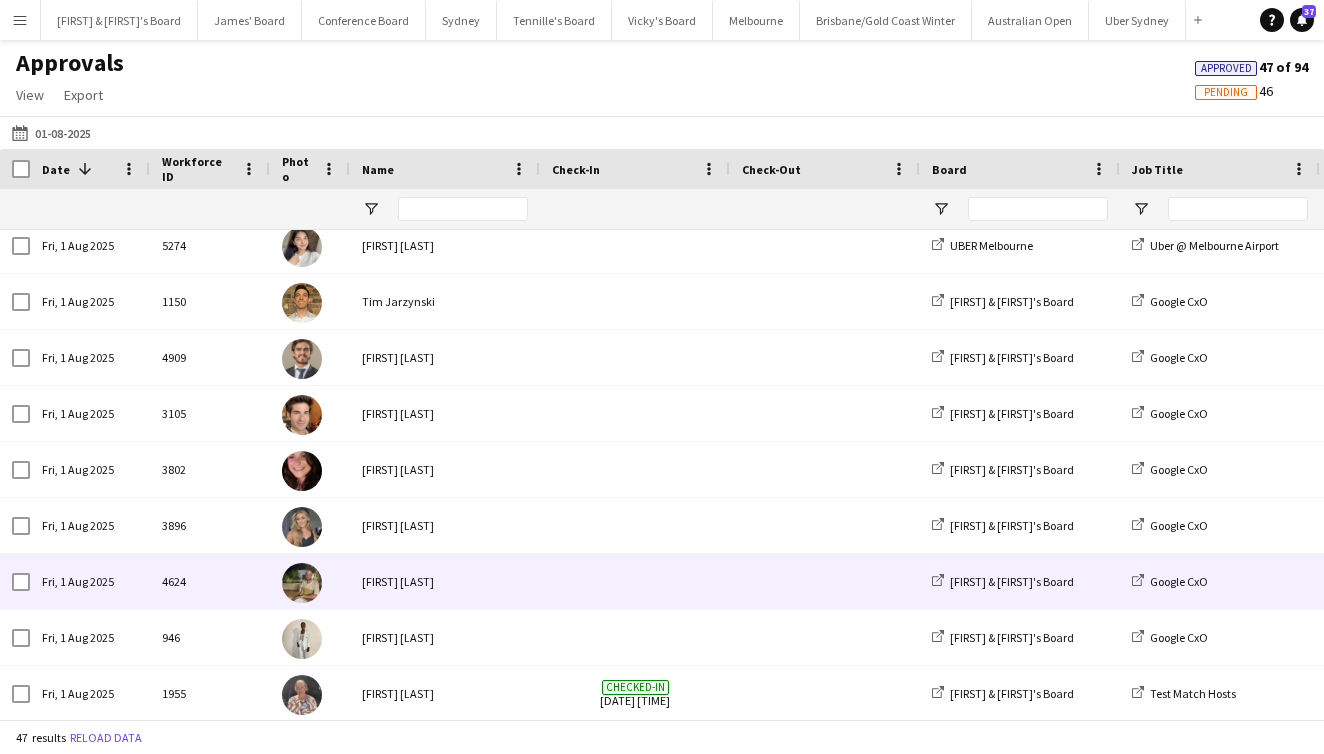 click on "[FIRST] [LAST]" at bounding box center (445, 581) 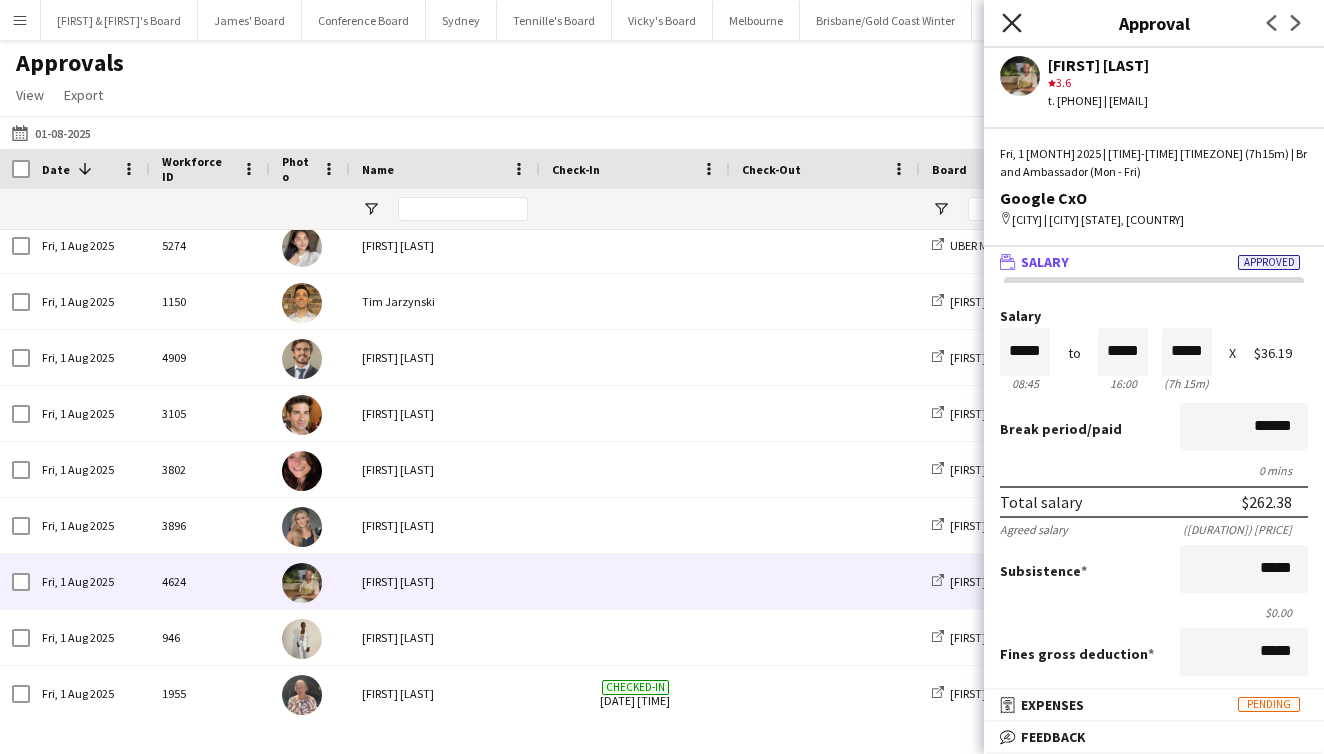 click on "Close pop-in" 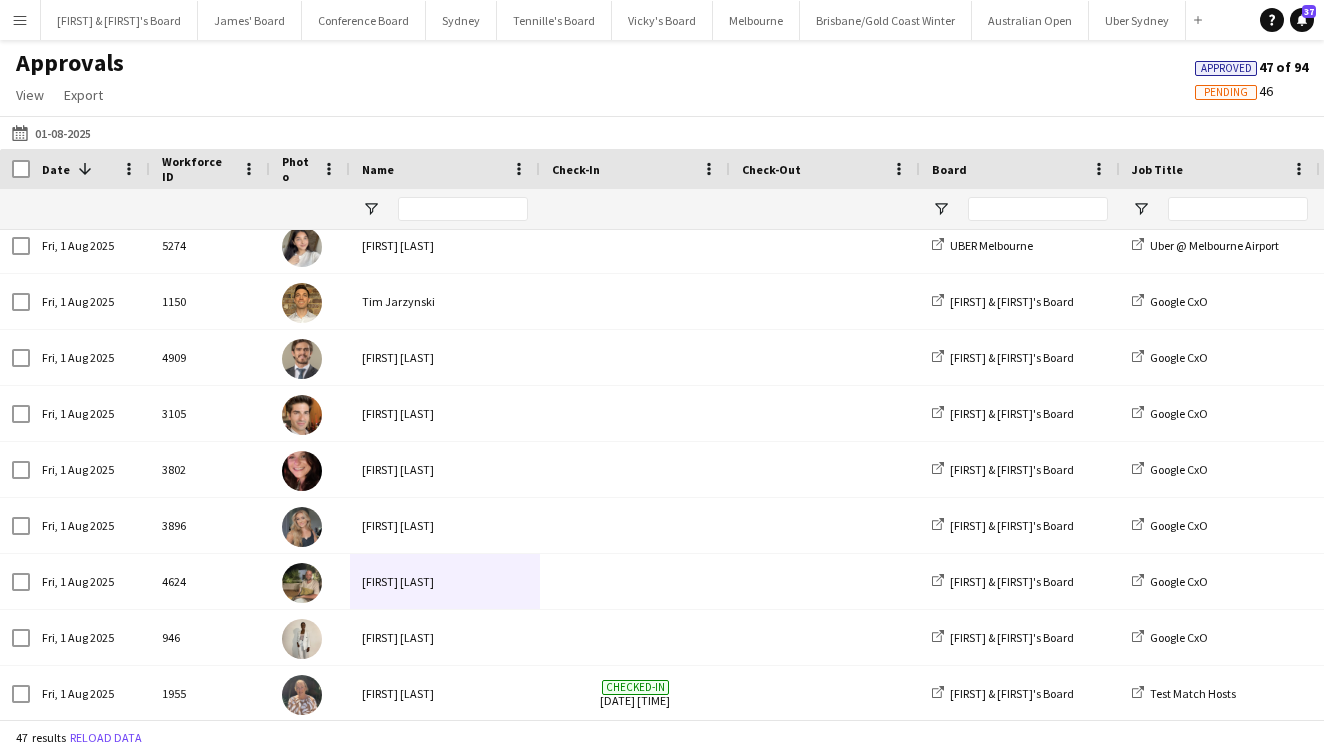 click on "Menu" at bounding box center [20, 20] 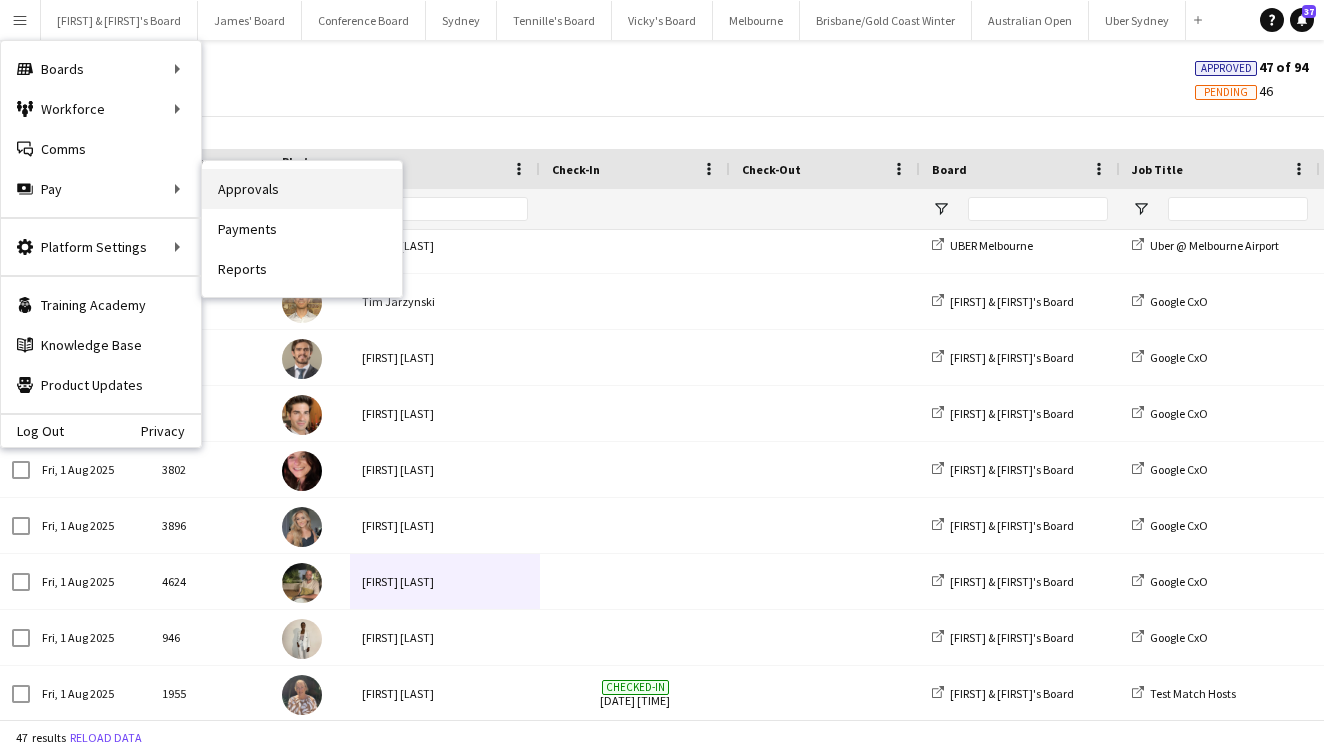 click on "Approvals" at bounding box center (302, 189) 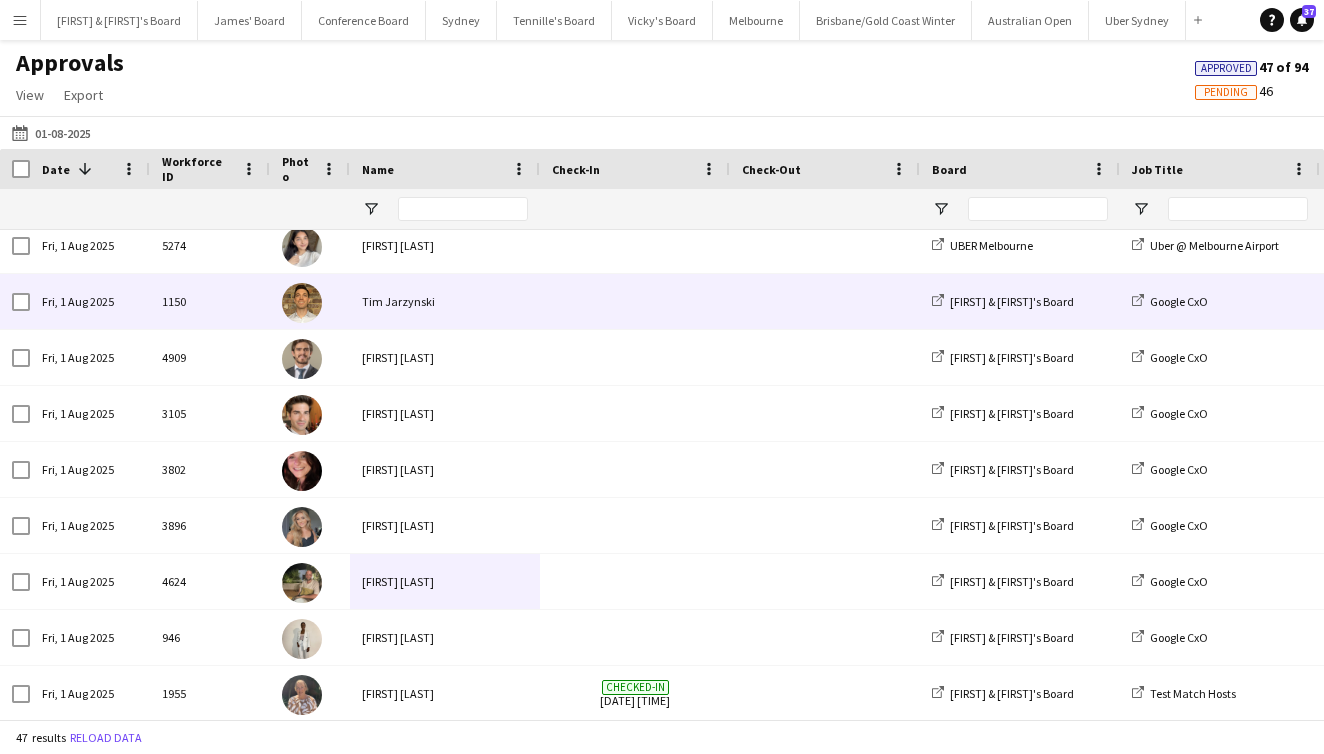 scroll, scrollTop: 657, scrollLeft: 0, axis: vertical 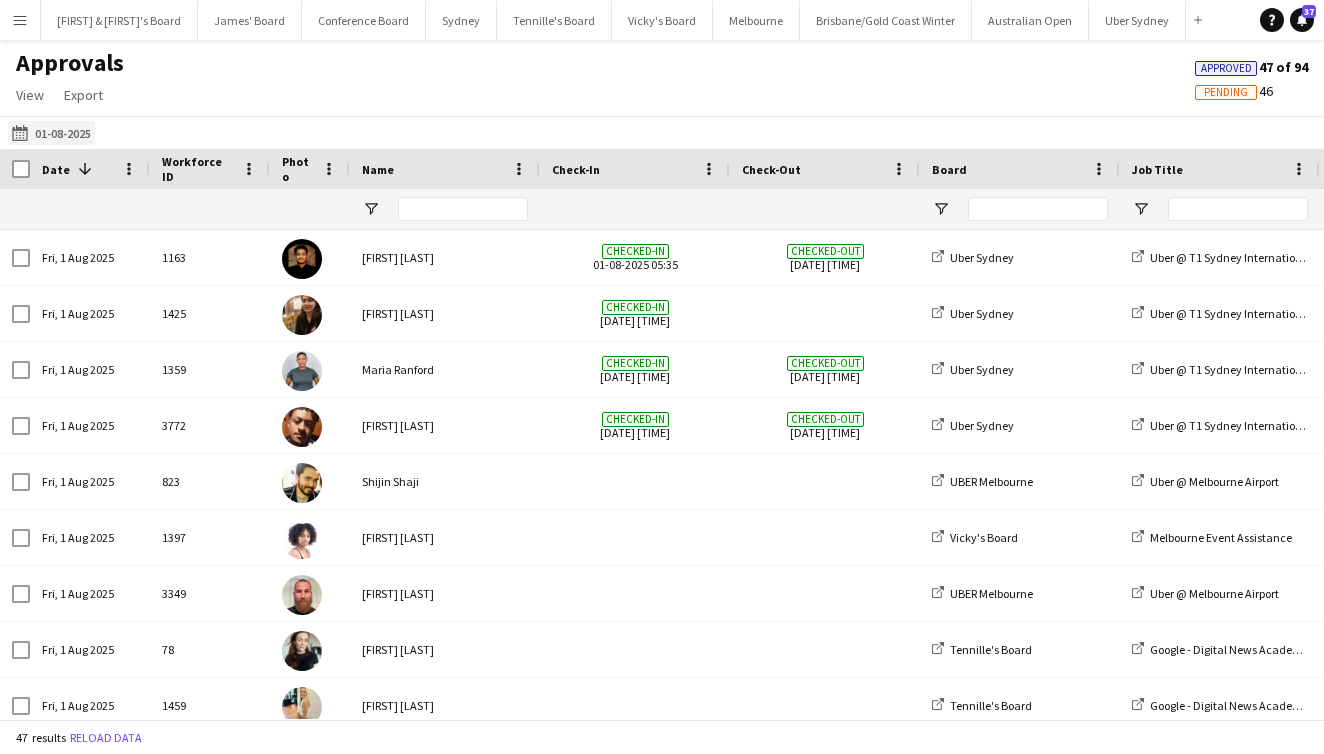 click on "[DATE] to [DATE]
[DATE]" 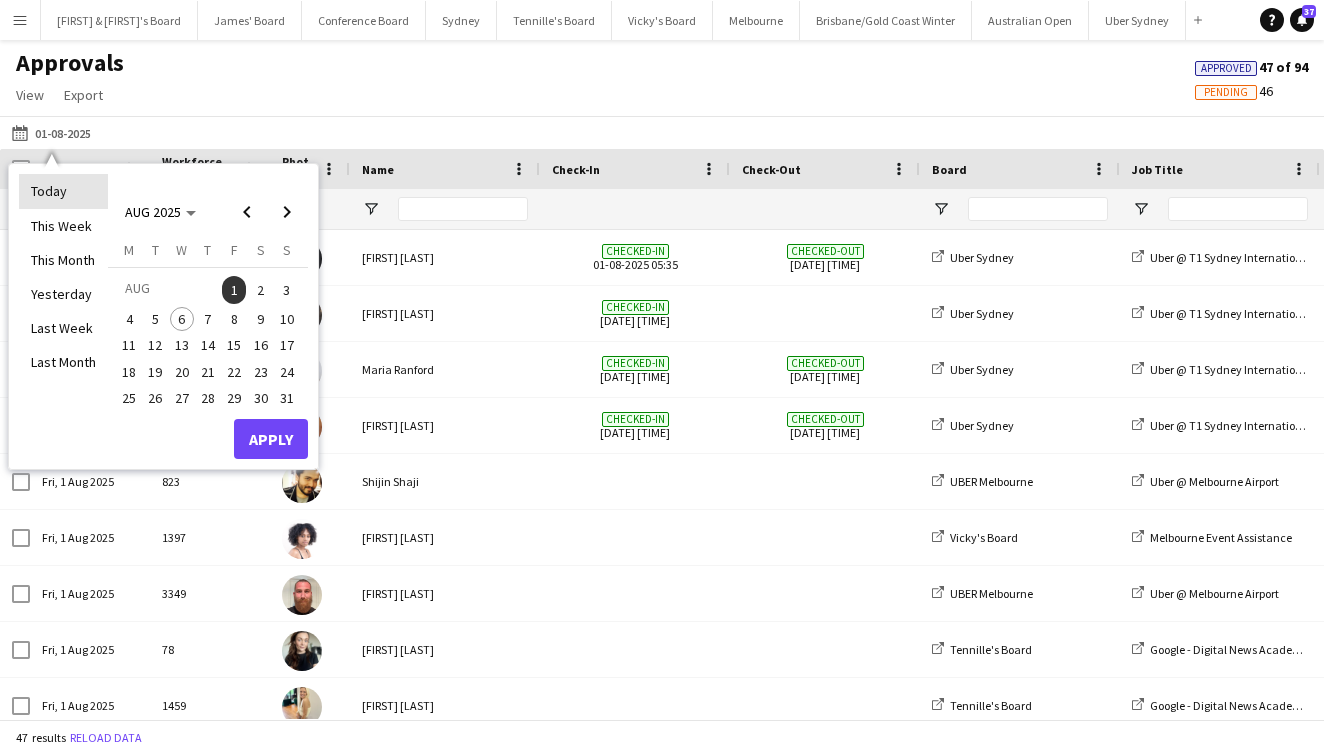 click on "Today" at bounding box center [63, 191] 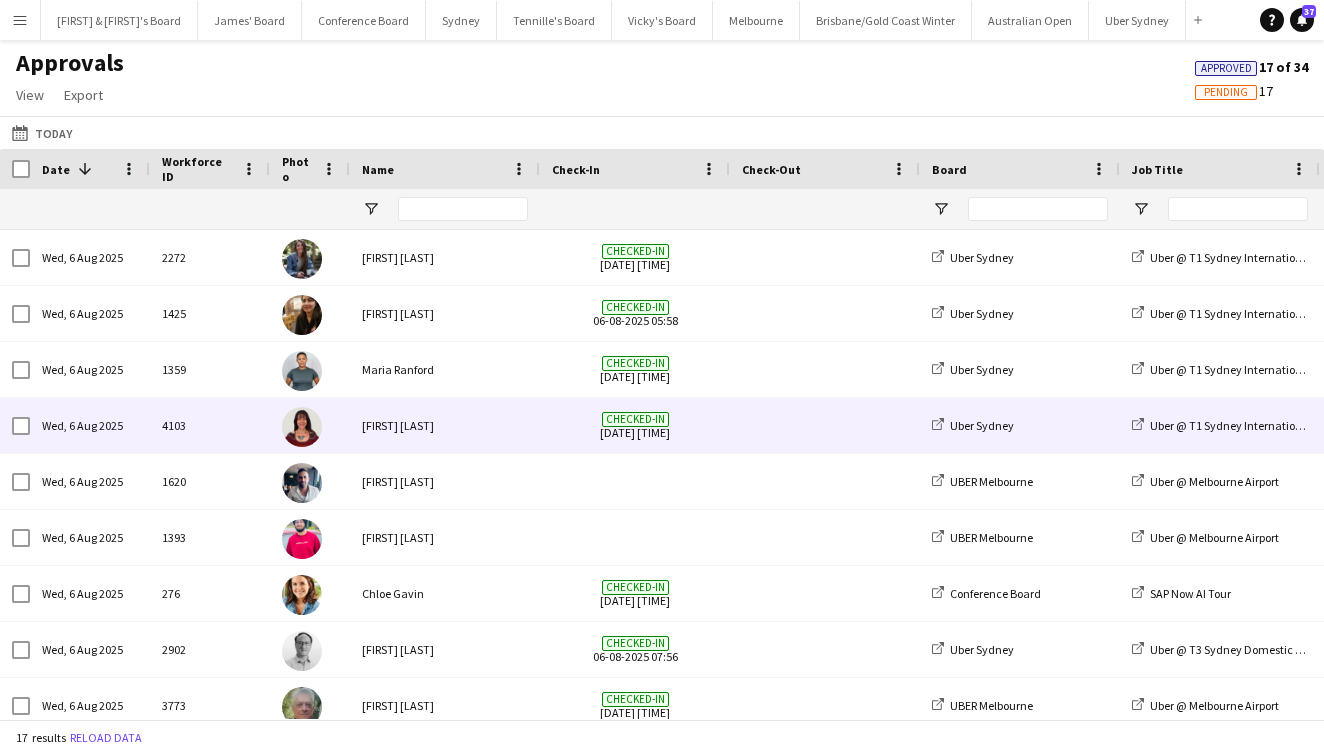 scroll, scrollTop: 181, scrollLeft: 0, axis: vertical 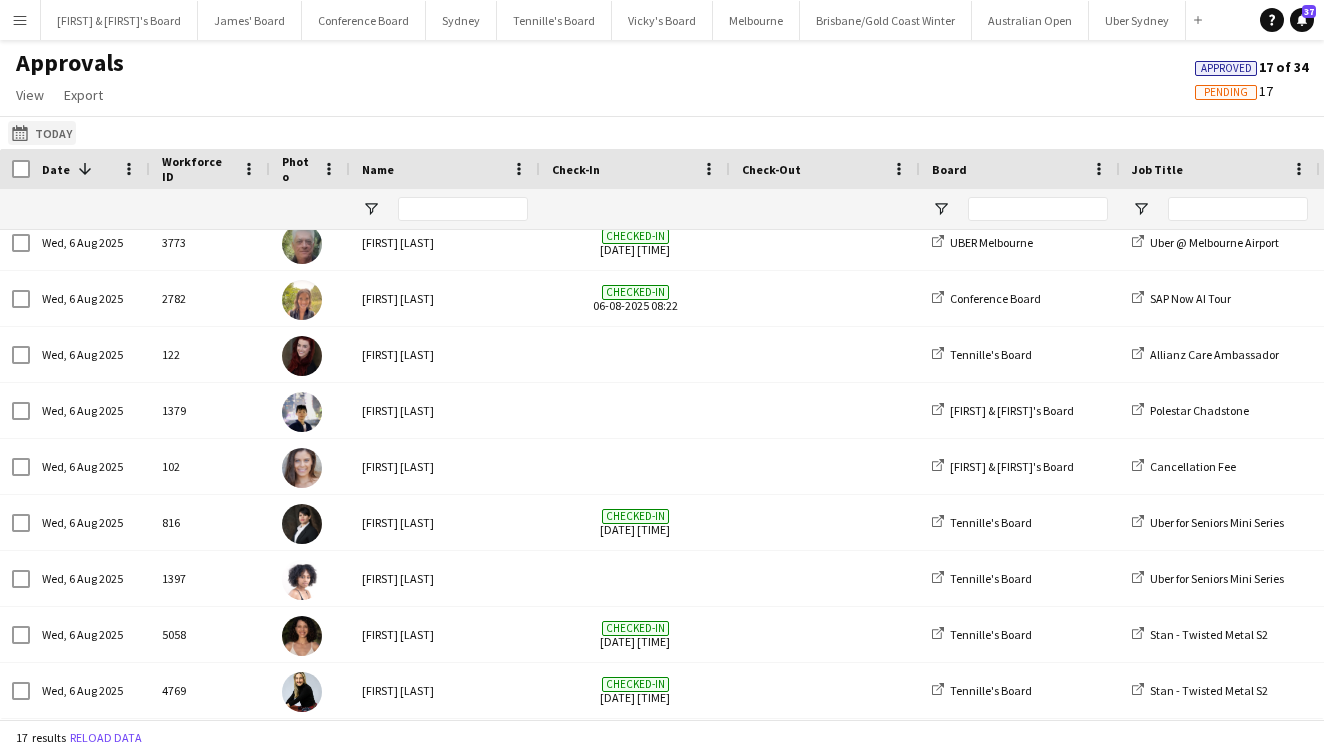 click on "[DATE] to [DATE]
Today" 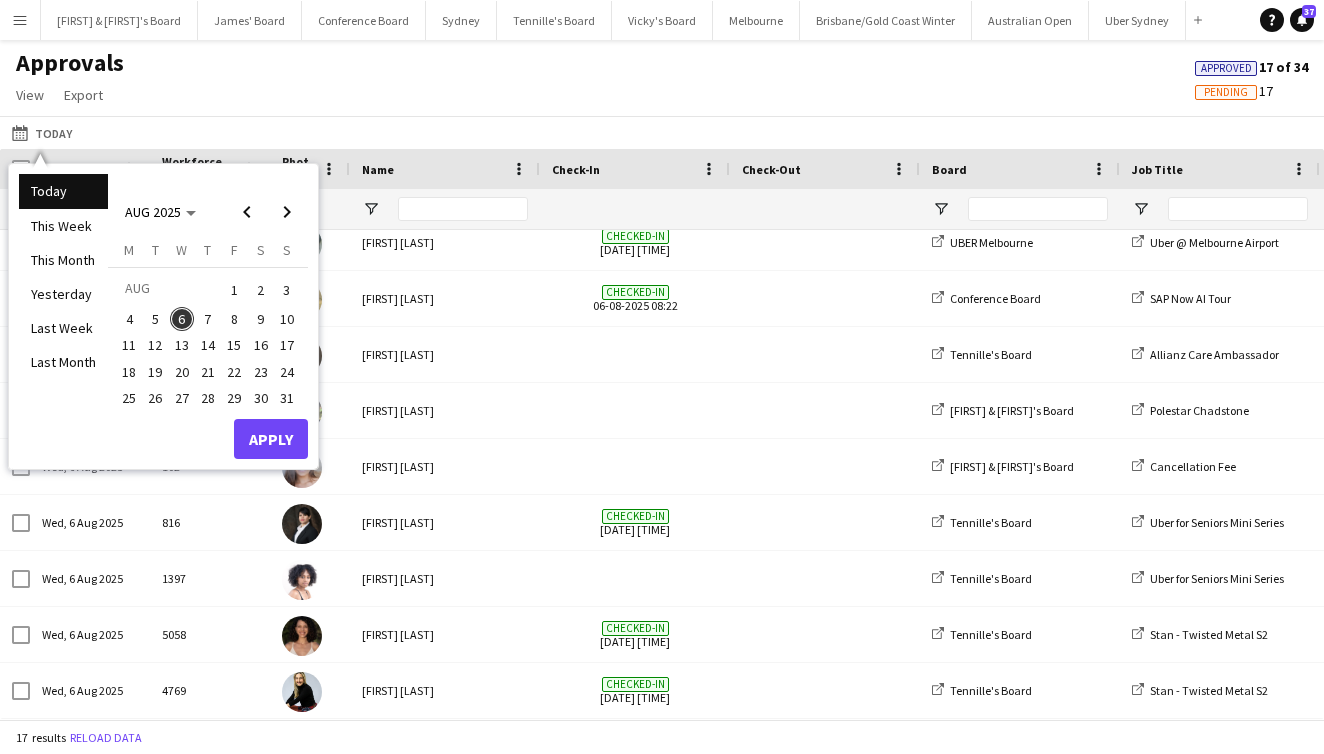 click on "1" at bounding box center [234, 290] 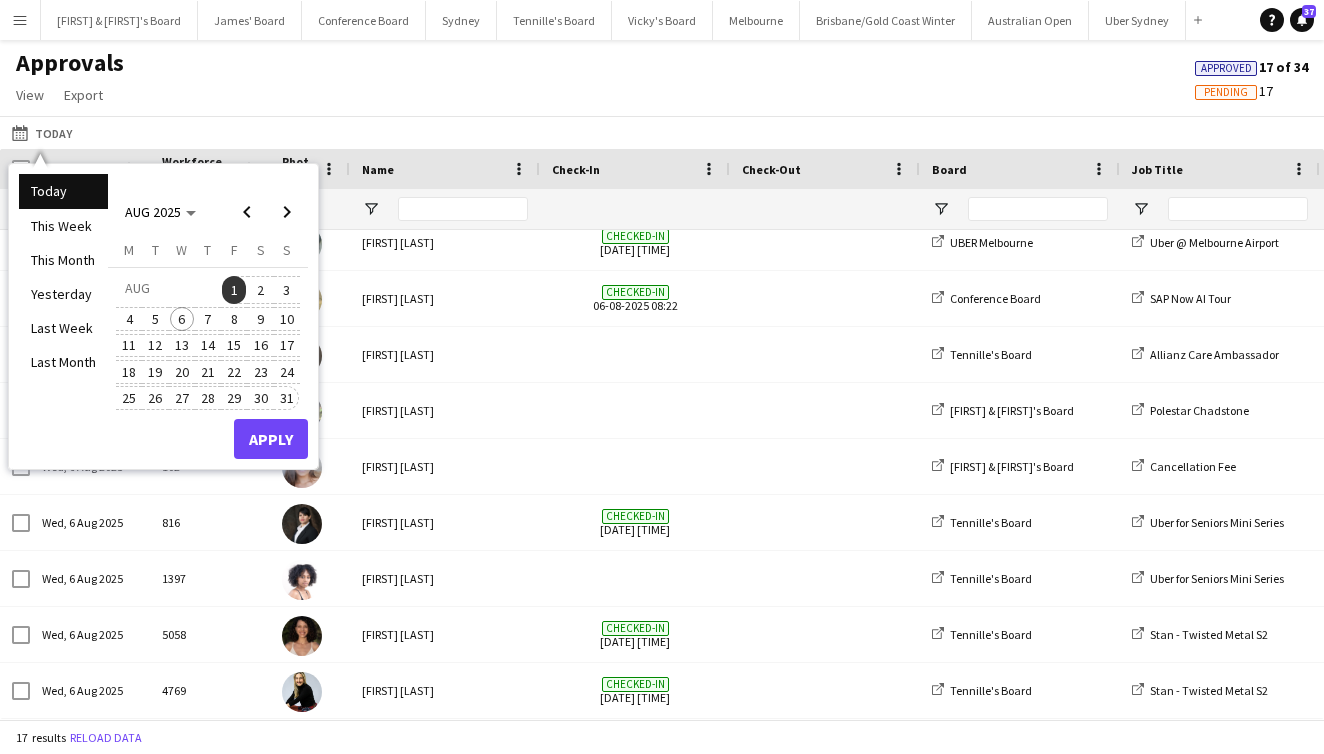 click on "31" at bounding box center [287, 398] 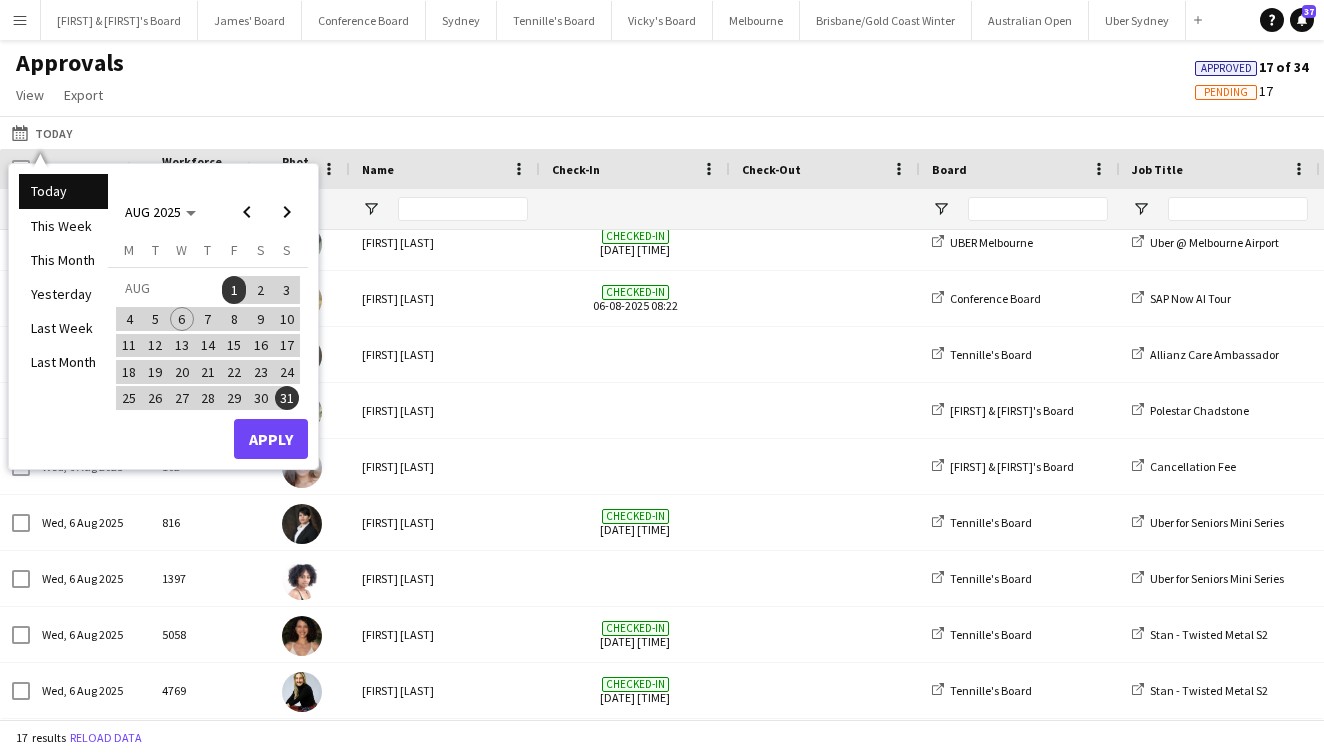 click on "Apply" at bounding box center (271, 439) 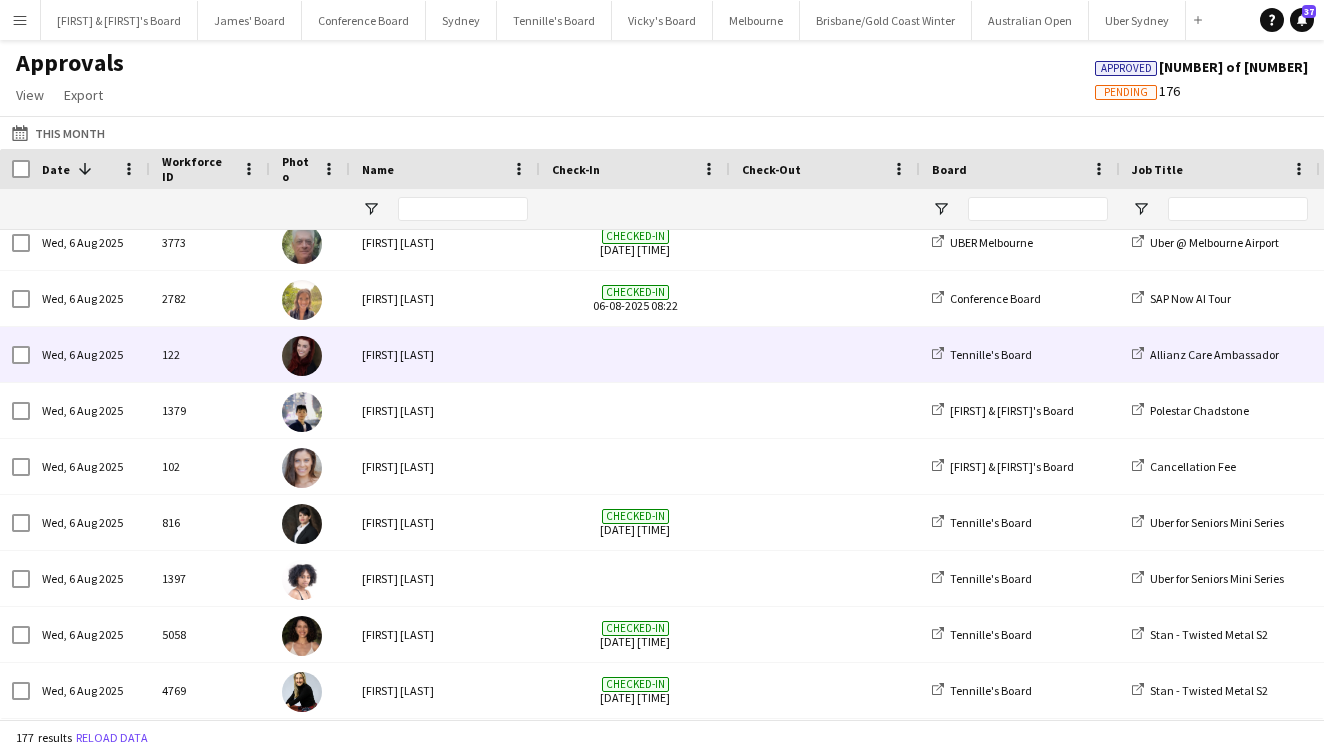 scroll, scrollTop: 628, scrollLeft: 0, axis: vertical 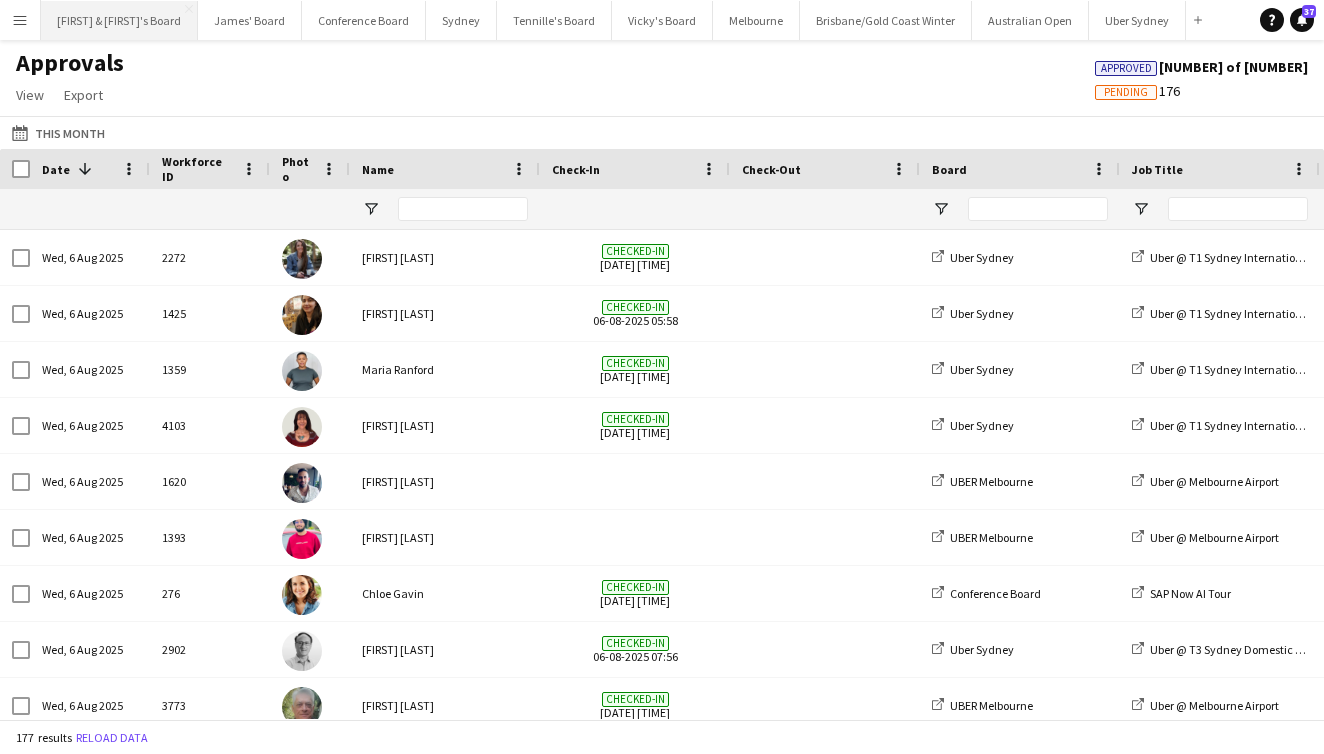 click on "Neil & Jenny's Board
Close" at bounding box center [119, 20] 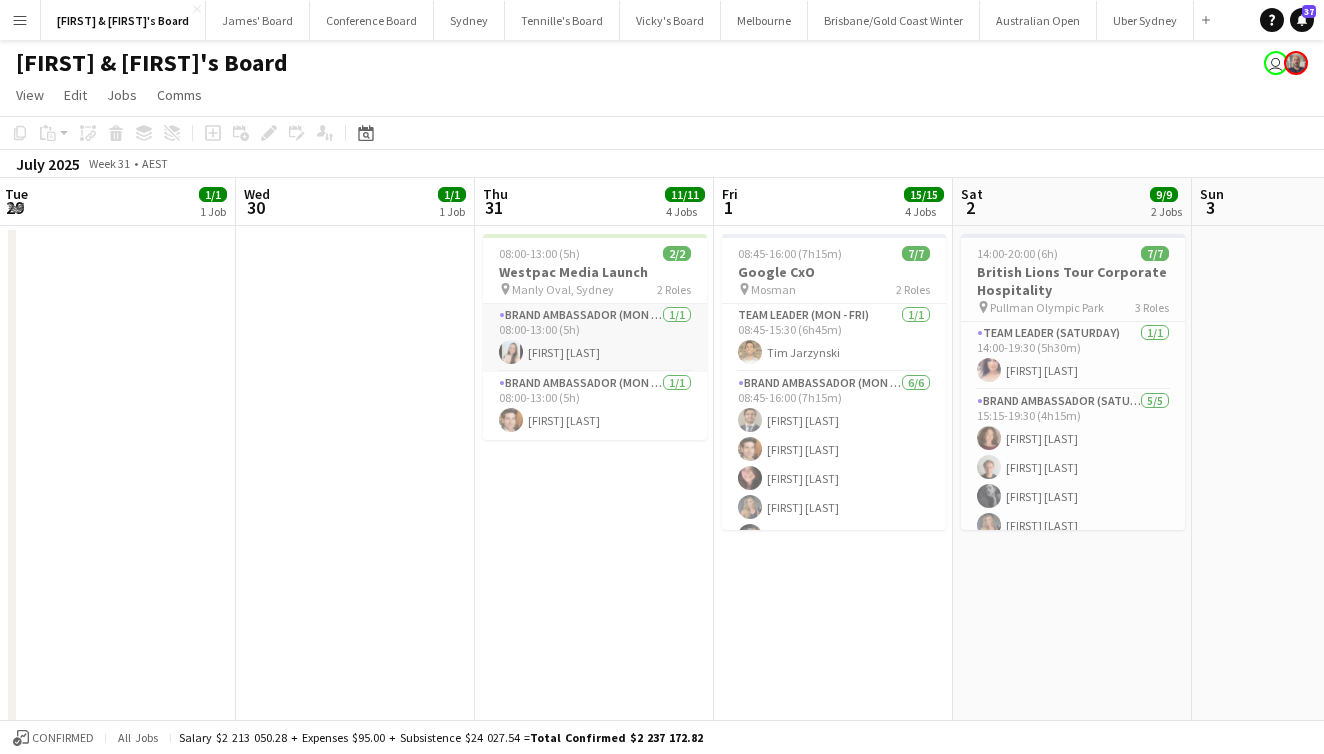 scroll, scrollTop: 0, scrollLeft: 721, axis: horizontal 